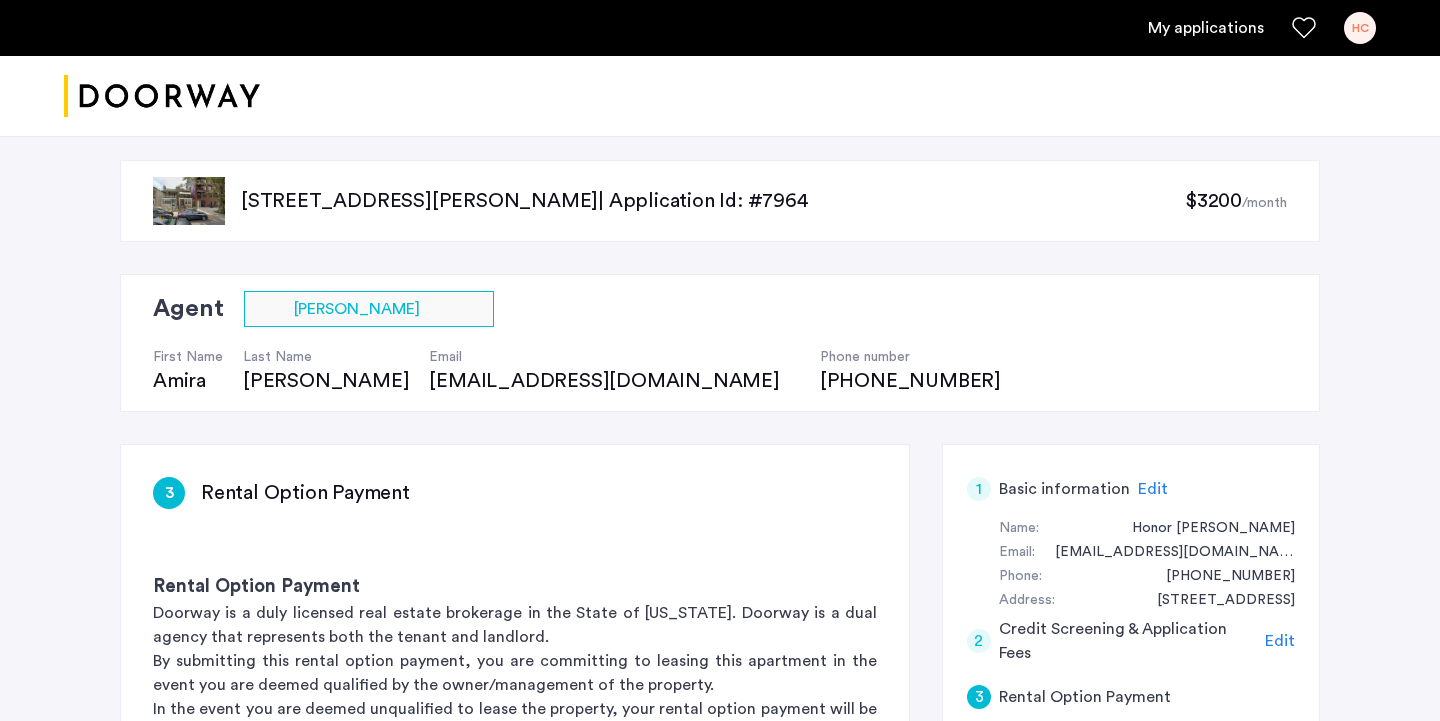 scroll, scrollTop: 144, scrollLeft: 0, axis: vertical 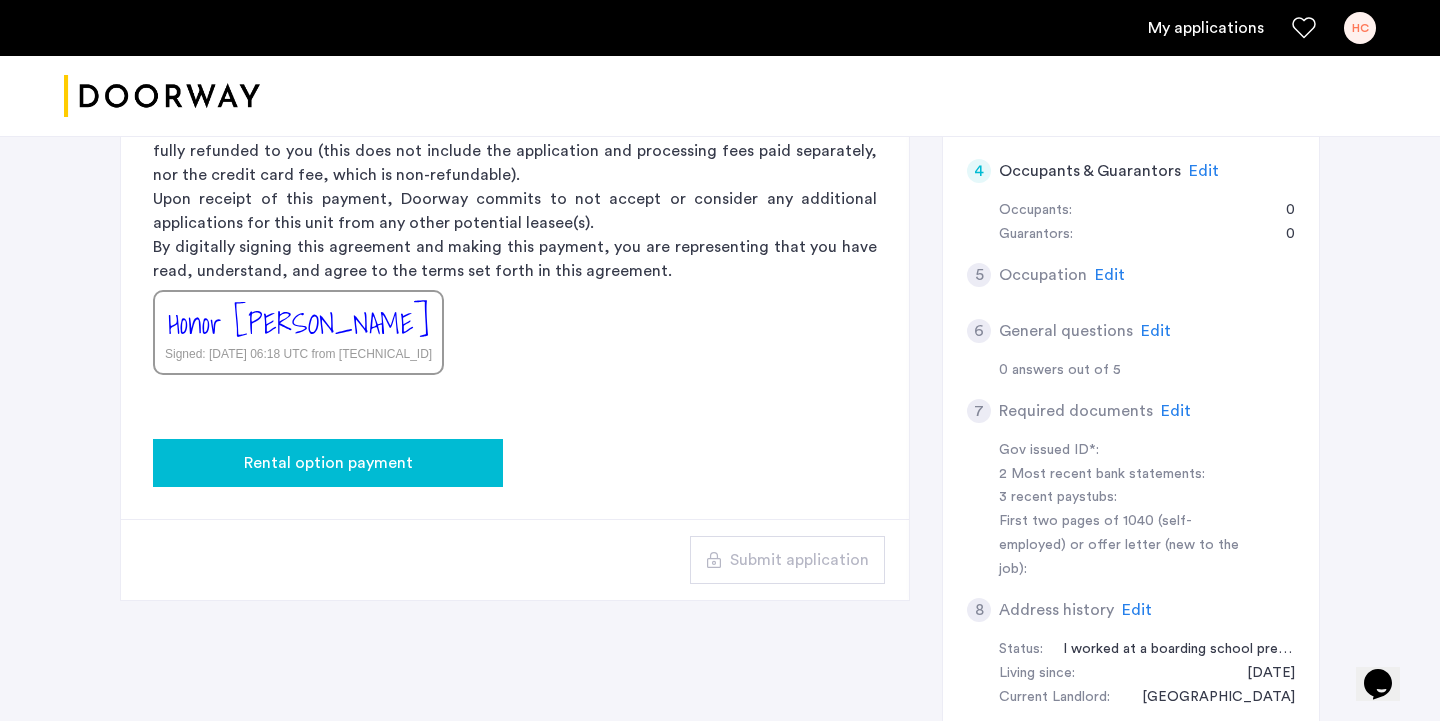 click on "Rental option payment" 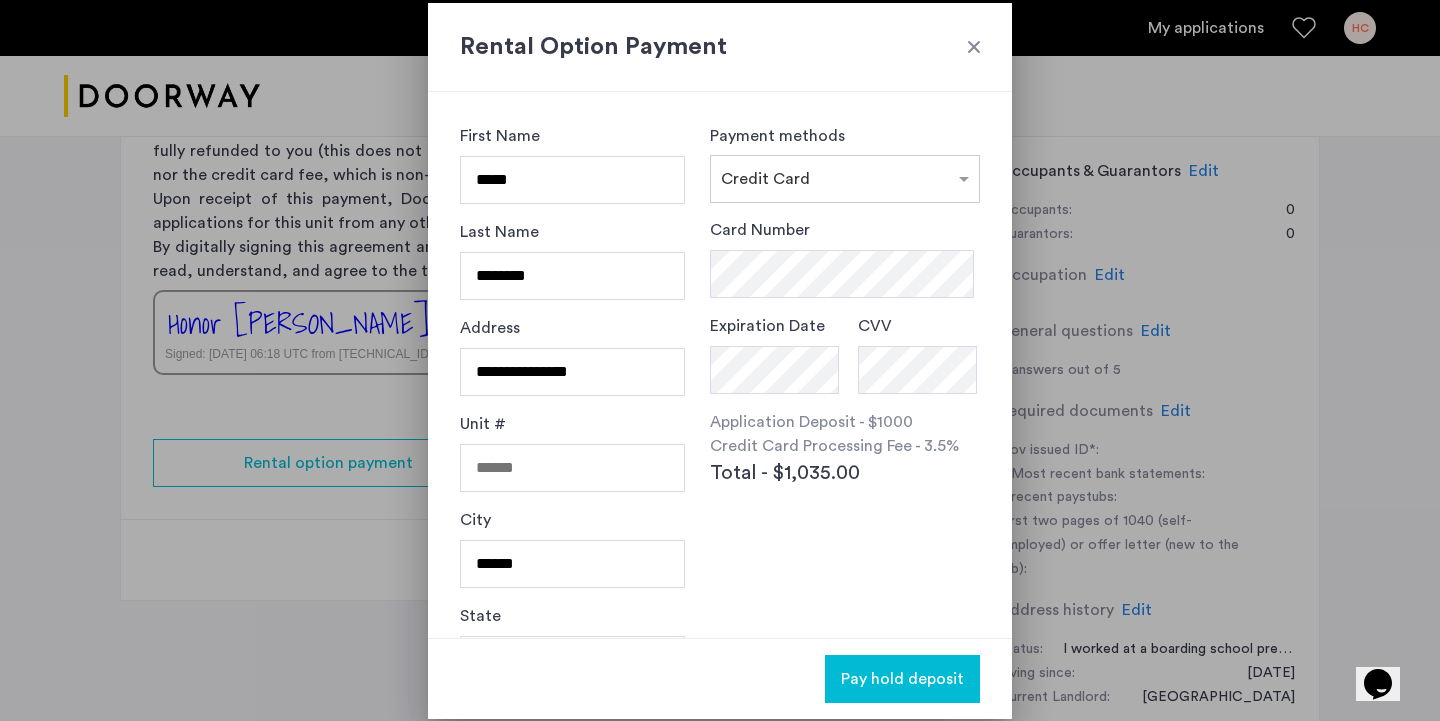 scroll, scrollTop: 0, scrollLeft: 0, axis: both 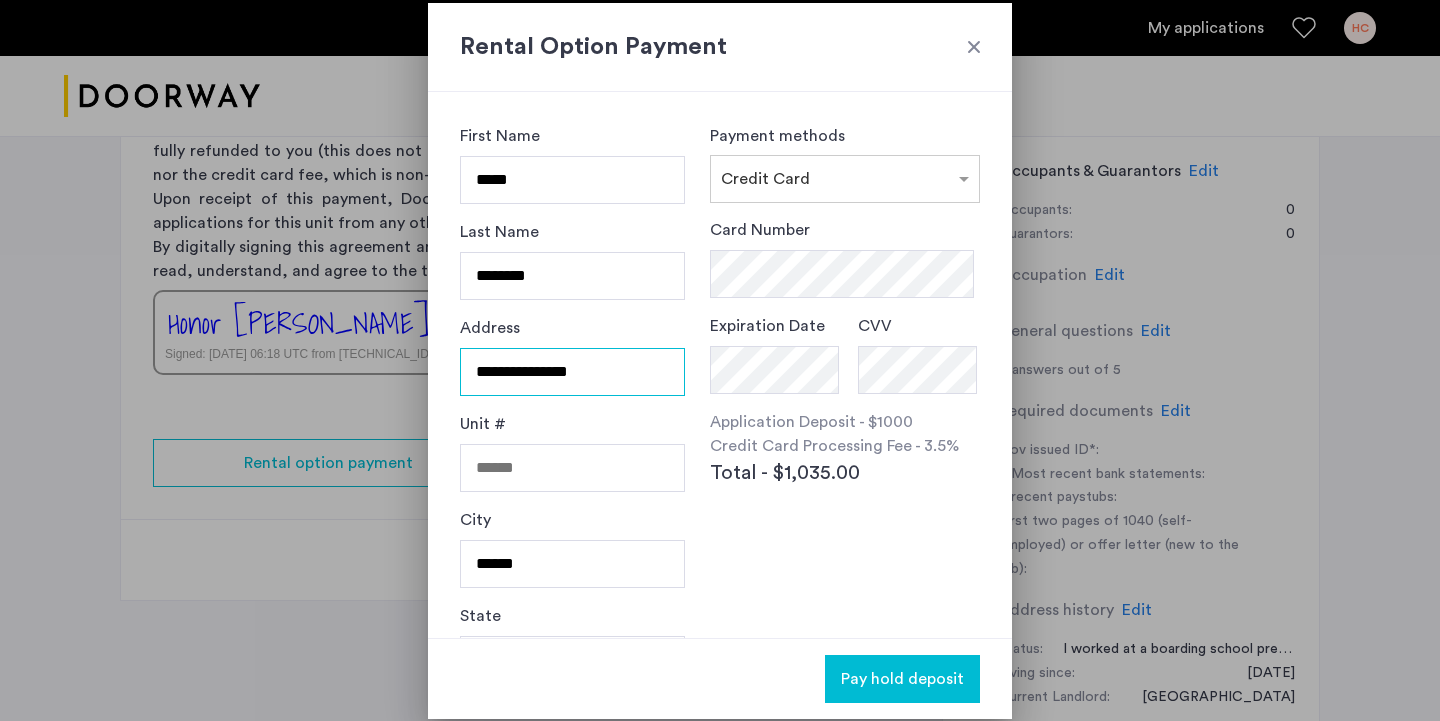 click on "**********" at bounding box center [572, 372] 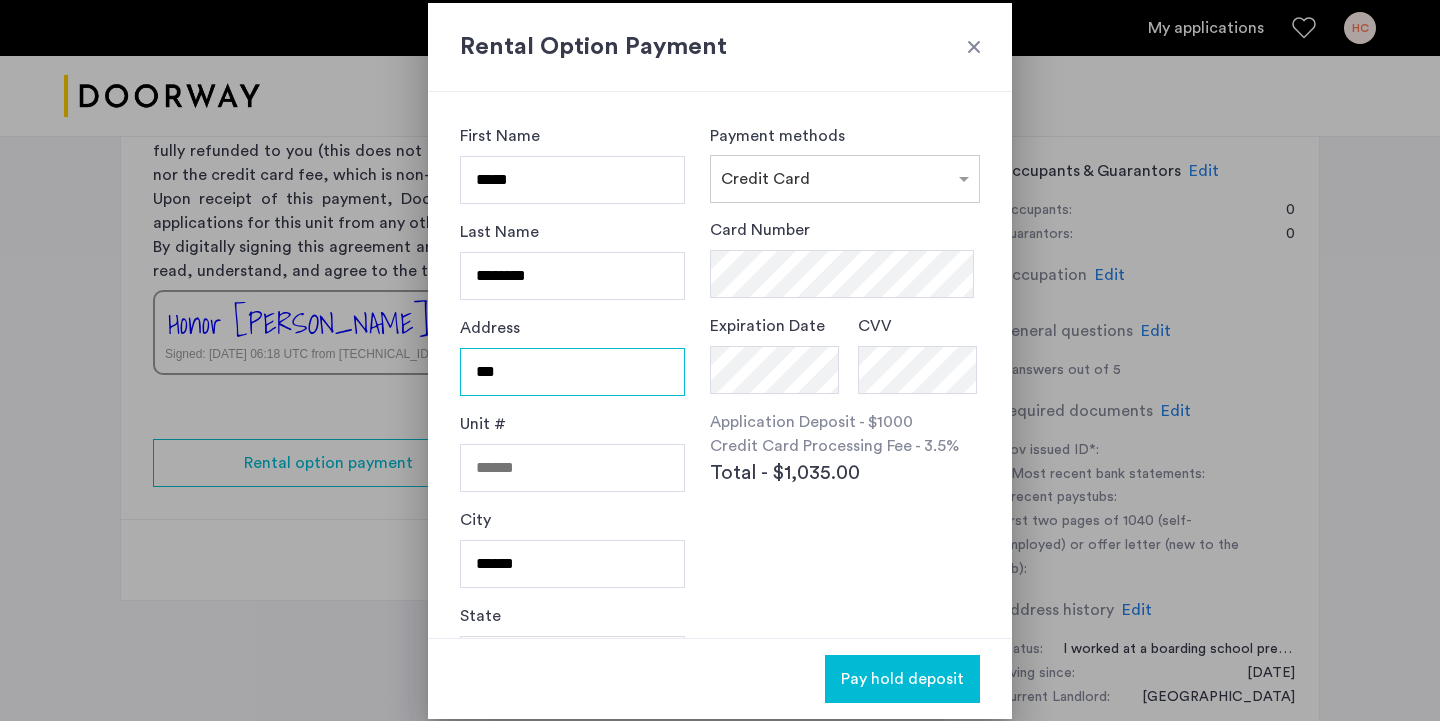 type on "**********" 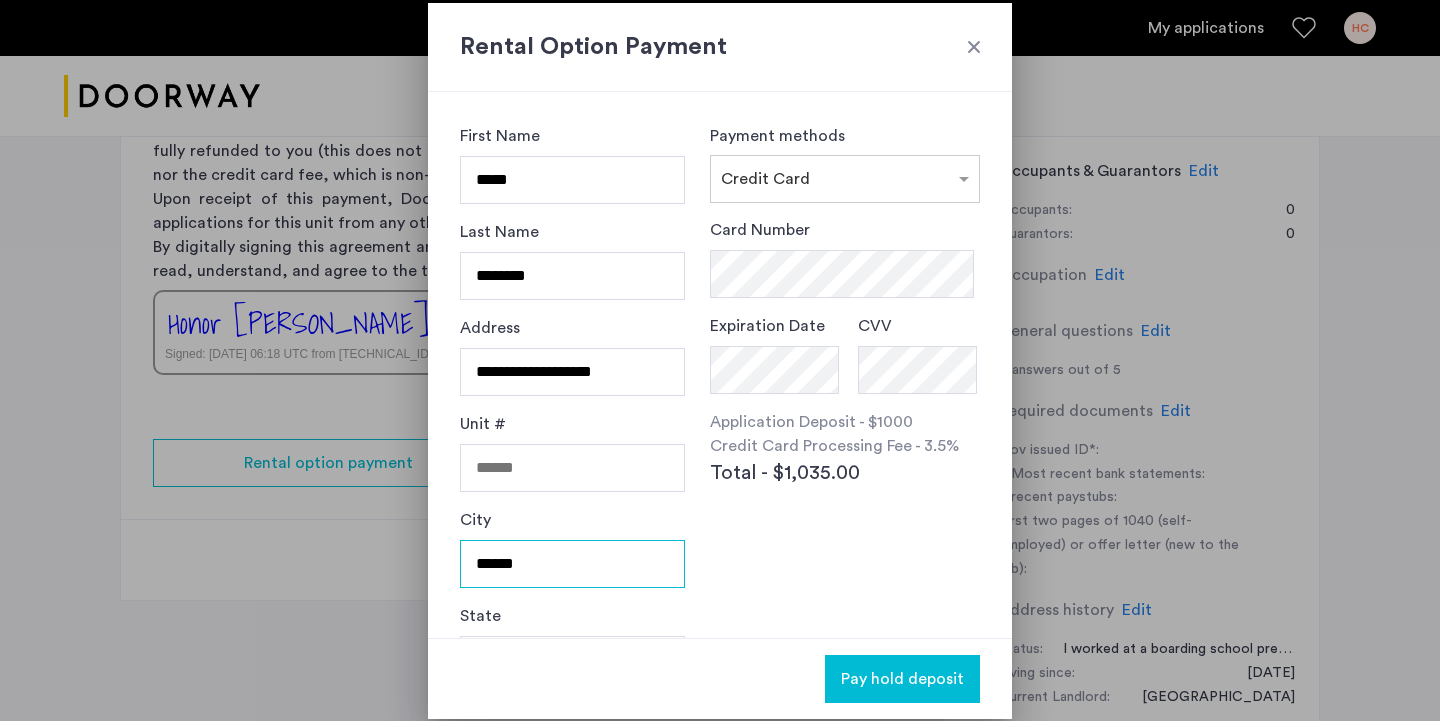 type on "****" 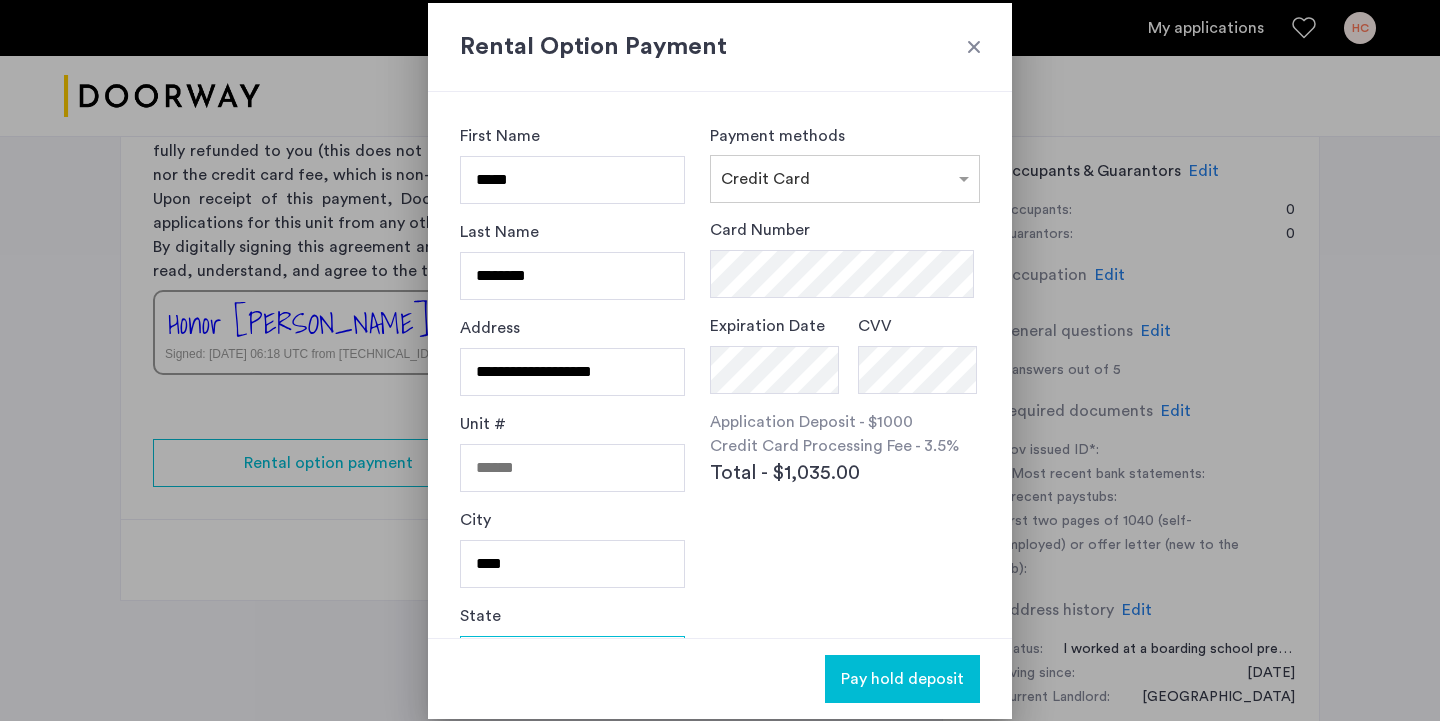 type on "**" 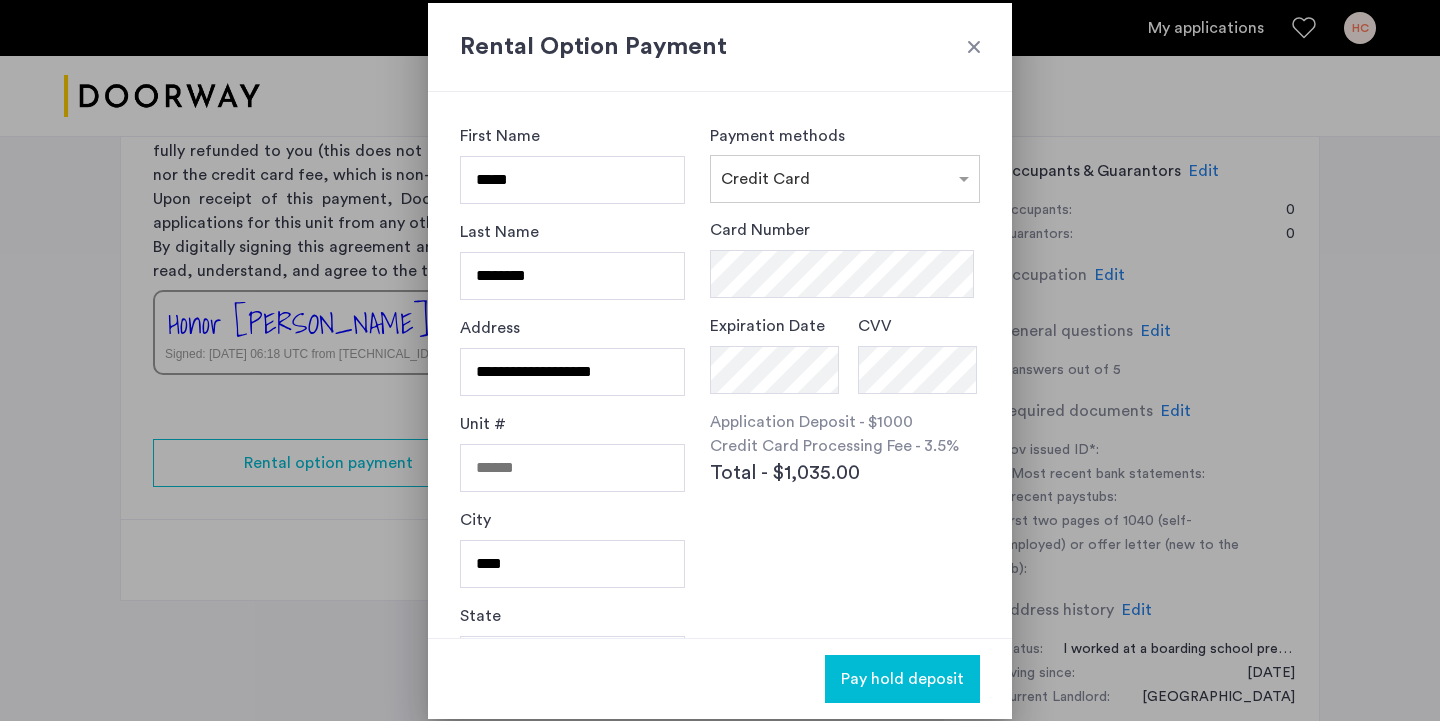 type on "*****" 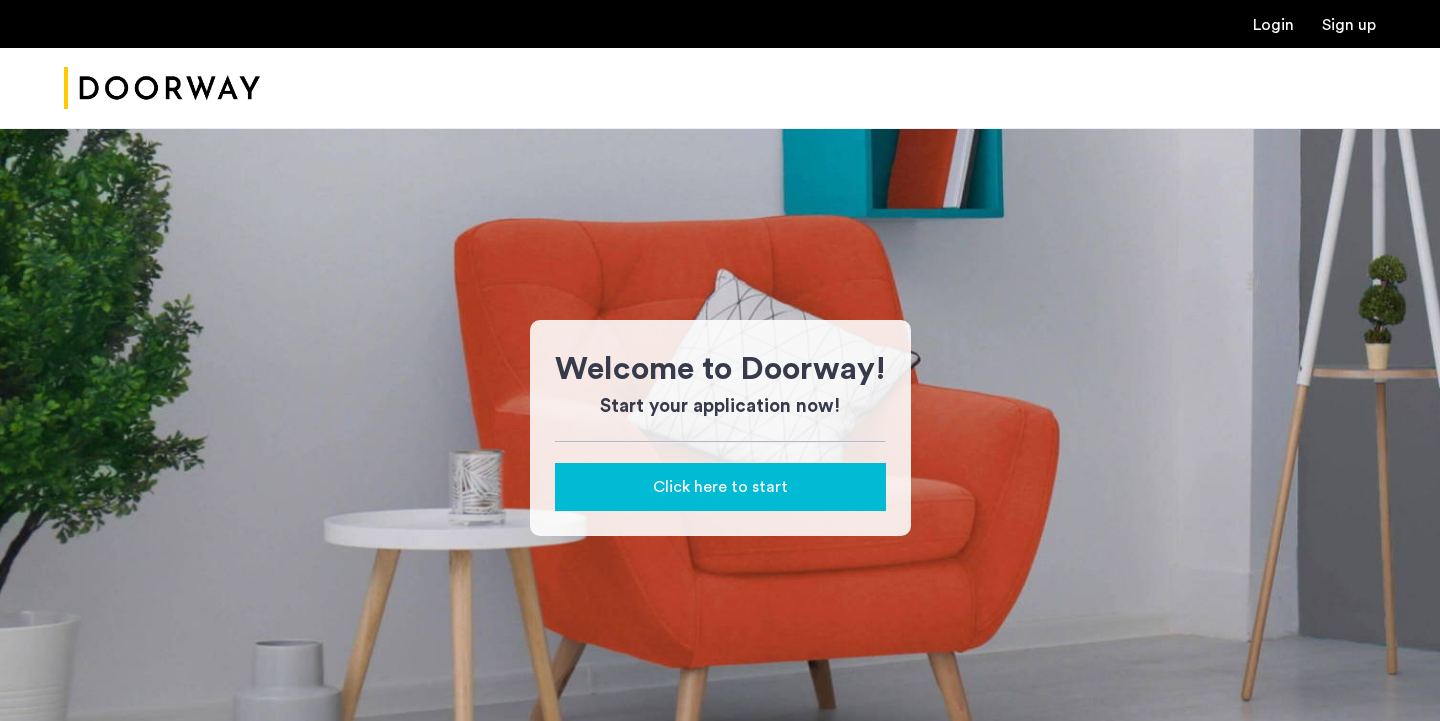 scroll, scrollTop: 0, scrollLeft: 0, axis: both 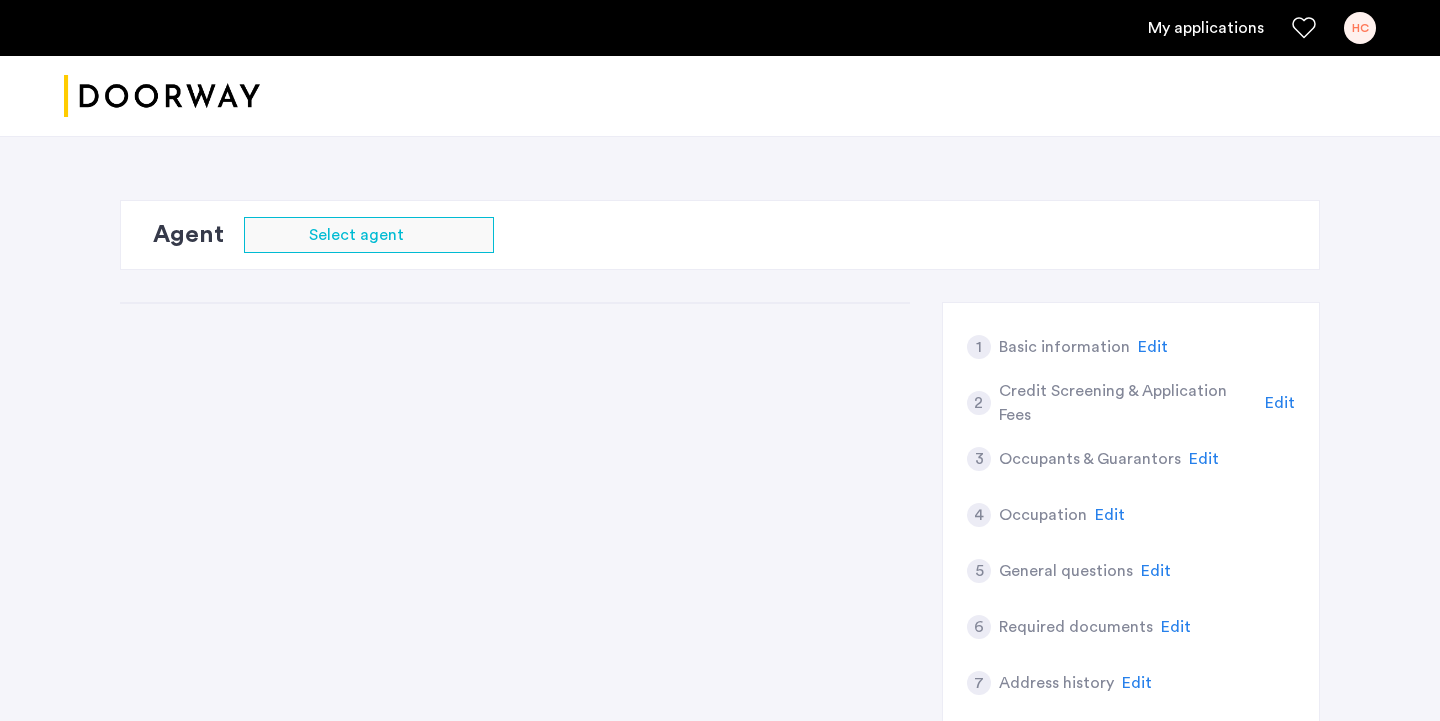 click on "1 Basic information Edit 2 Credit Screening & Application Fees Edit 3 Occupants & Guarantors Edit 4 Occupation Edit 5 General questions Edit 6 Required documents Edit 7 Address history Edit 8 Lease terms Edit 1 Basic information Edit 2 Credit Screening & Application Fees Edit 3 Occupants & Guarantors Edit 4 Occupation Edit 5 General questions Edit 6 Required documents Edit 7 Address history Edit 8 Lease terms Edit  Loading...   Summary" 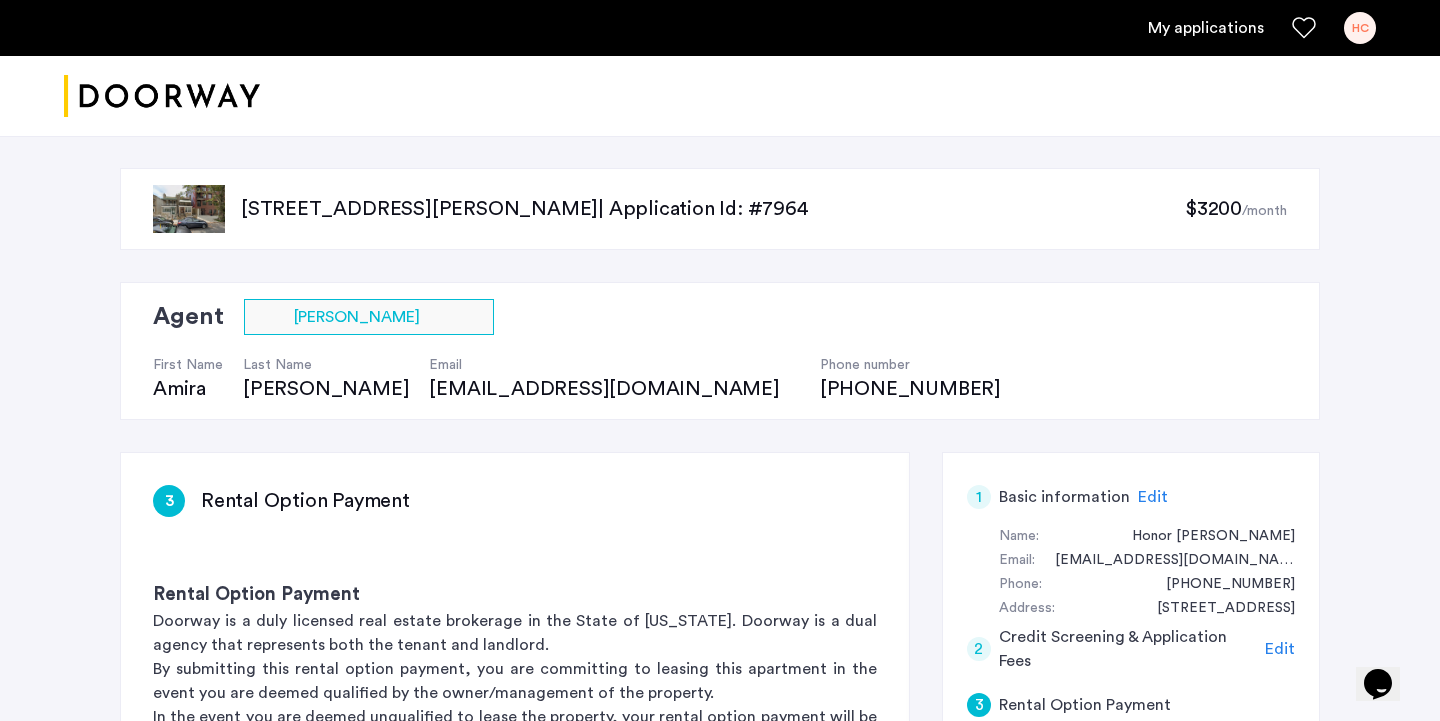scroll, scrollTop: 0, scrollLeft: 0, axis: both 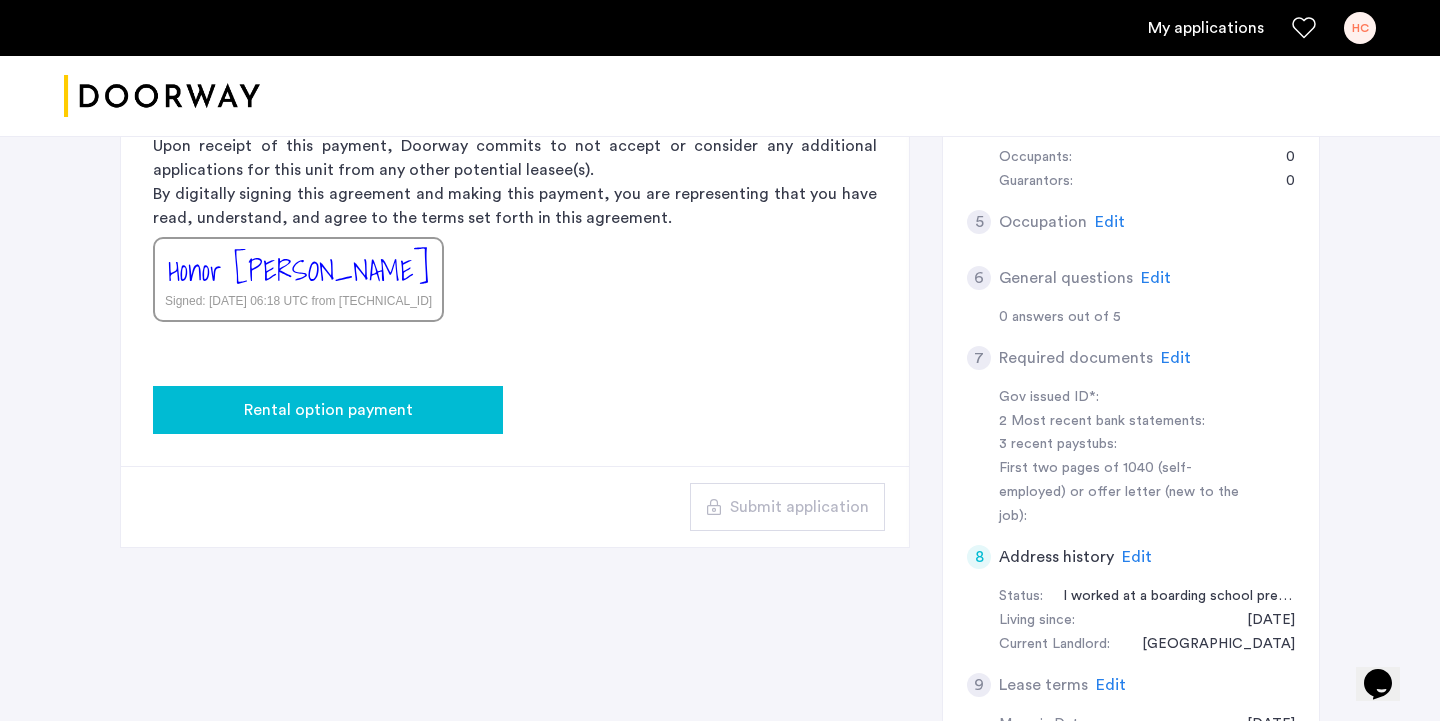 click on "Rental option payment" 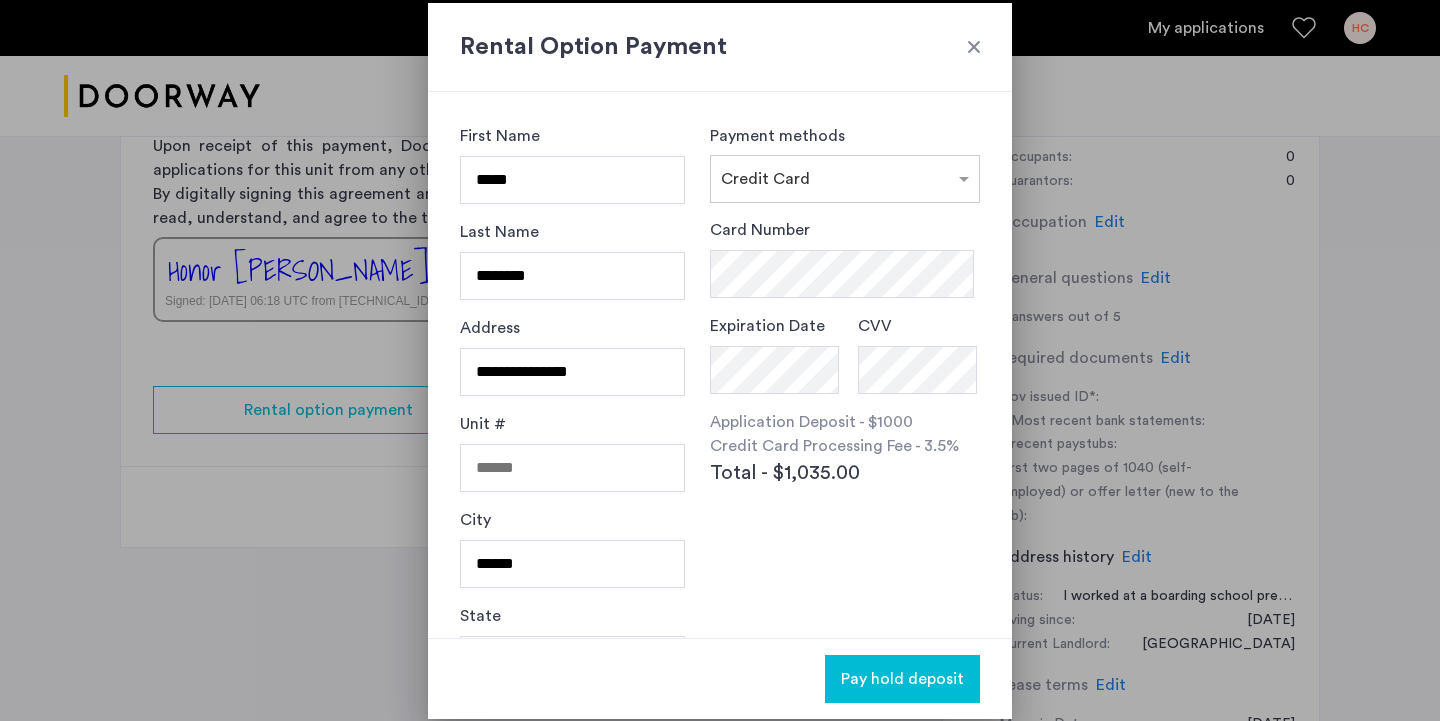 click on "Card Number" at bounding box center [845, 258] 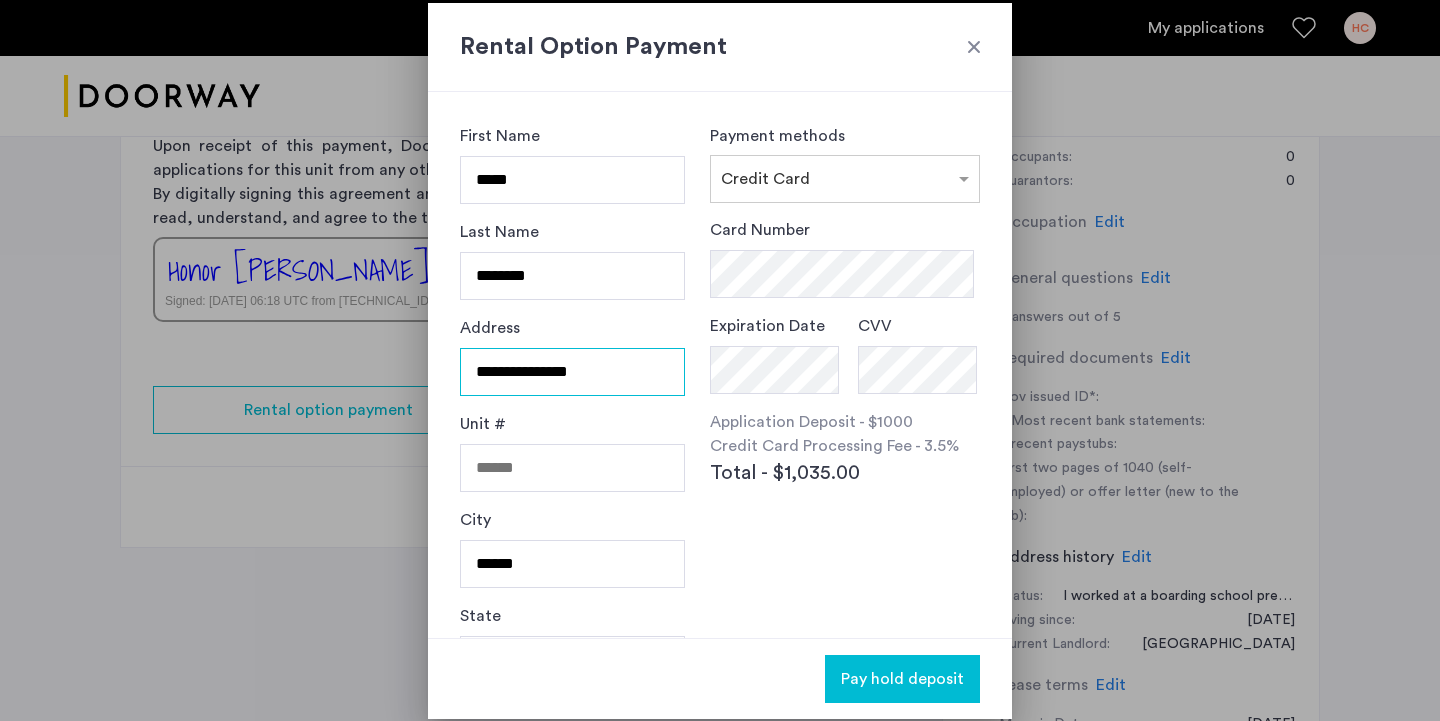 click on "**********" at bounding box center [572, 372] 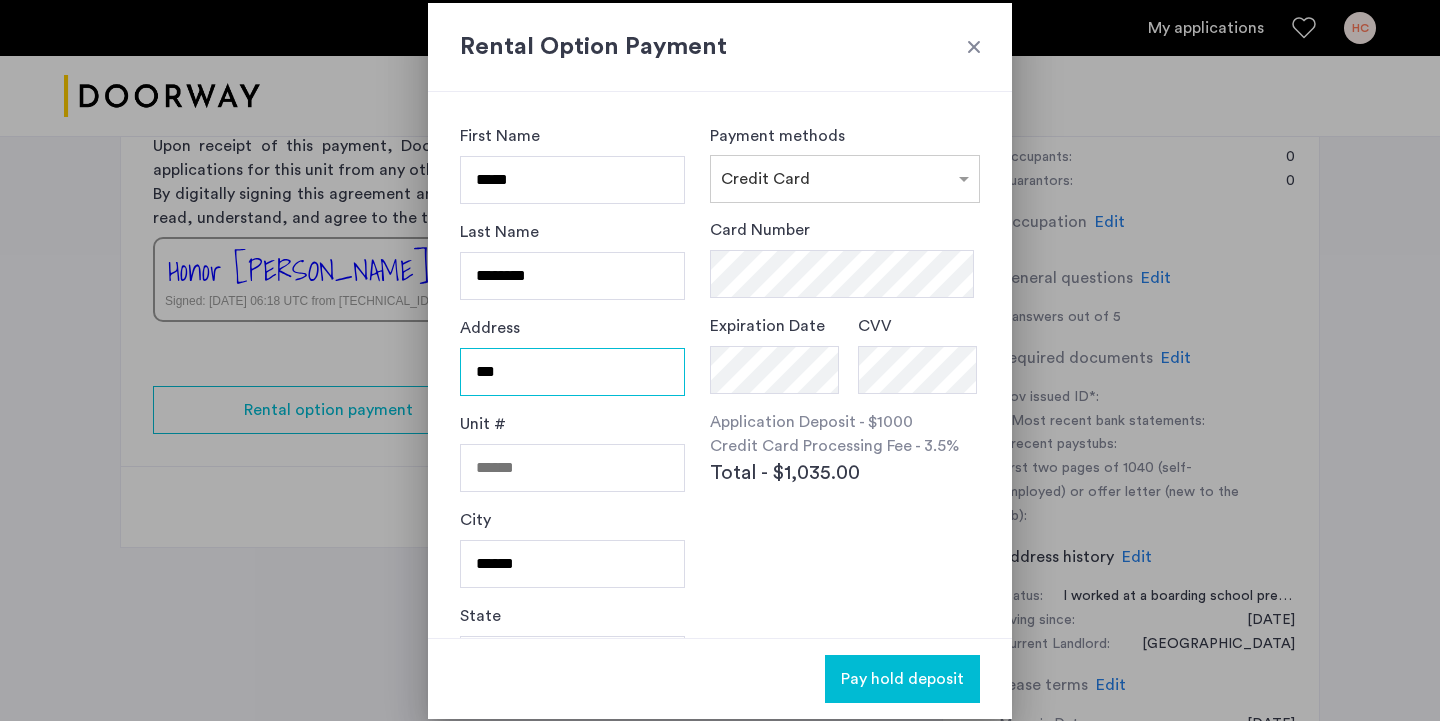 type on "**********" 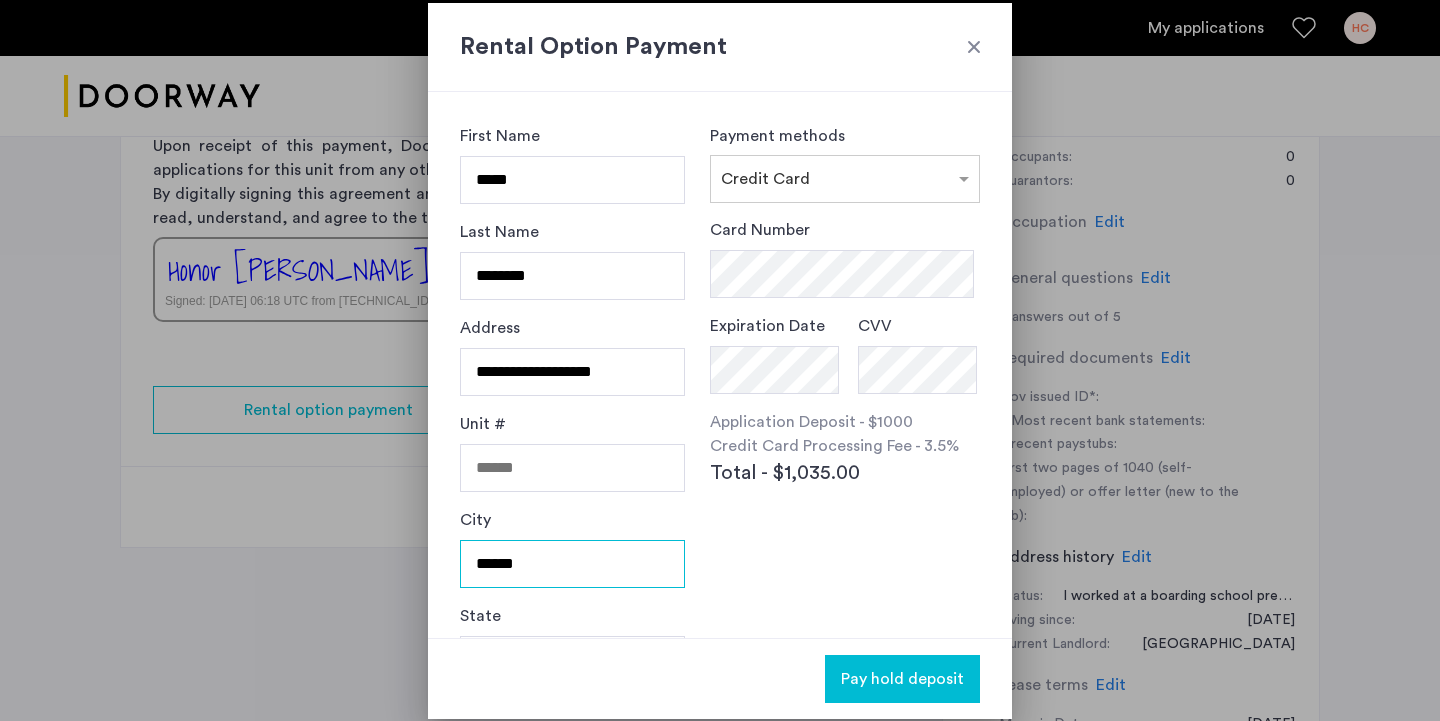 type on "****" 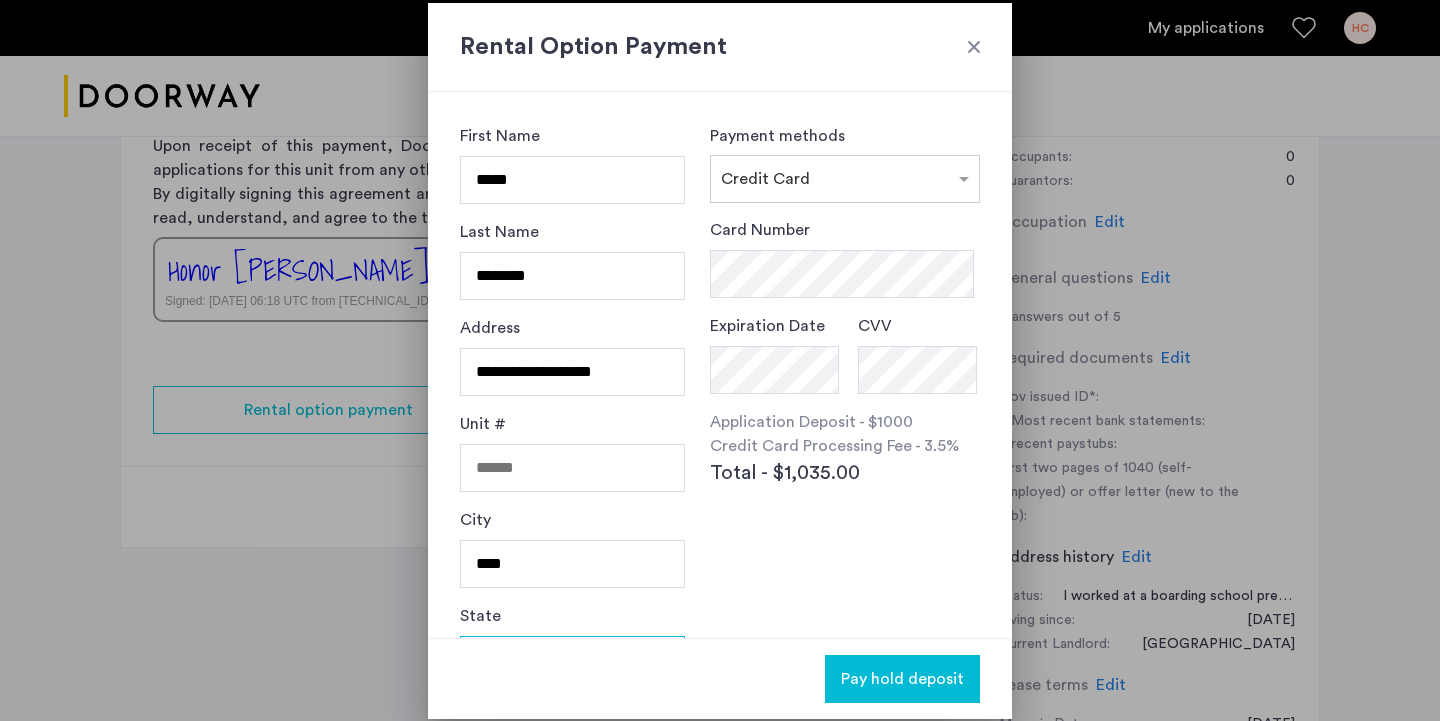 type on "**" 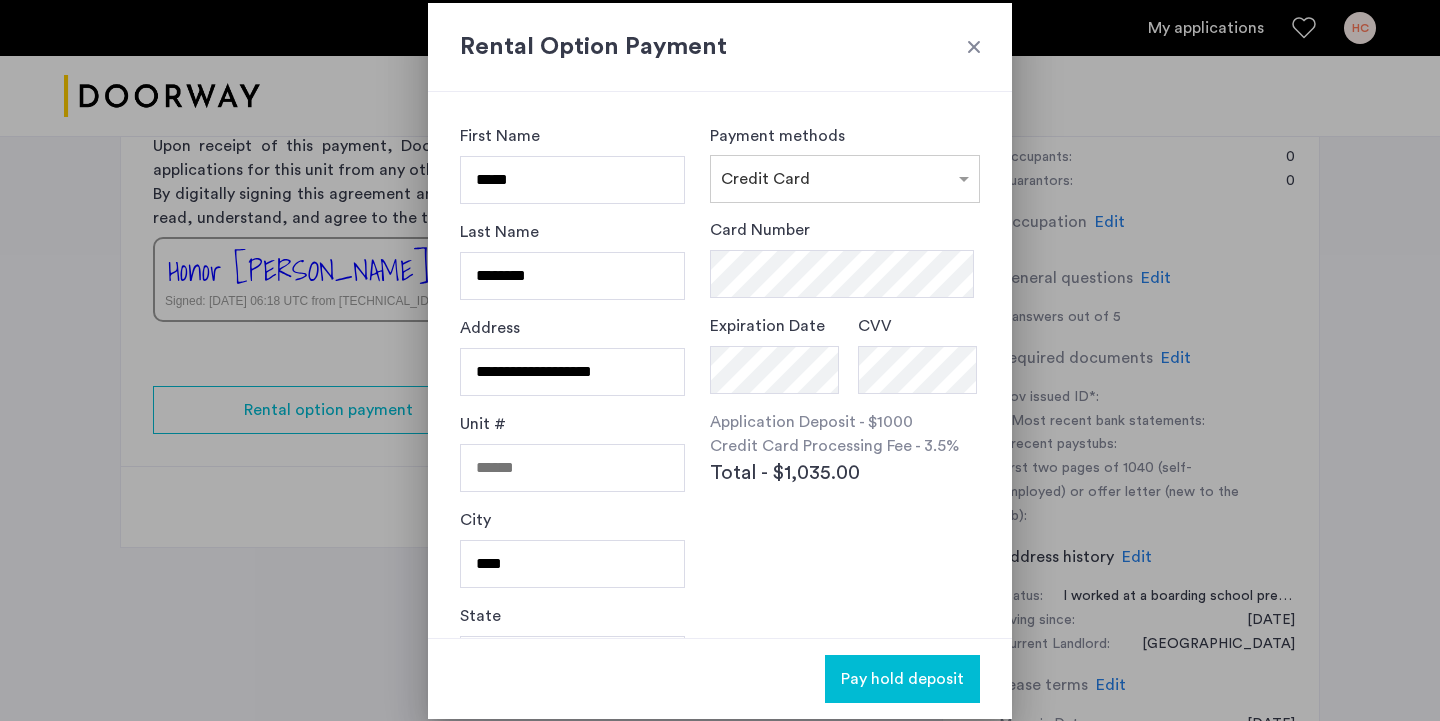 type on "*****" 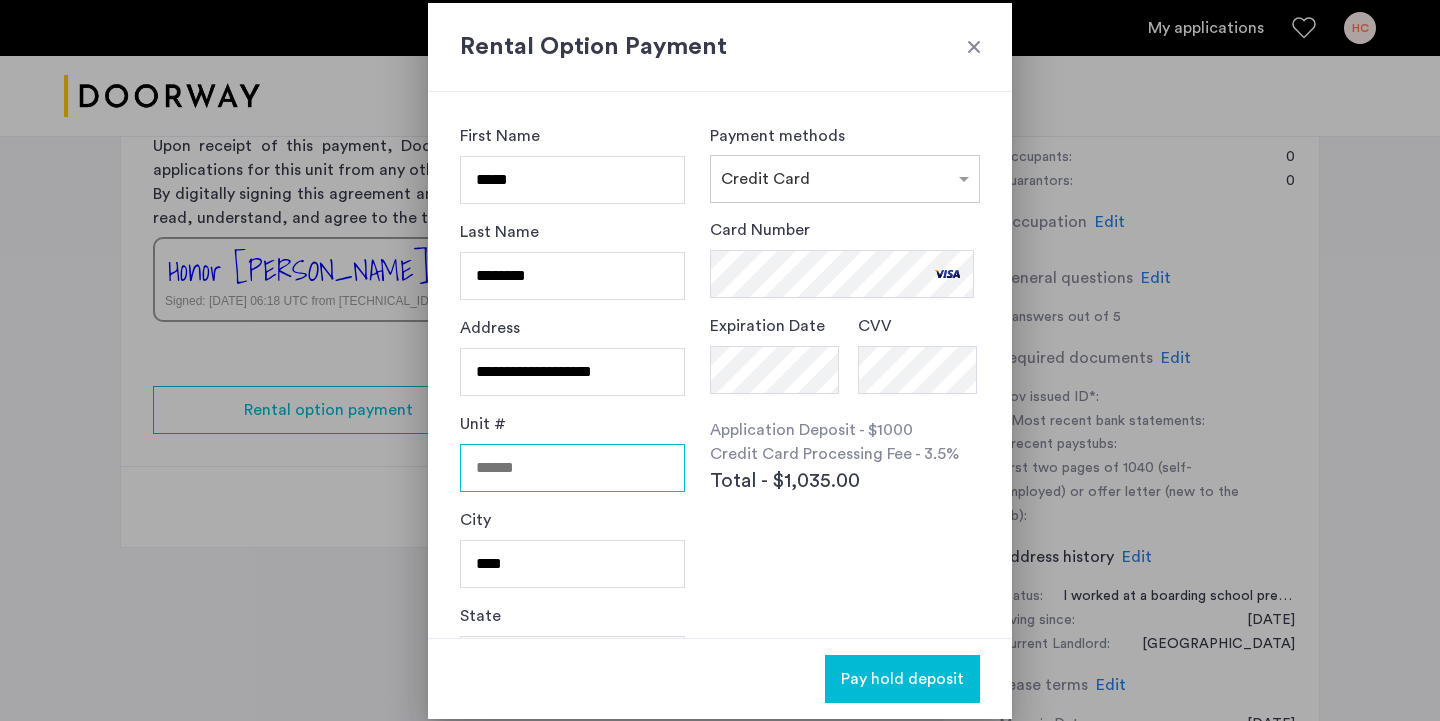 click on "Unit #" at bounding box center [572, 468] 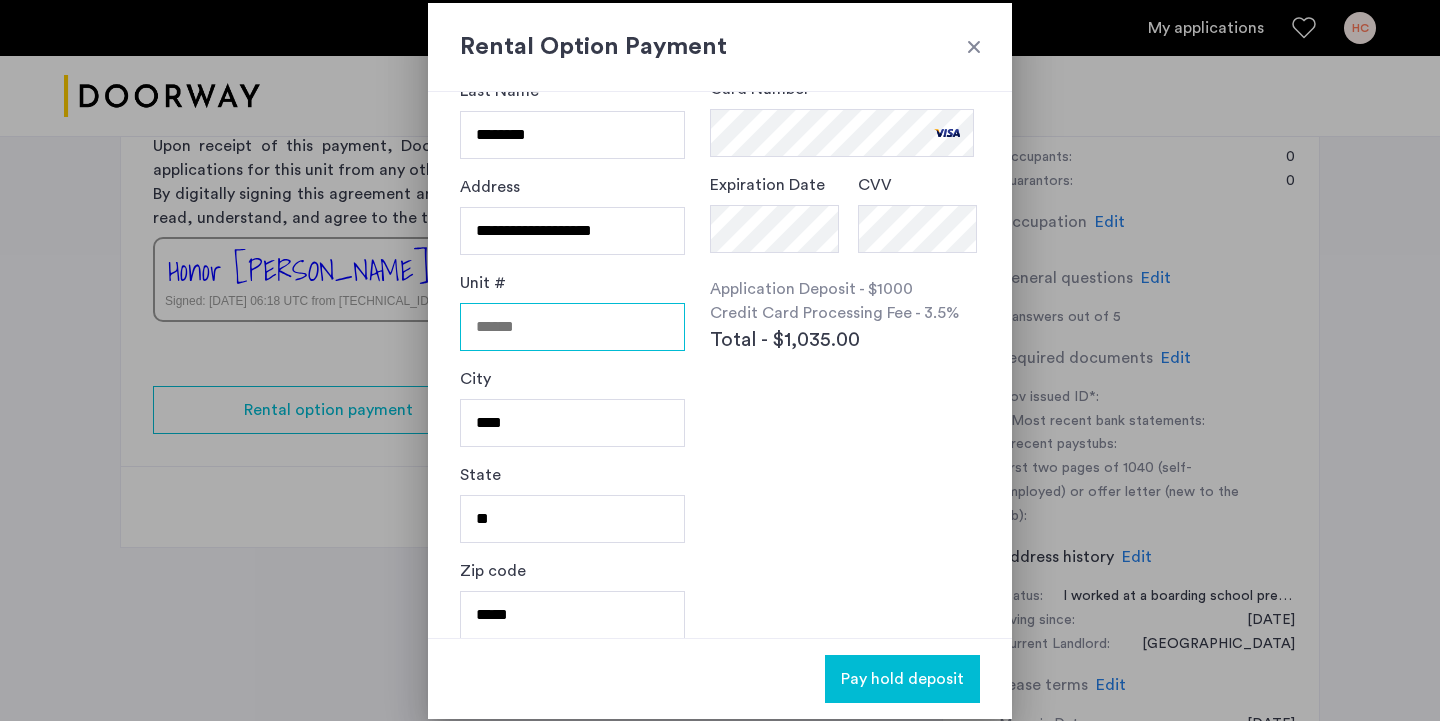 scroll, scrollTop: 129, scrollLeft: 0, axis: vertical 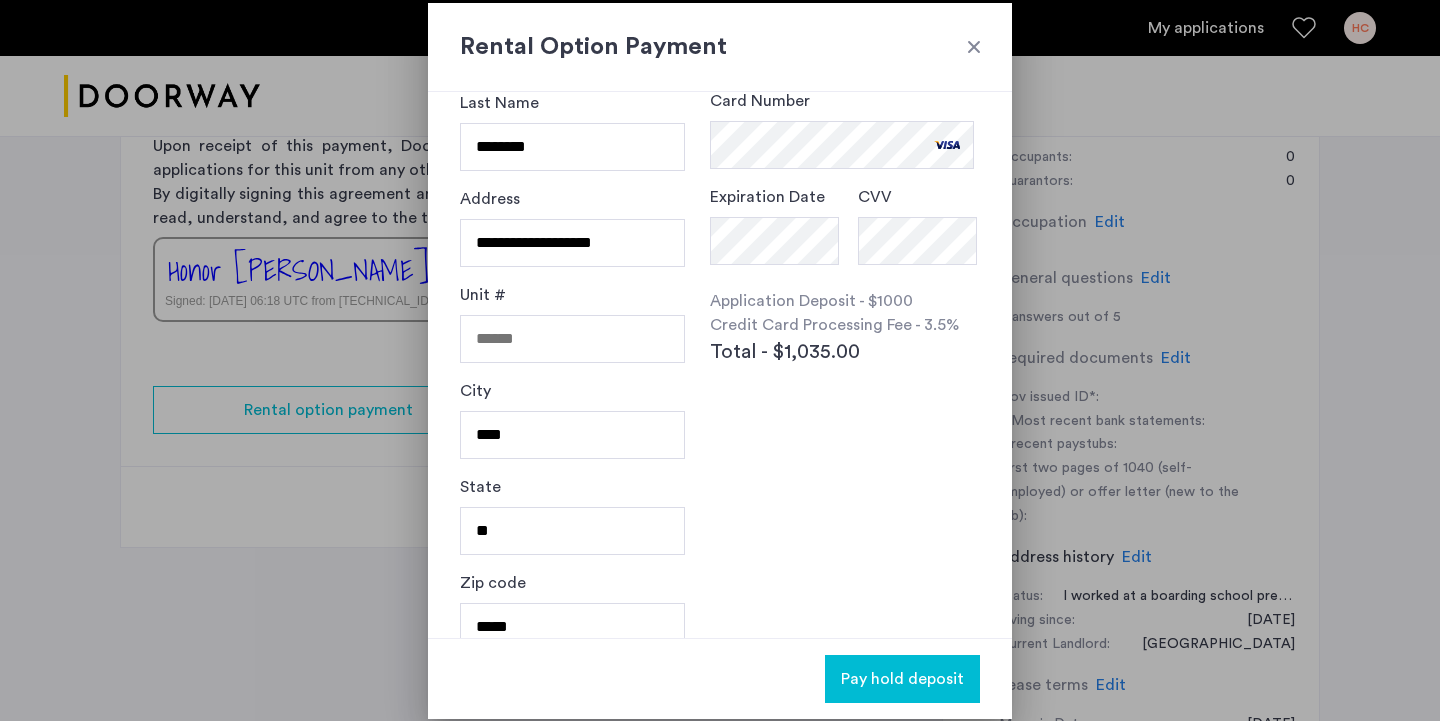 click on "Card Number Expiration Date CVV Application Deposit - $1000  Credit Card Processing Fee - 3.5% Total - $1,035.00" at bounding box center [845, 273] 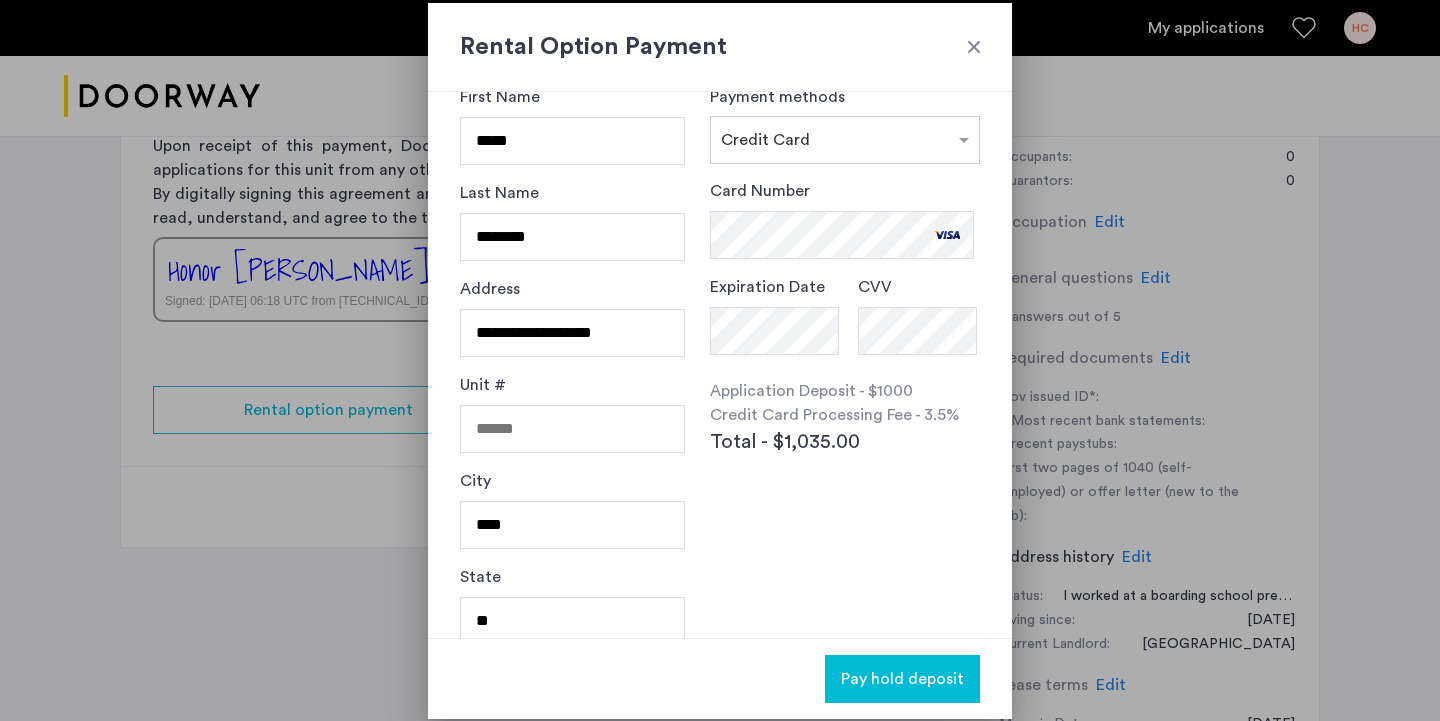 scroll, scrollTop: 0, scrollLeft: 0, axis: both 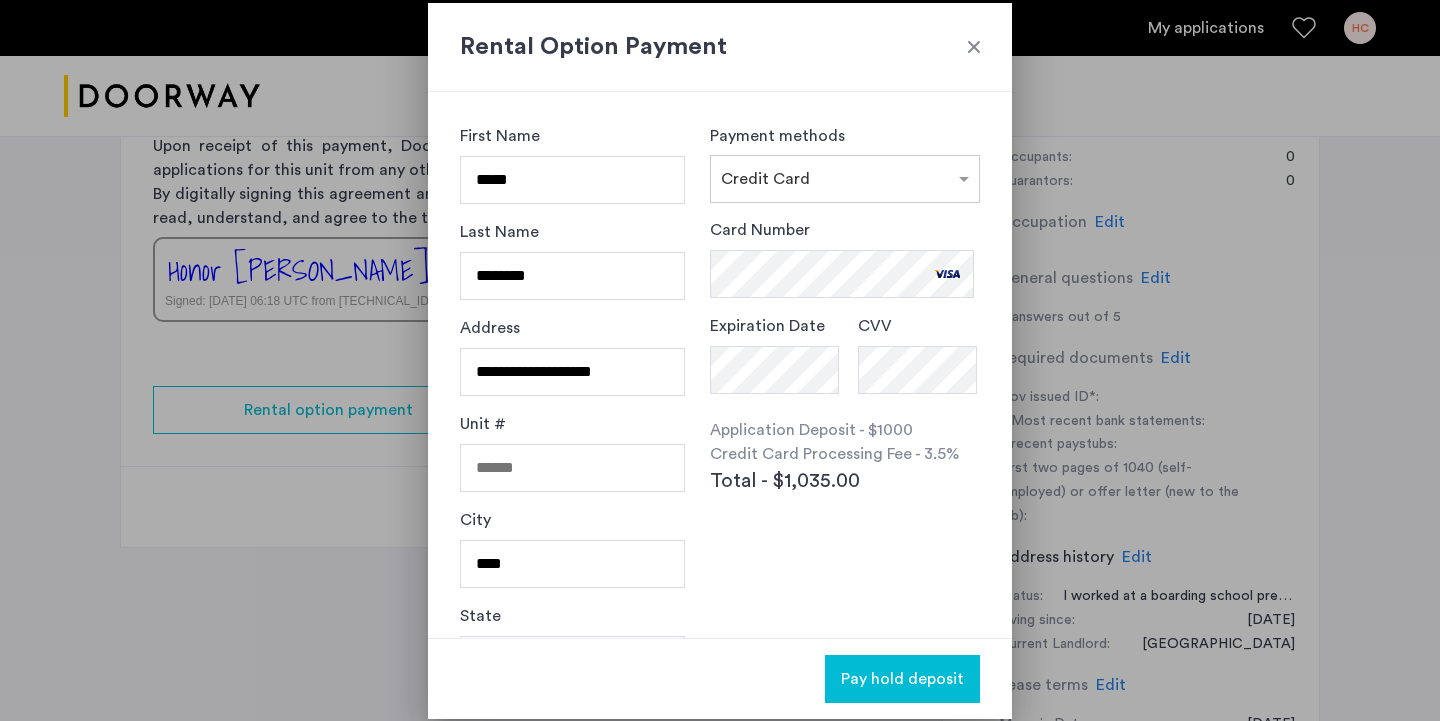 click on "Pay hold deposit" at bounding box center [902, 679] 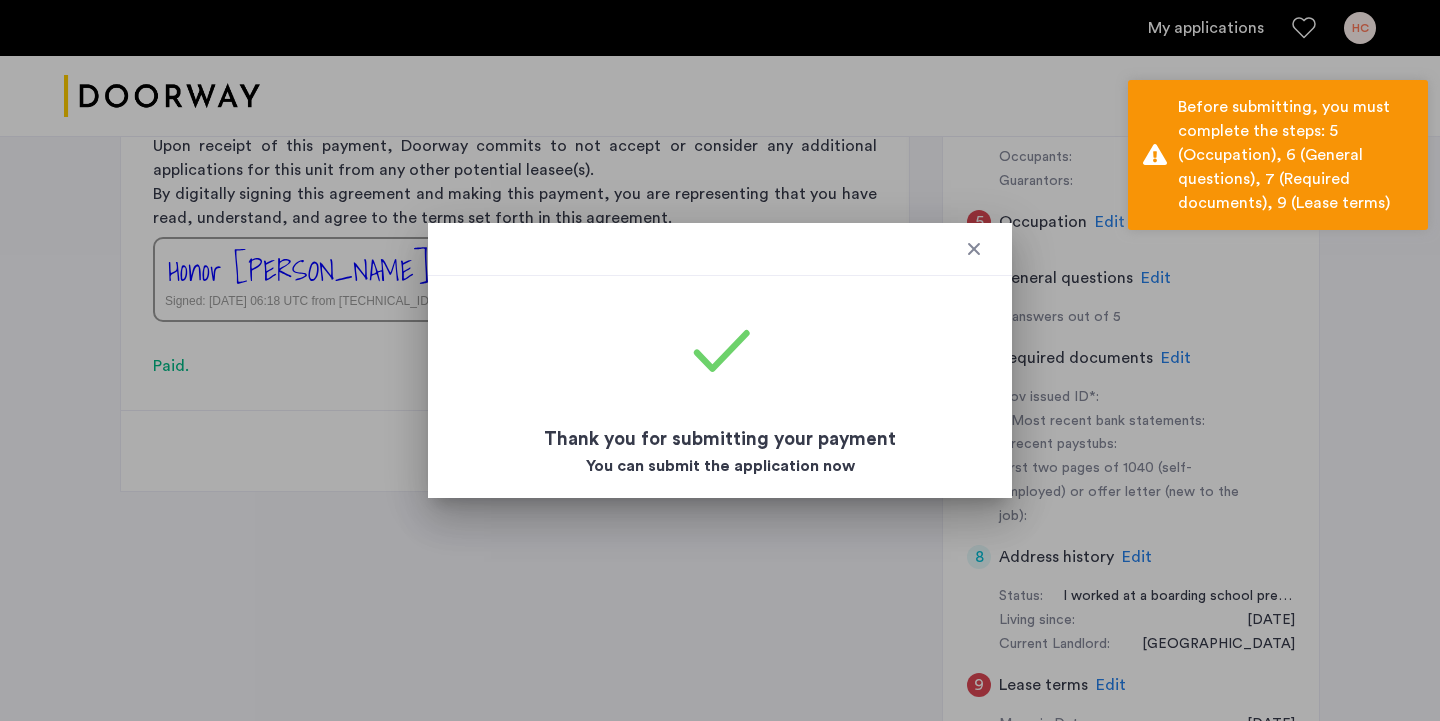 click at bounding box center [974, 249] 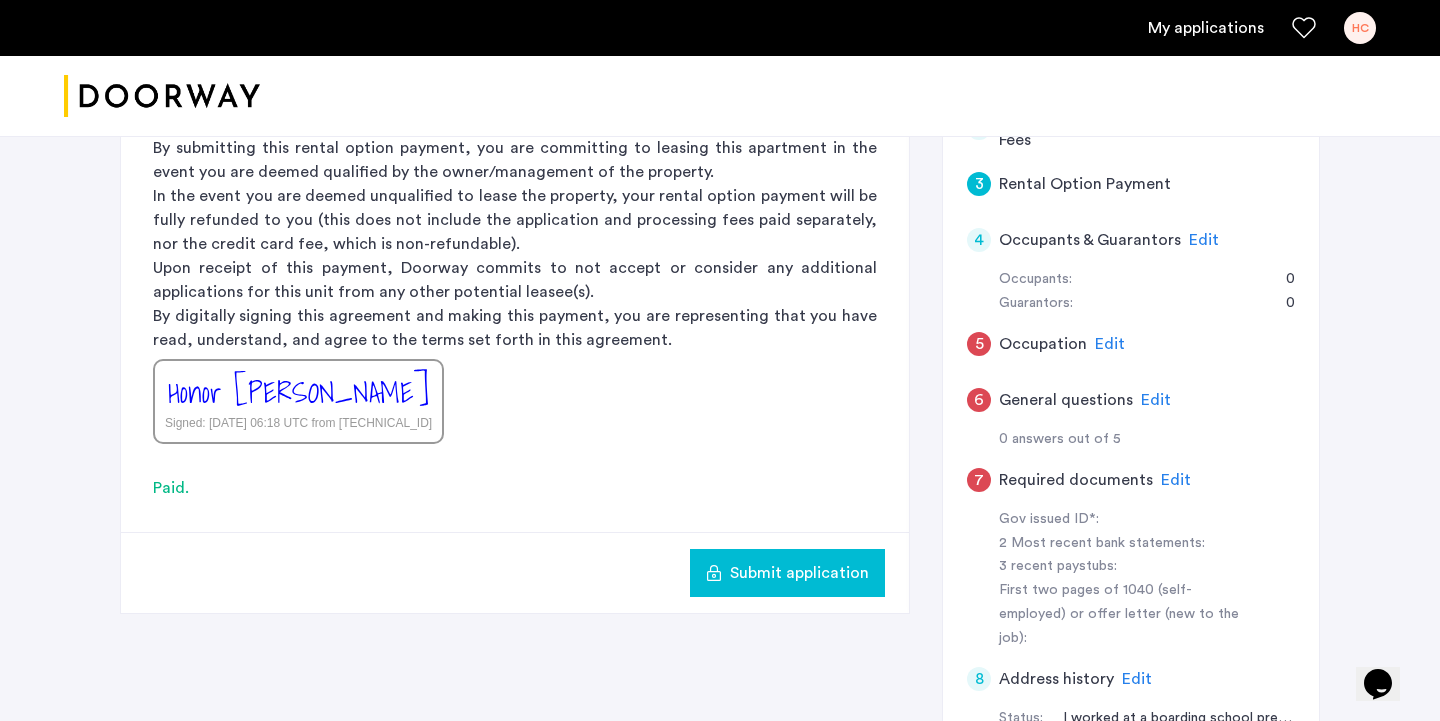 scroll, scrollTop: 495, scrollLeft: 0, axis: vertical 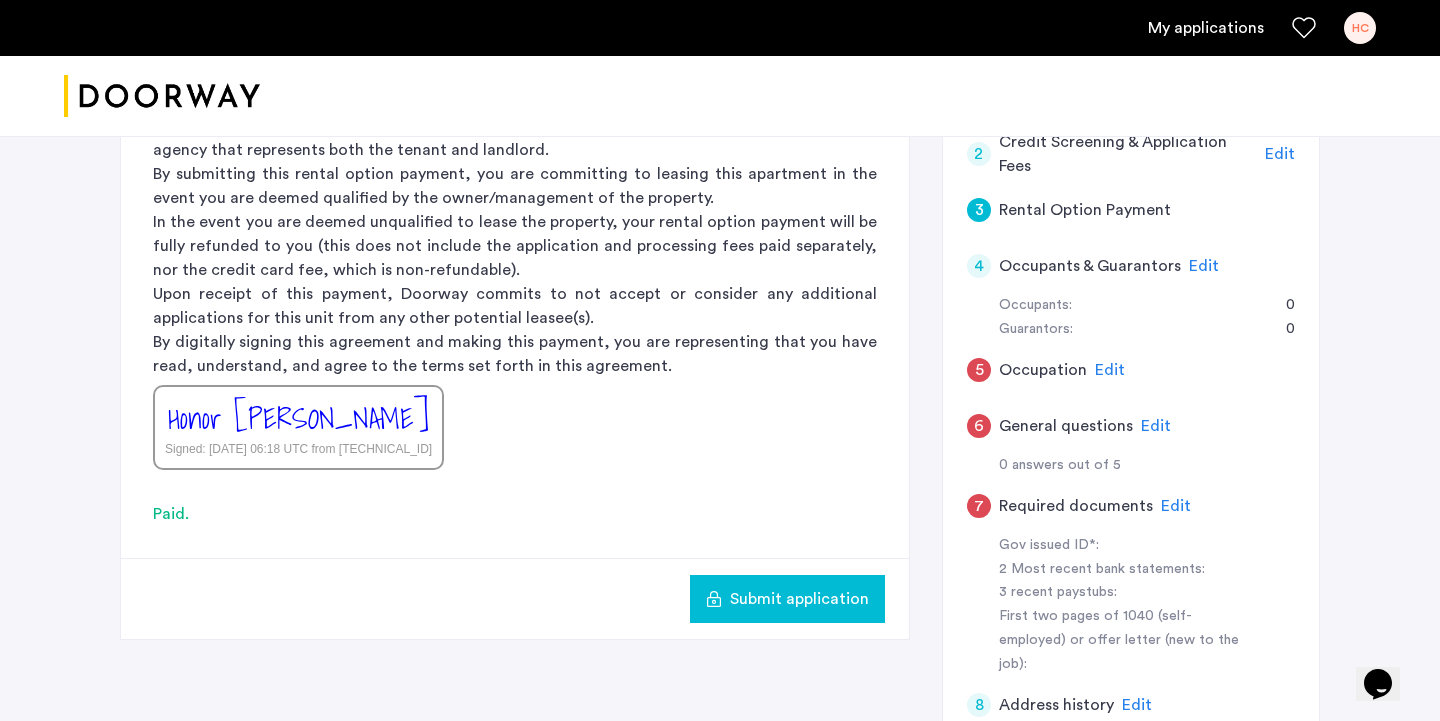 click on "Edit" 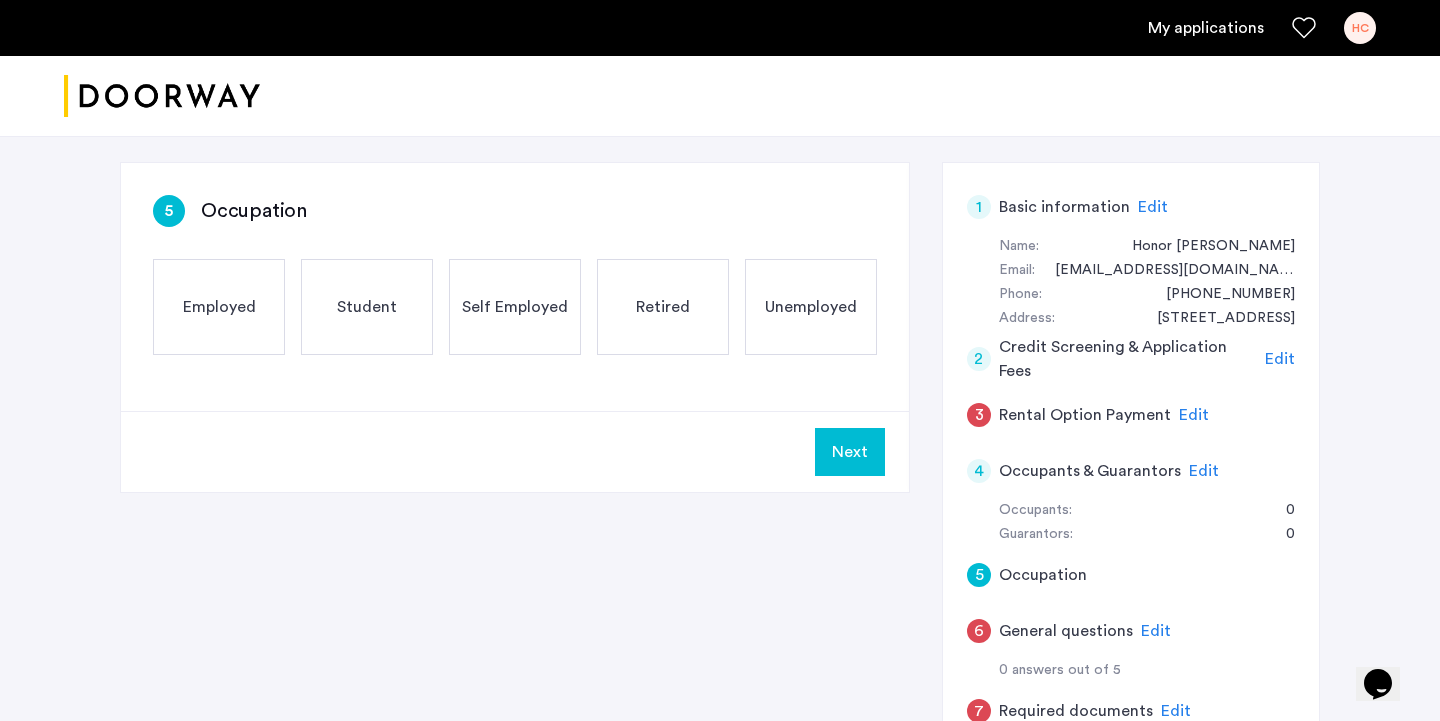 scroll, scrollTop: 252, scrollLeft: 0, axis: vertical 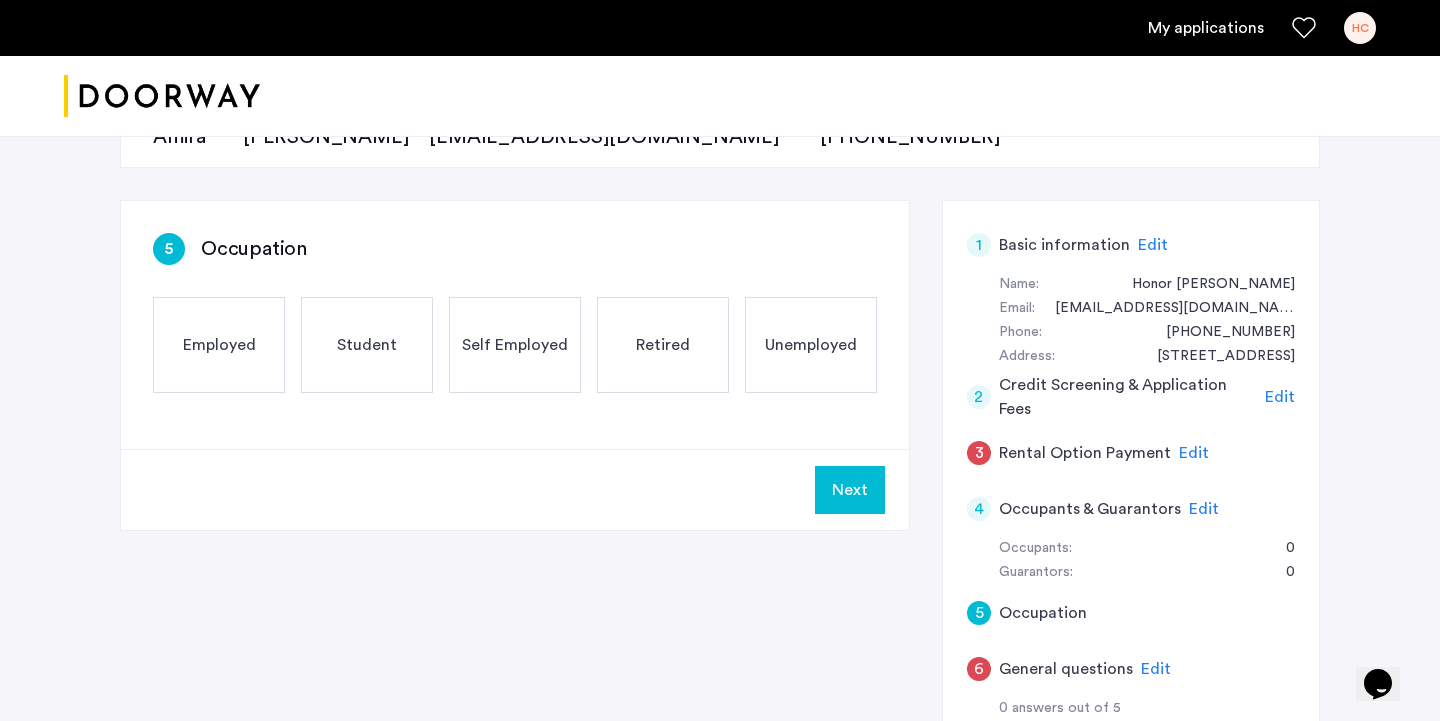 click on "Employed" 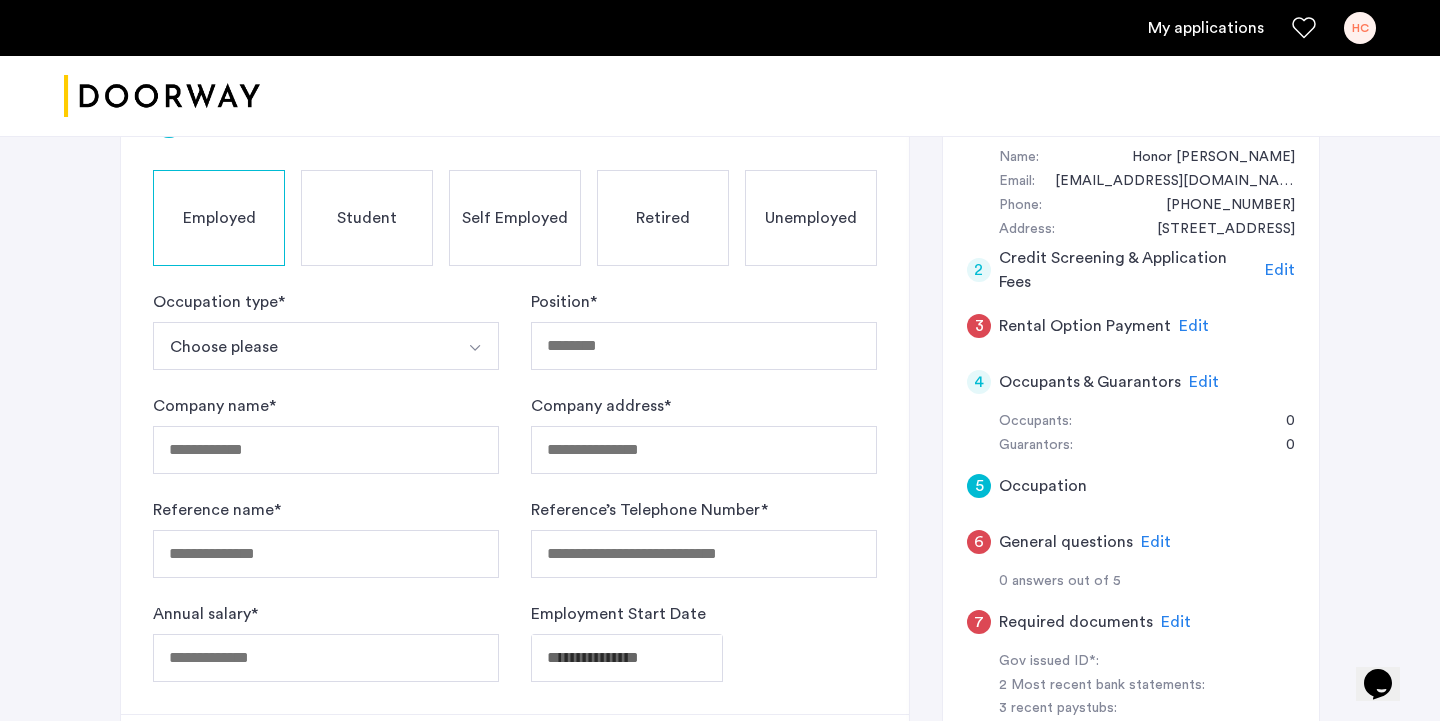 scroll, scrollTop: 395, scrollLeft: 0, axis: vertical 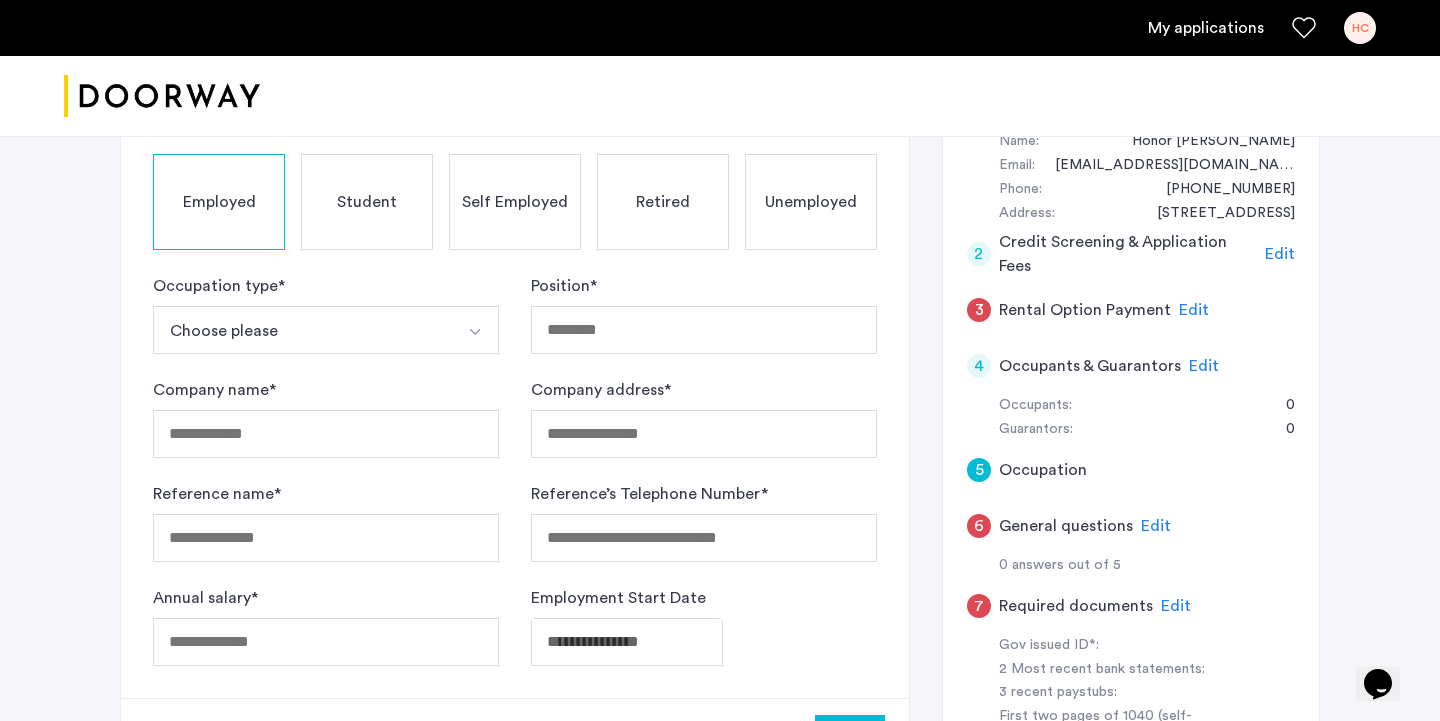 click at bounding box center (475, 330) 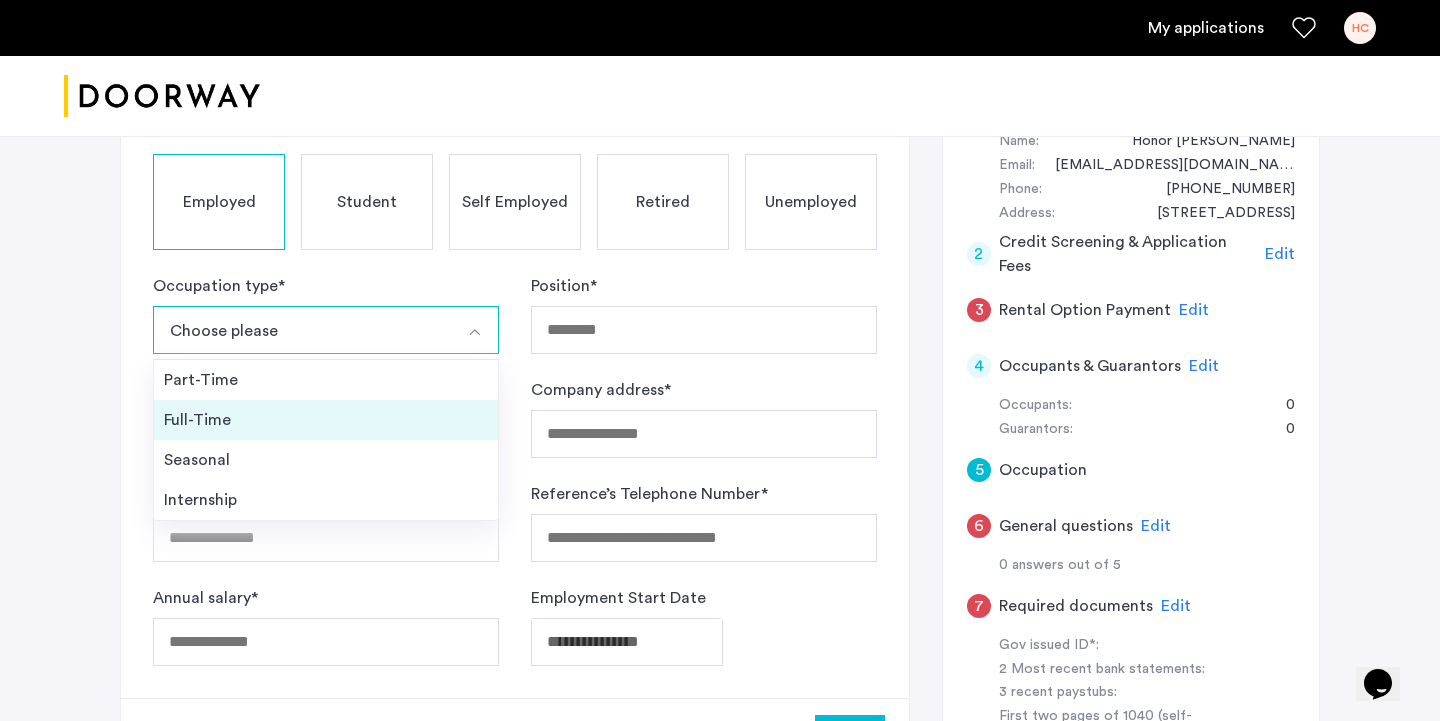 click on "Full-Time" at bounding box center (326, 420) 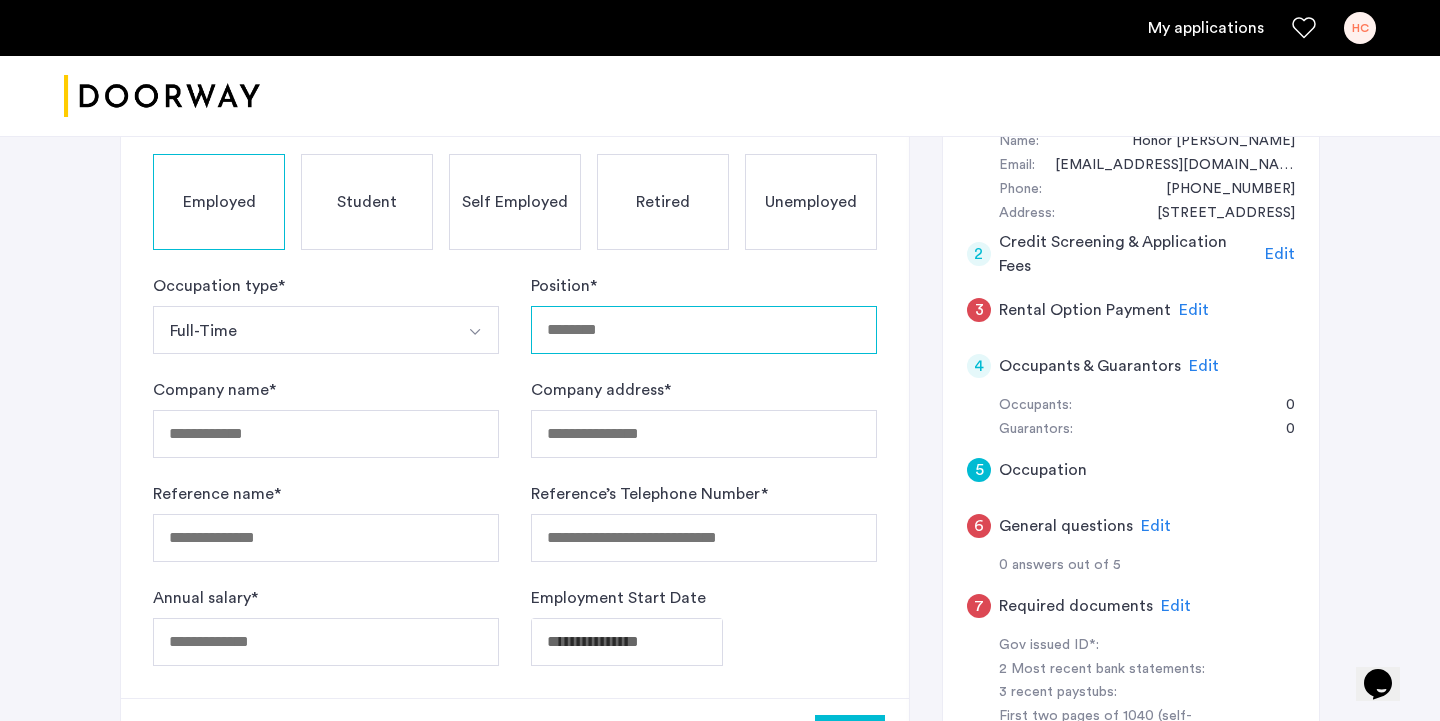 click on "Position  *" at bounding box center [704, 330] 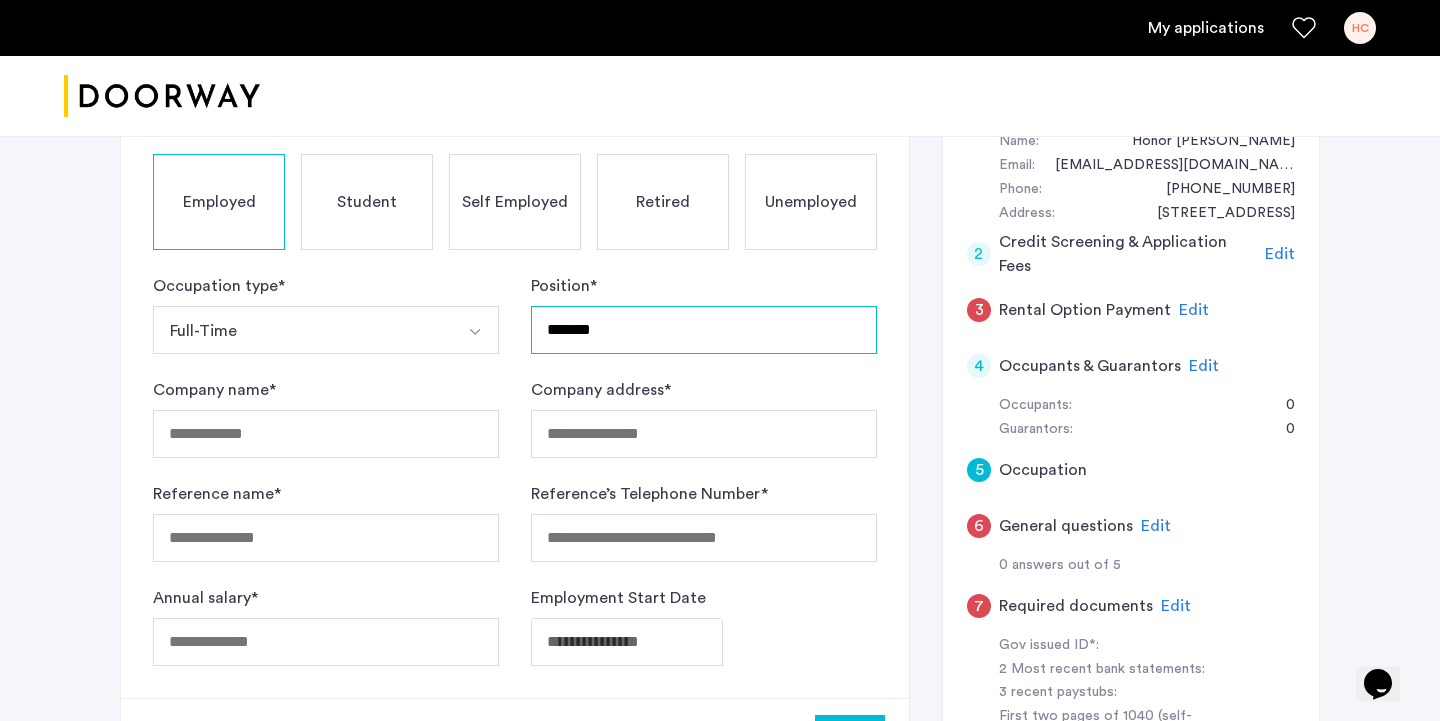 type on "*******" 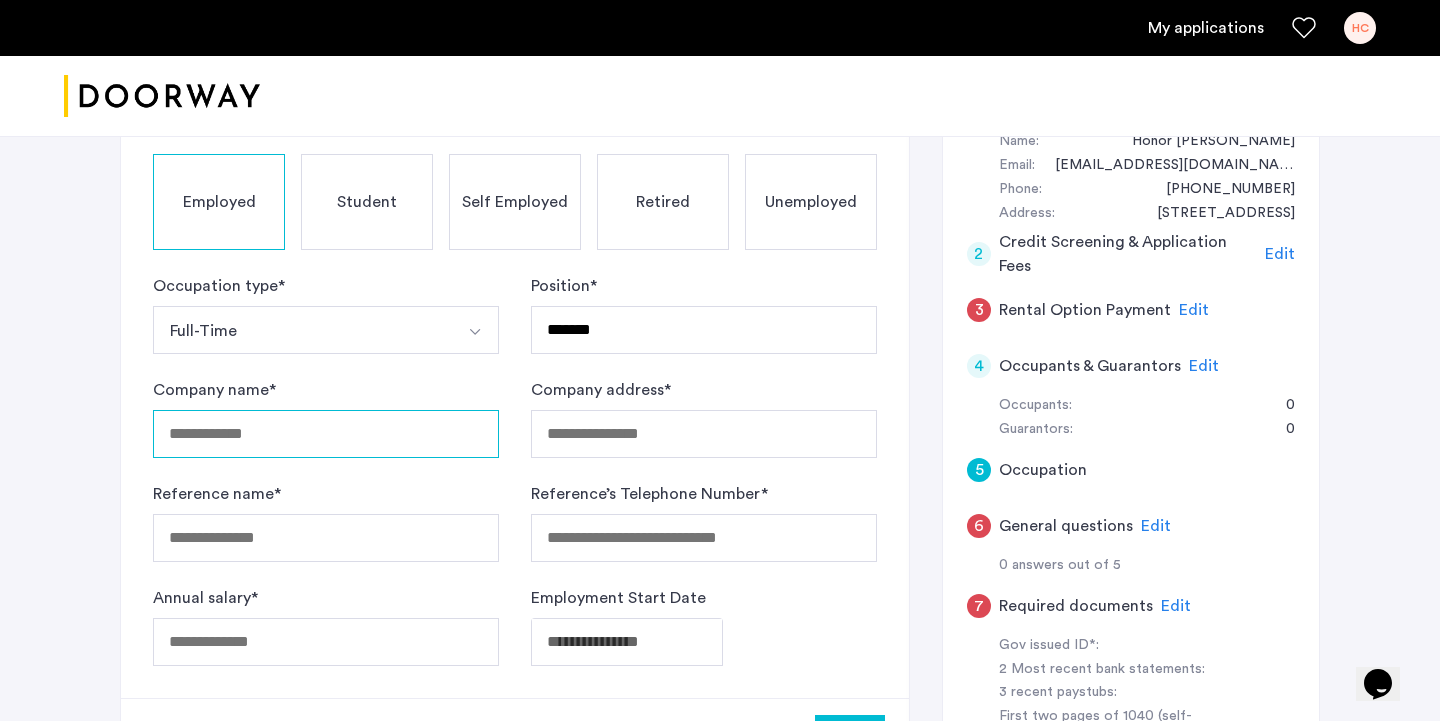click on "Company name  *" at bounding box center (326, 434) 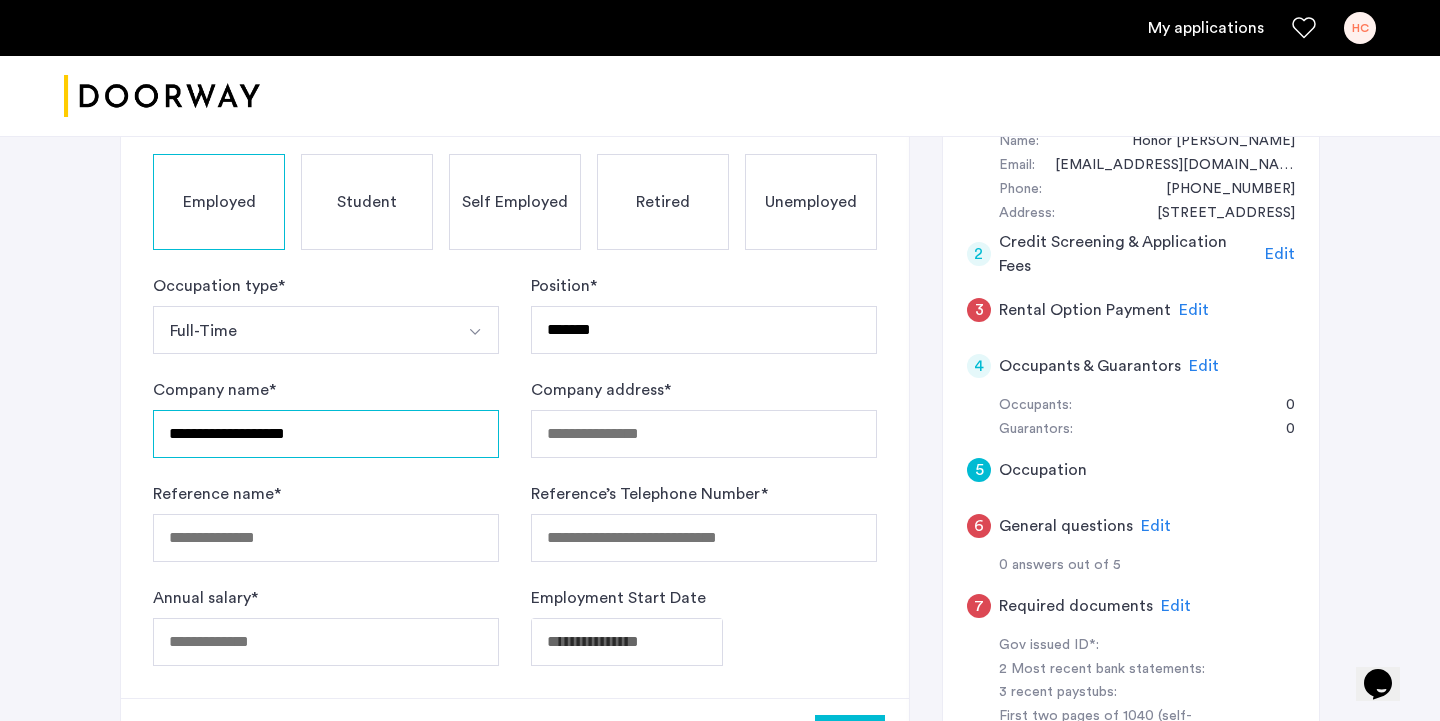 type on "**********" 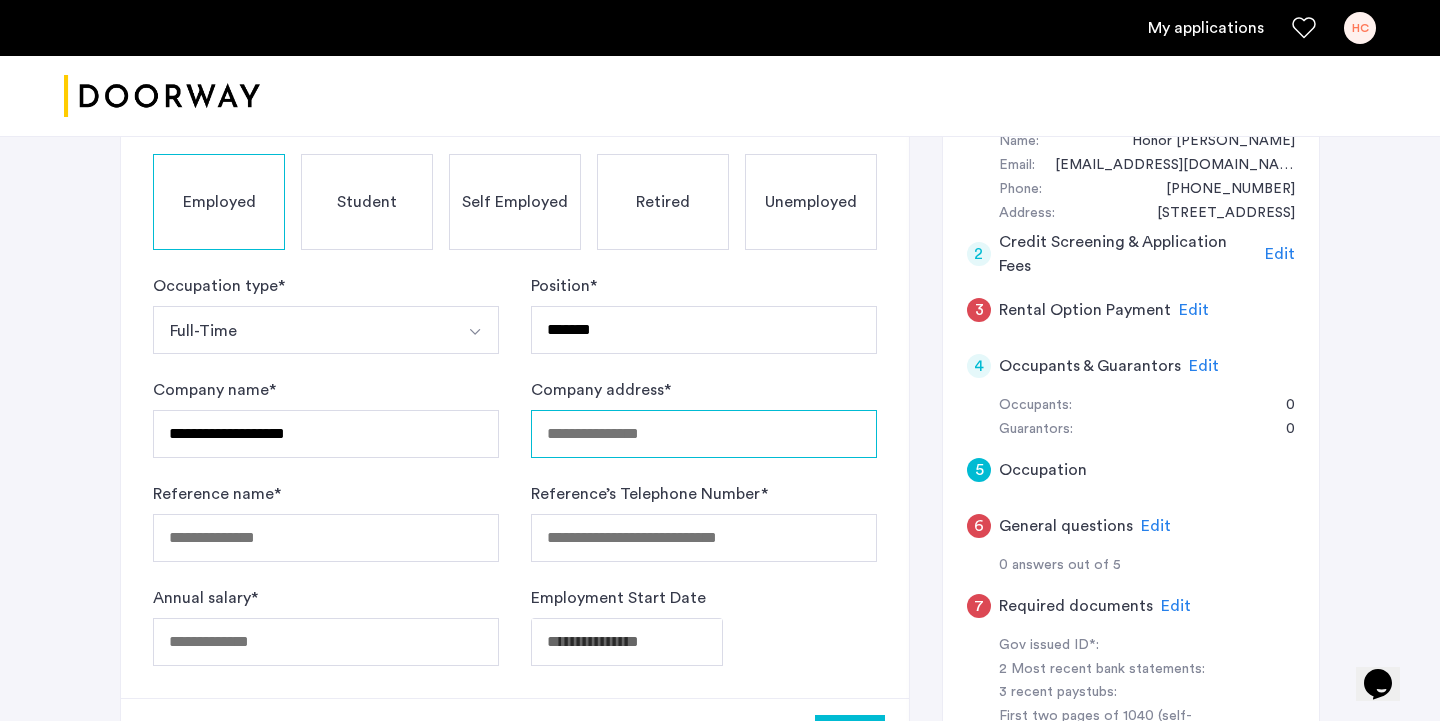 click on "Company address  *" at bounding box center (704, 434) 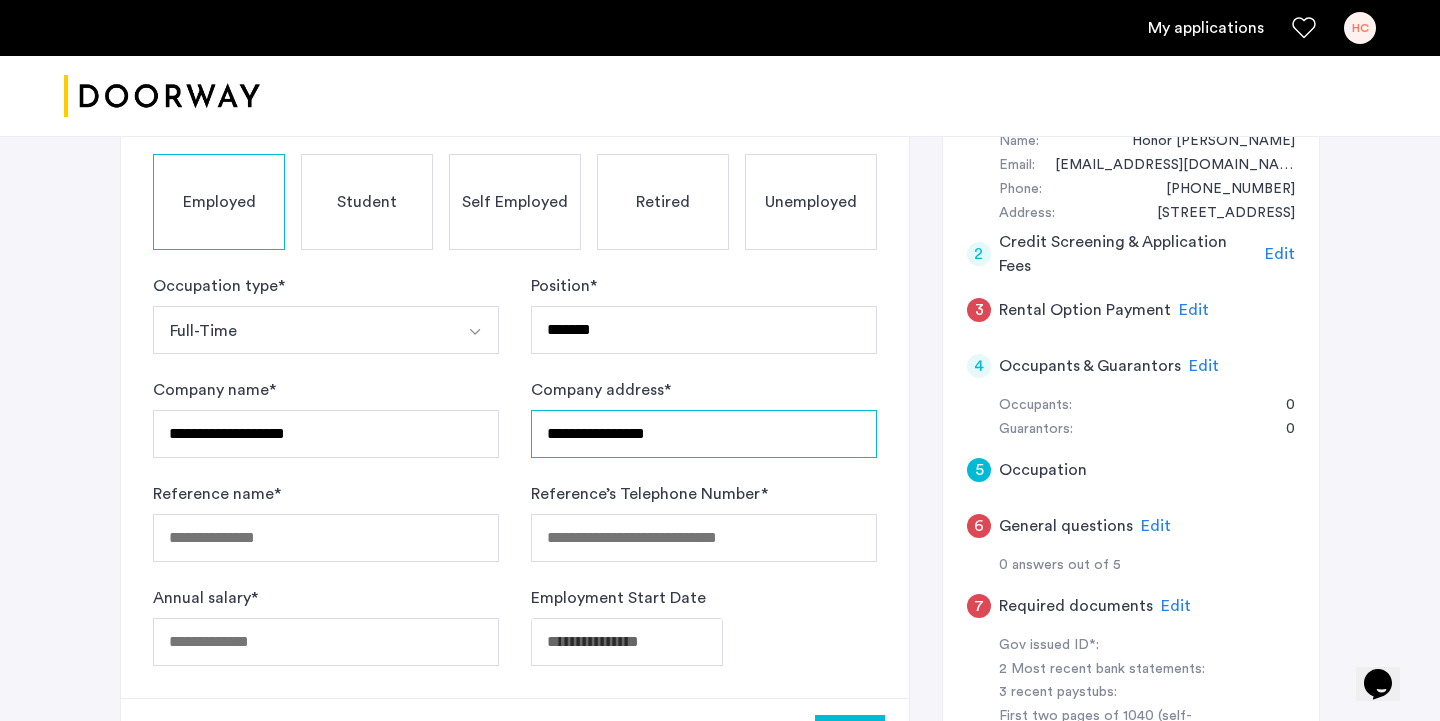 type on "**********" 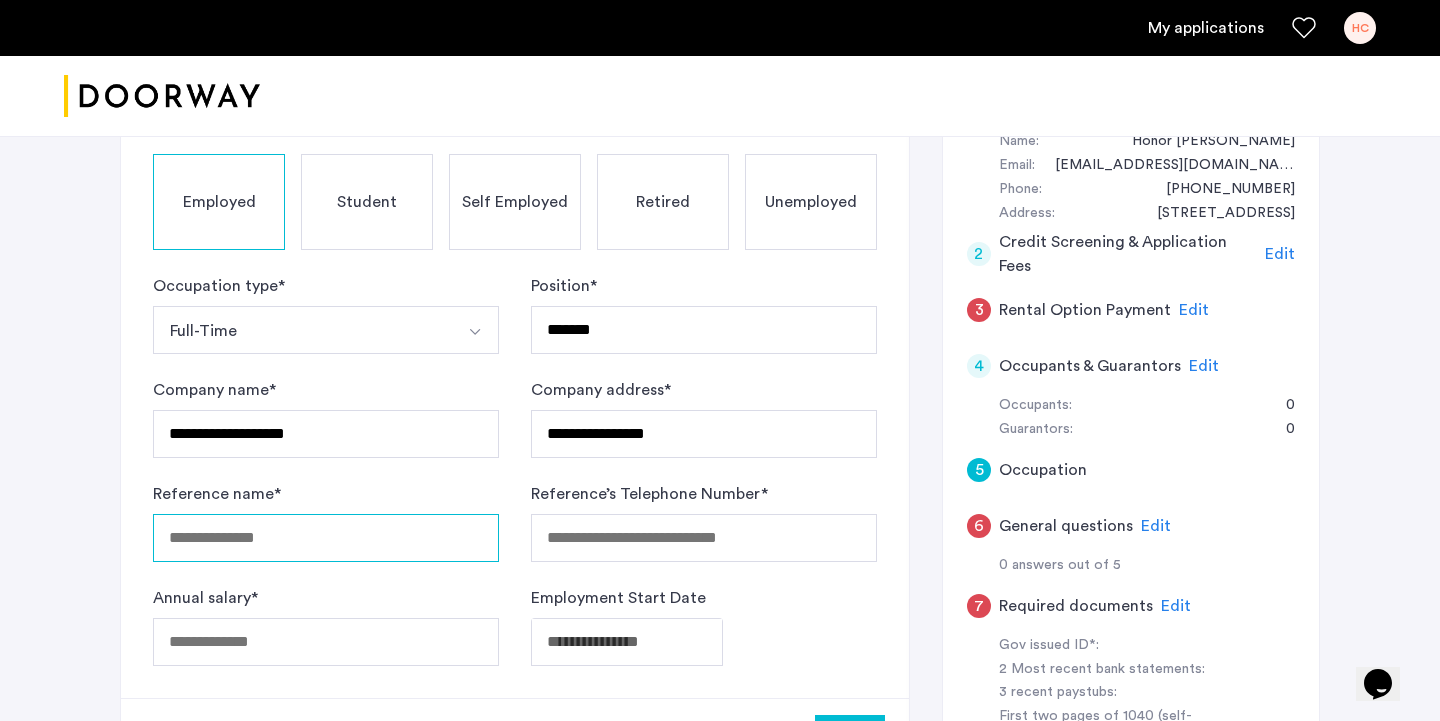 click on "Reference name  *" at bounding box center [326, 538] 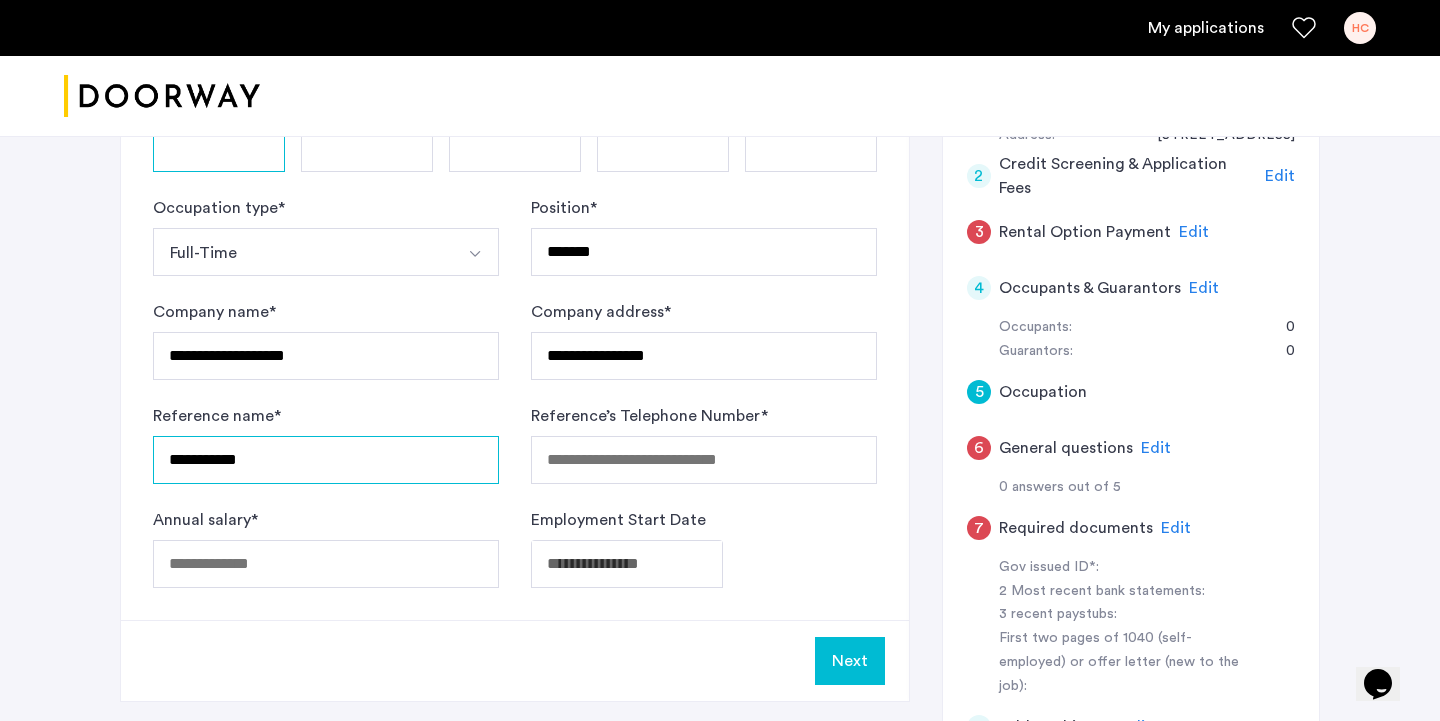type on "**********" 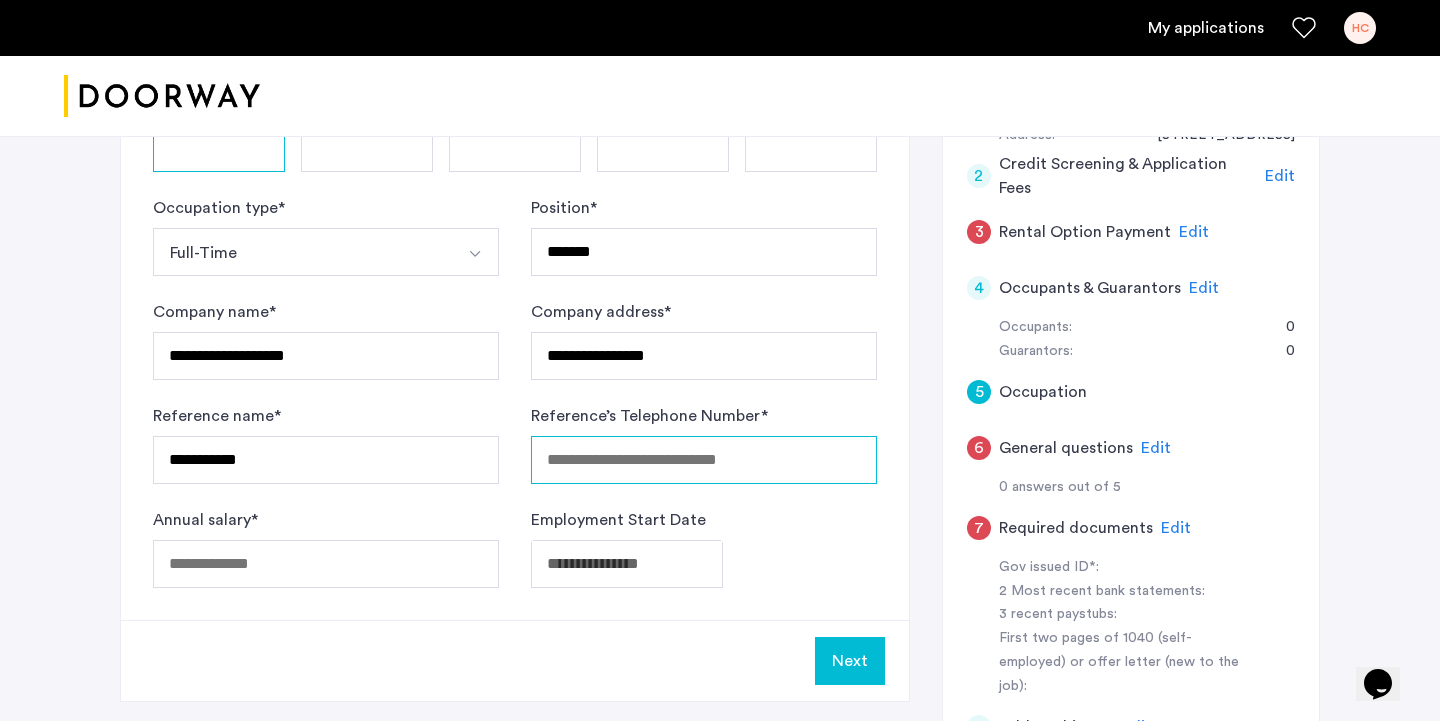 click on "Reference’s Telephone Number  *" at bounding box center [704, 460] 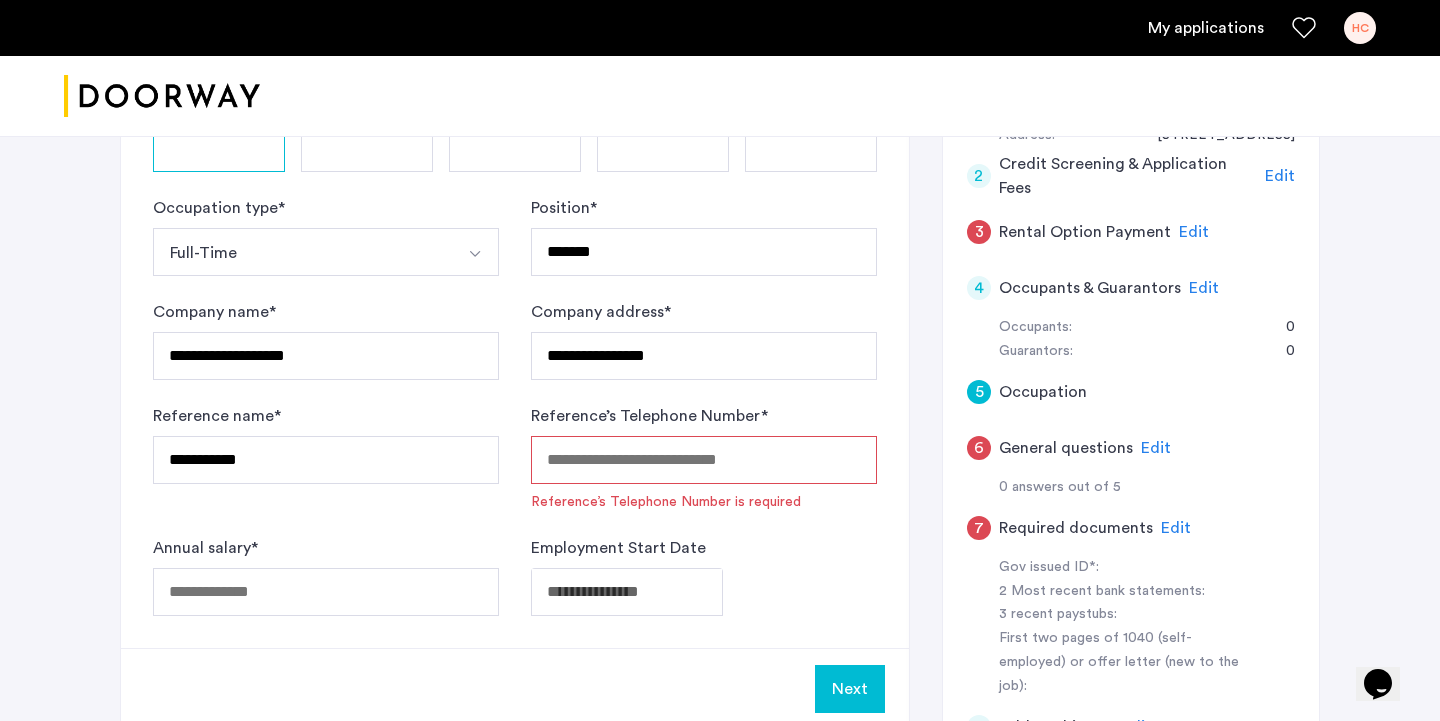 paste on "**********" 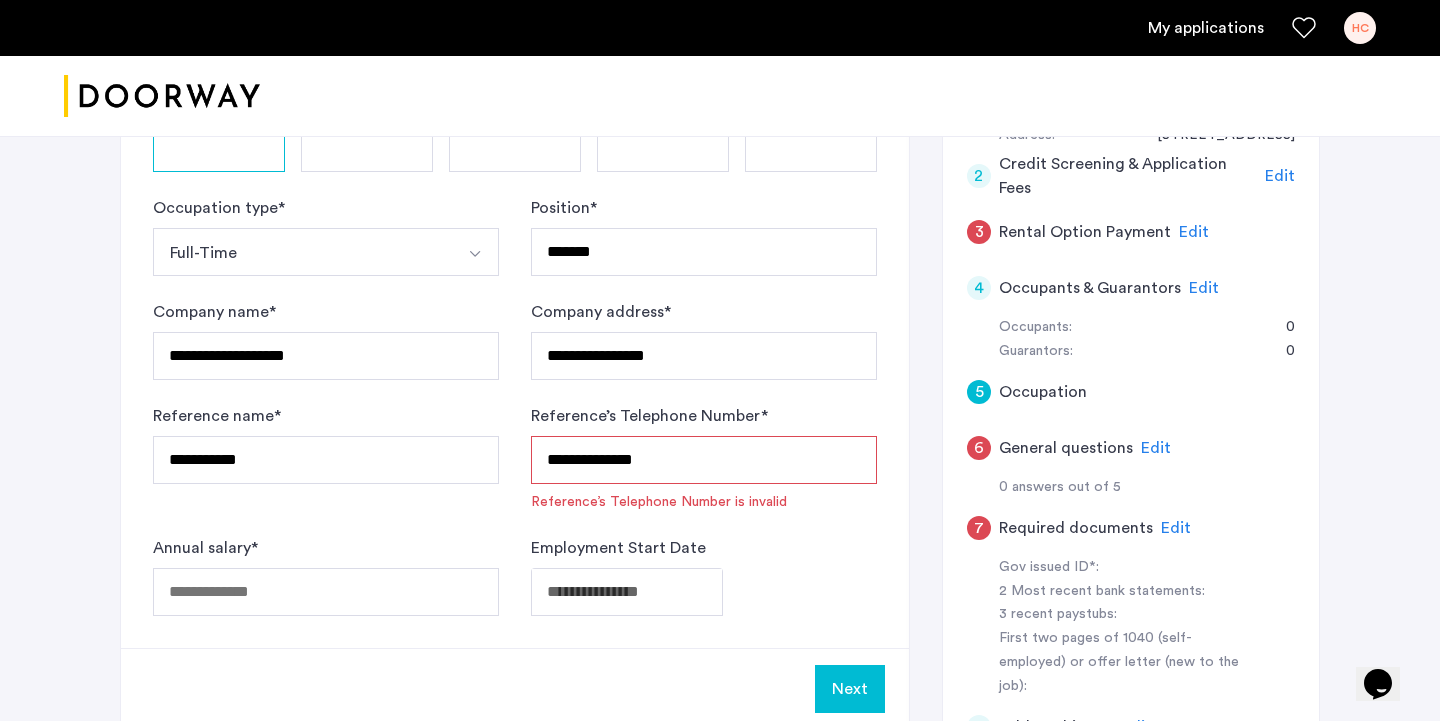 type on "**********" 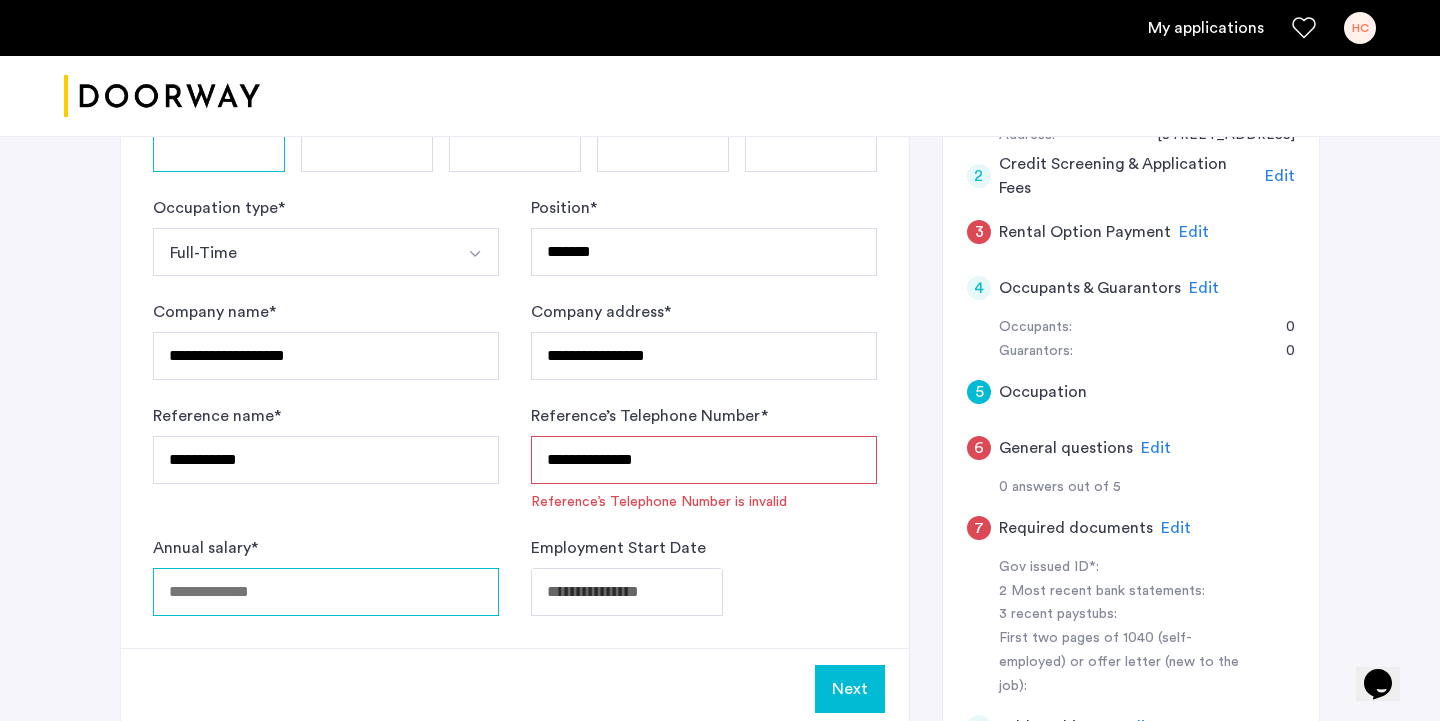 click on "Annual salary  *" at bounding box center (326, 592) 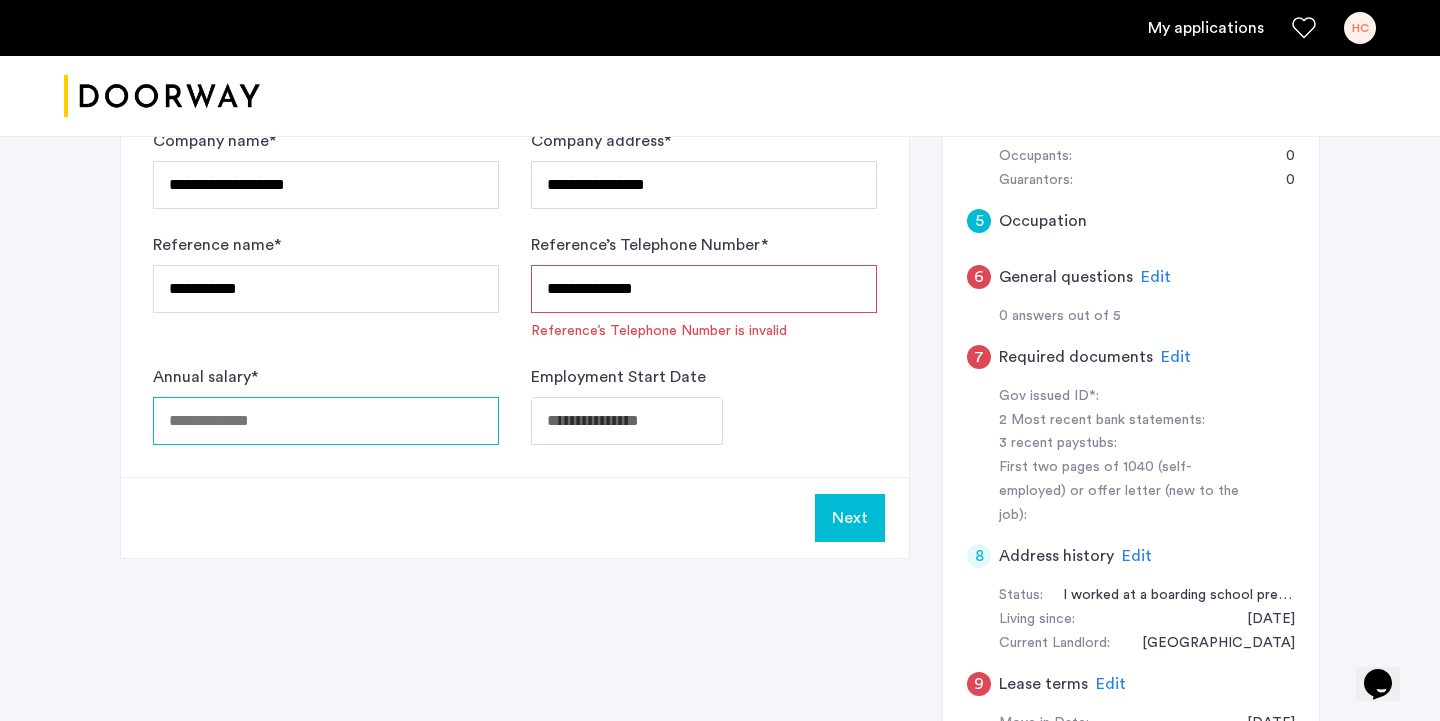 scroll, scrollTop: 676, scrollLeft: 0, axis: vertical 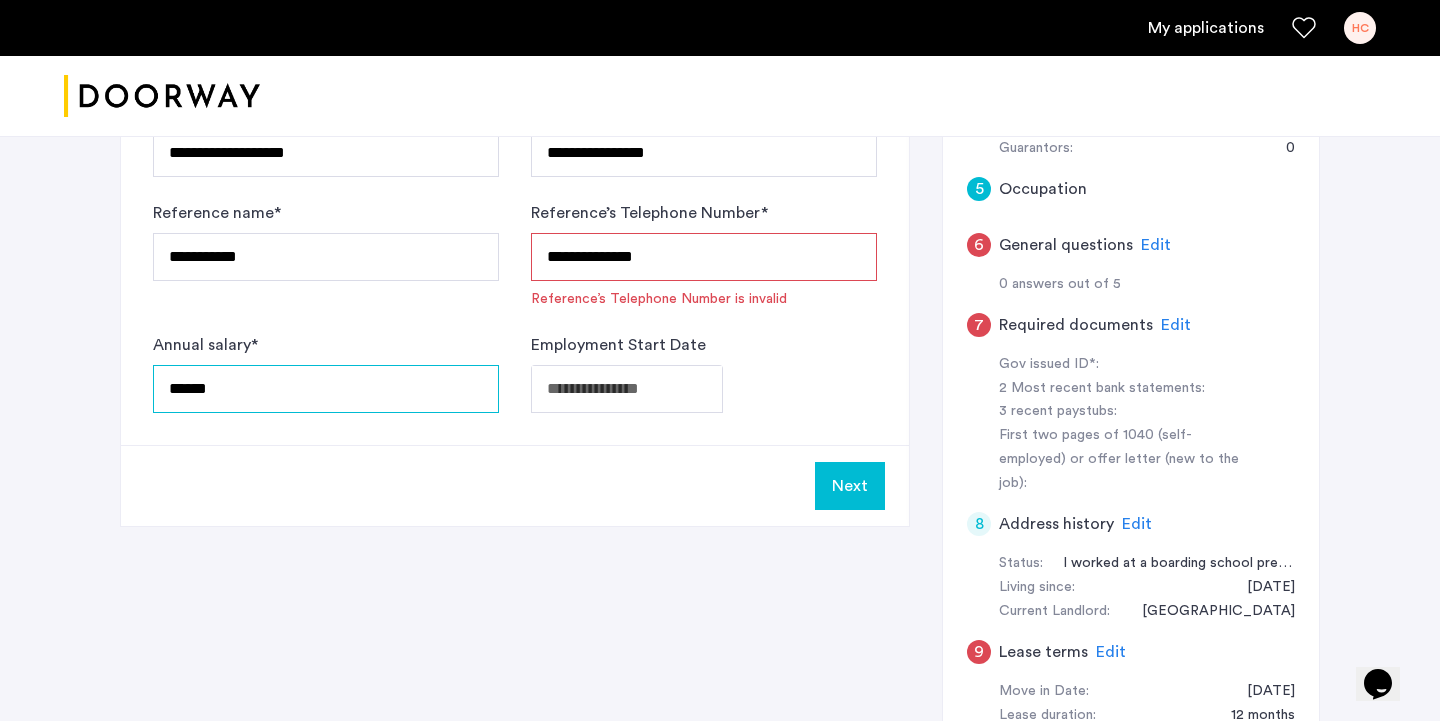 click on "******" at bounding box center (326, 389) 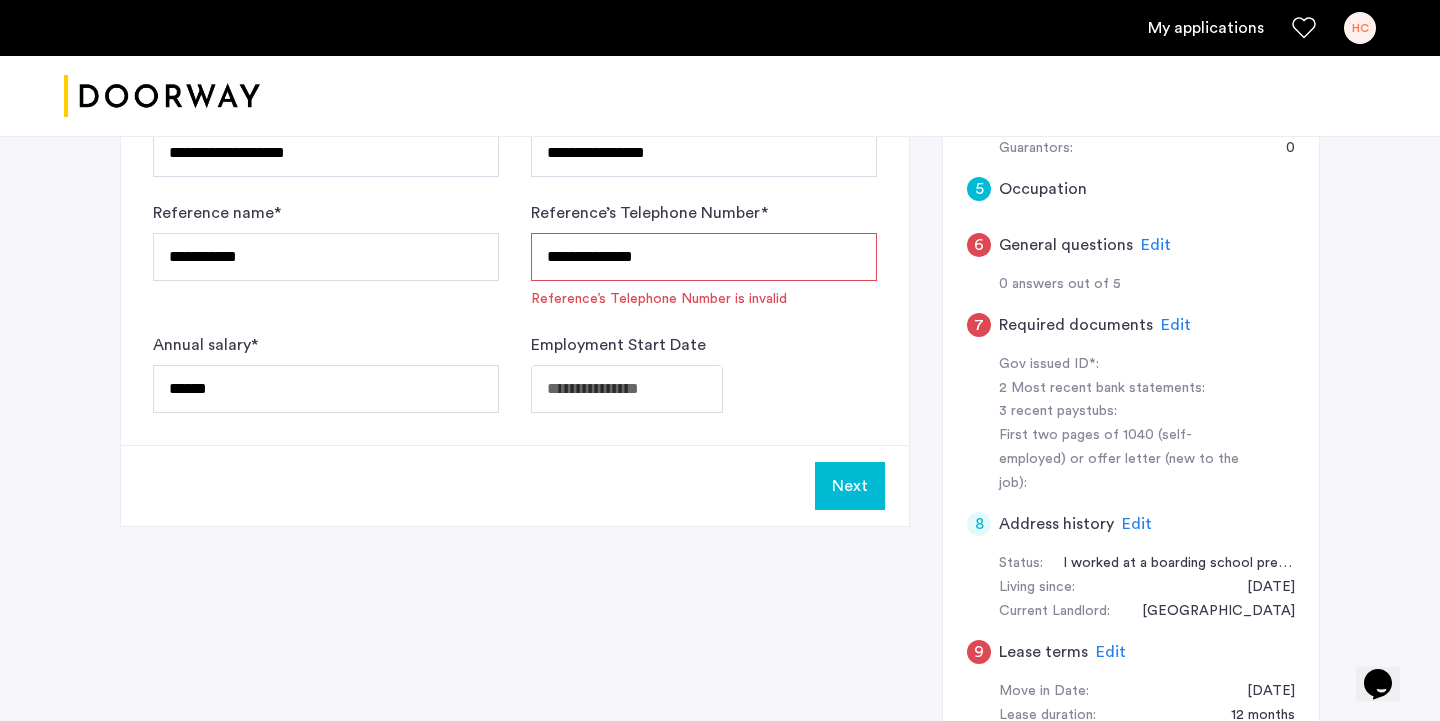 click on "**********" at bounding box center [720, -316] 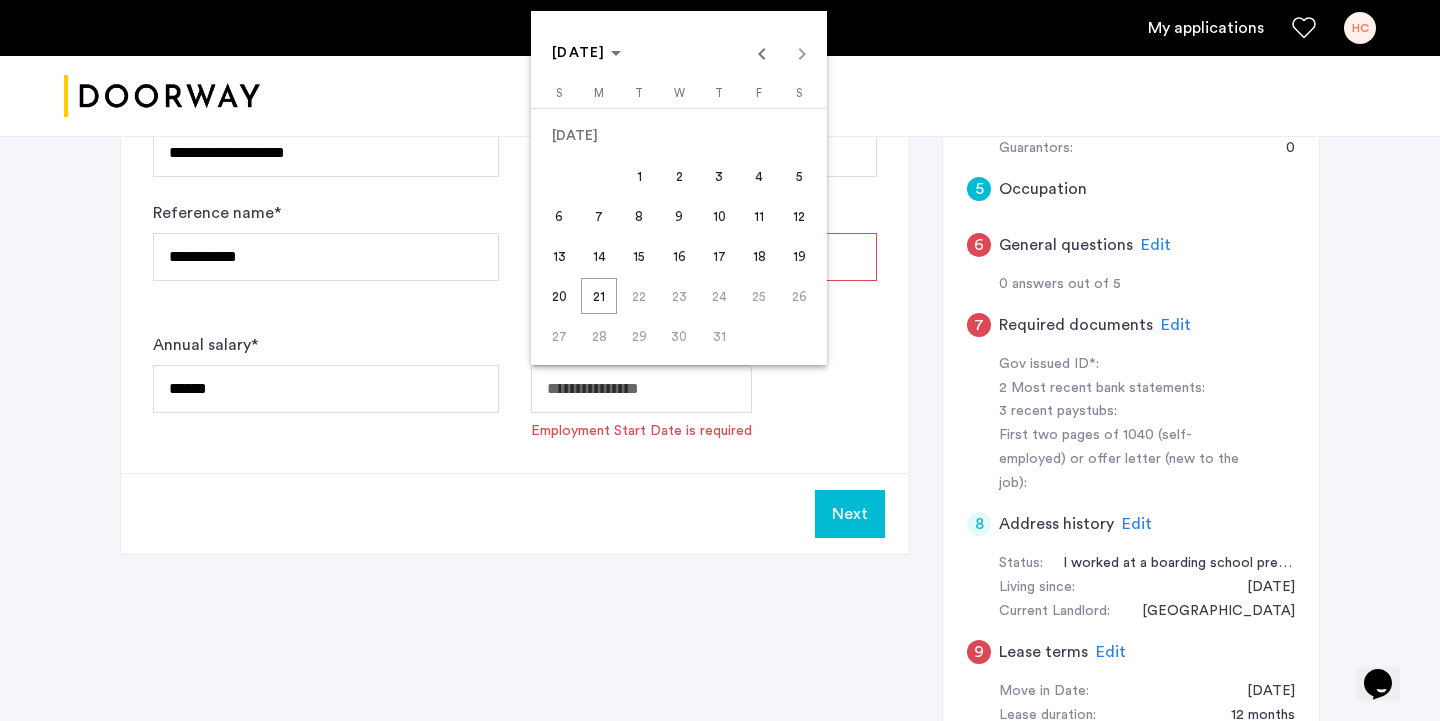 click on "JUL 2025 JUL 2025" at bounding box center [679, 53] 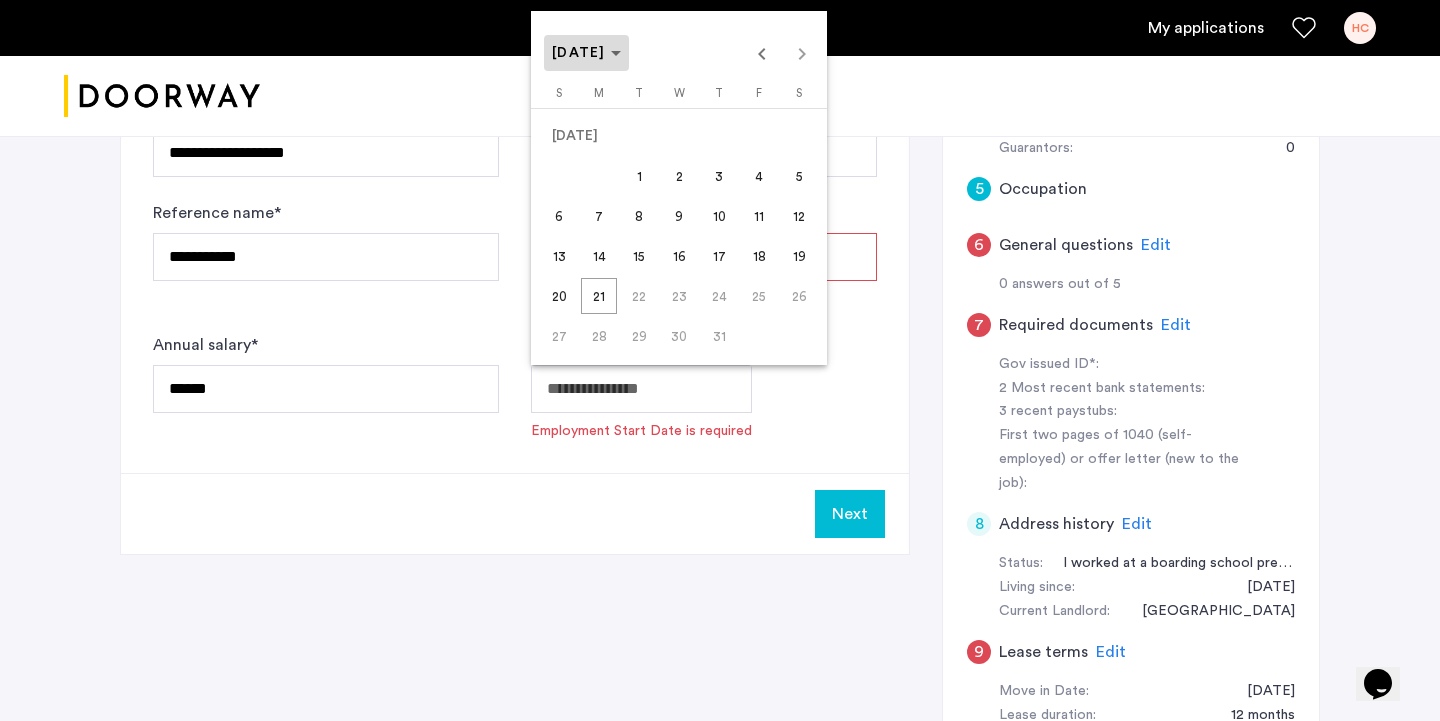 click on "JUL 2025" at bounding box center (586, 53) 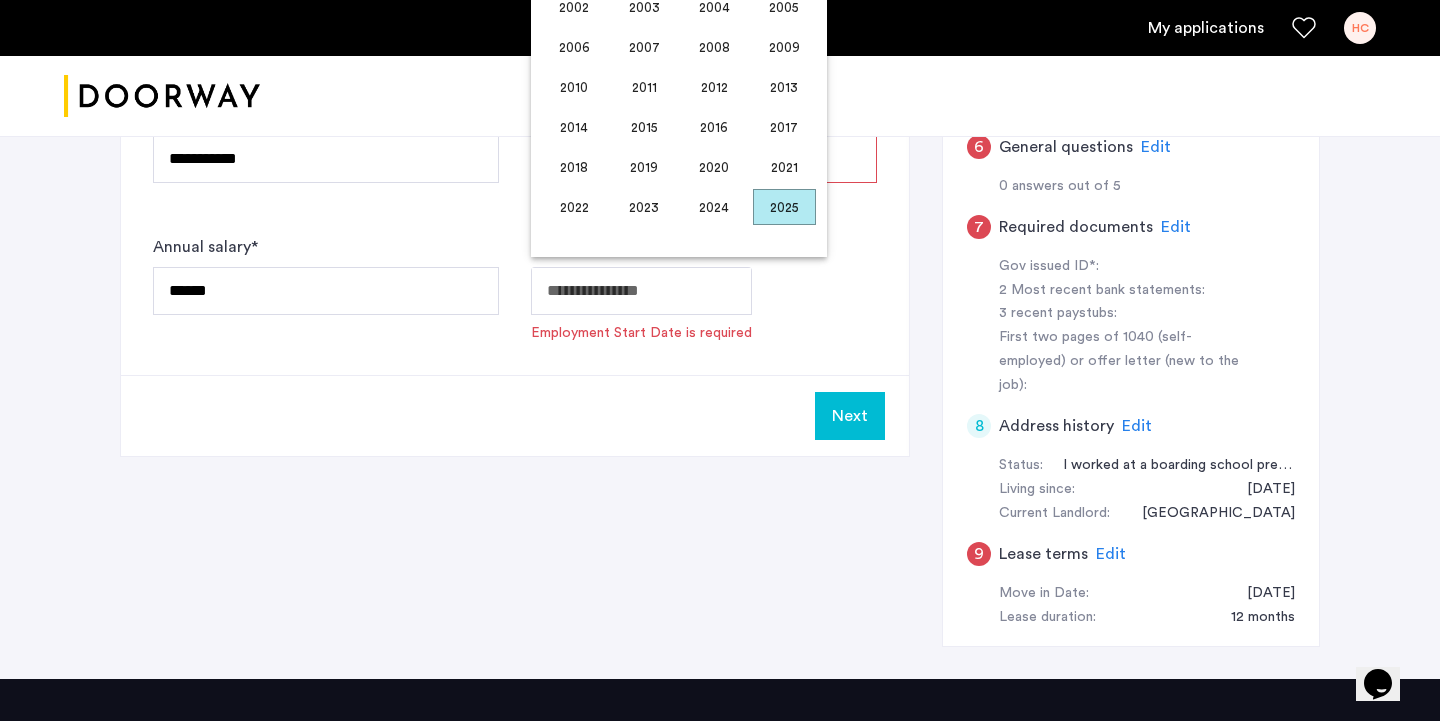 scroll, scrollTop: 784, scrollLeft: 0, axis: vertical 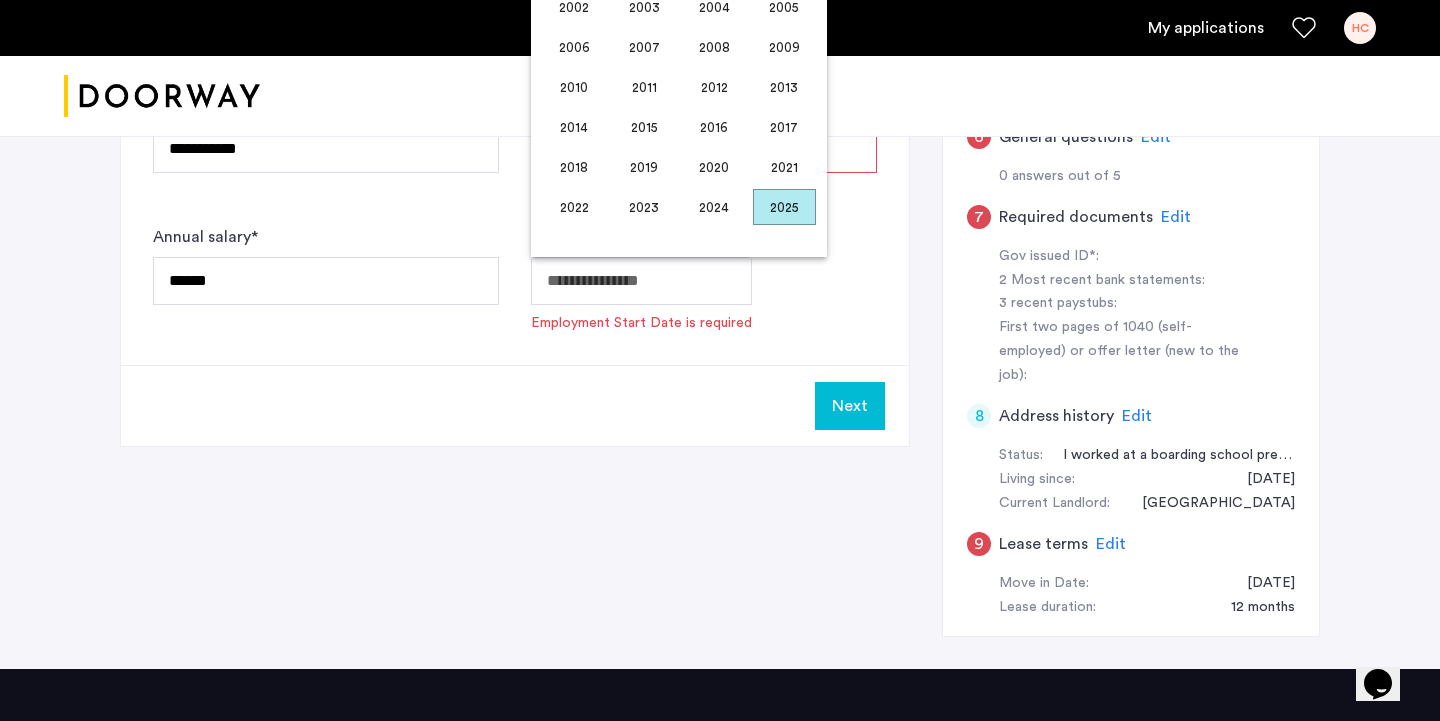 click at bounding box center (720, 360) 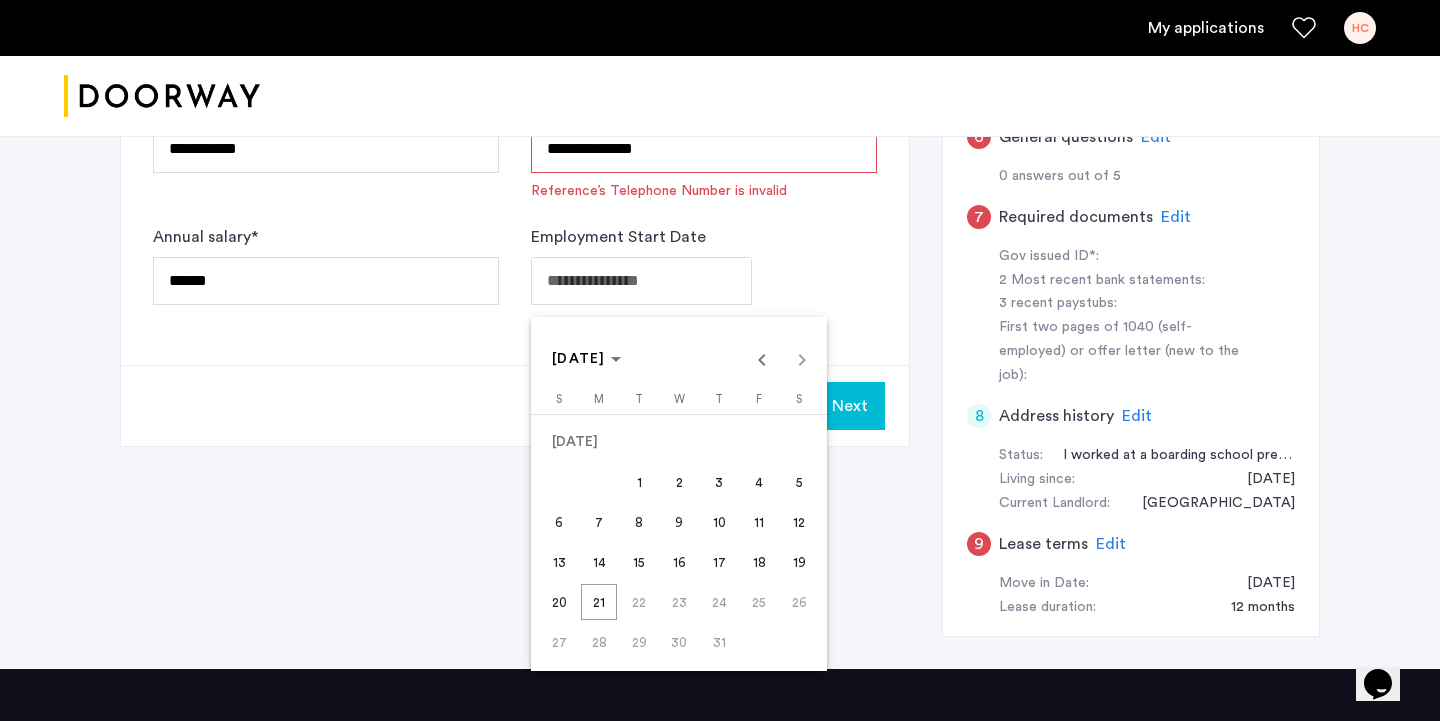 click on "**********" at bounding box center [720, -424] 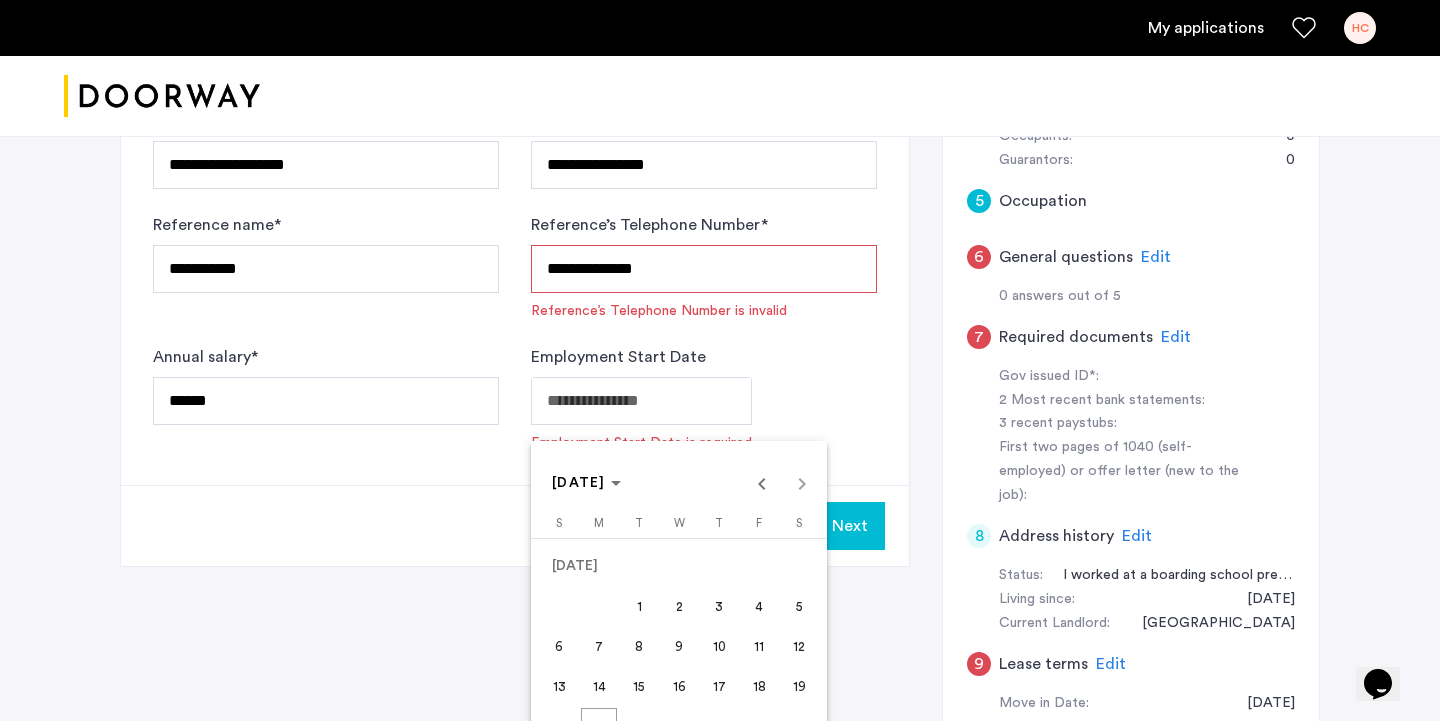 scroll, scrollTop: 660, scrollLeft: 0, axis: vertical 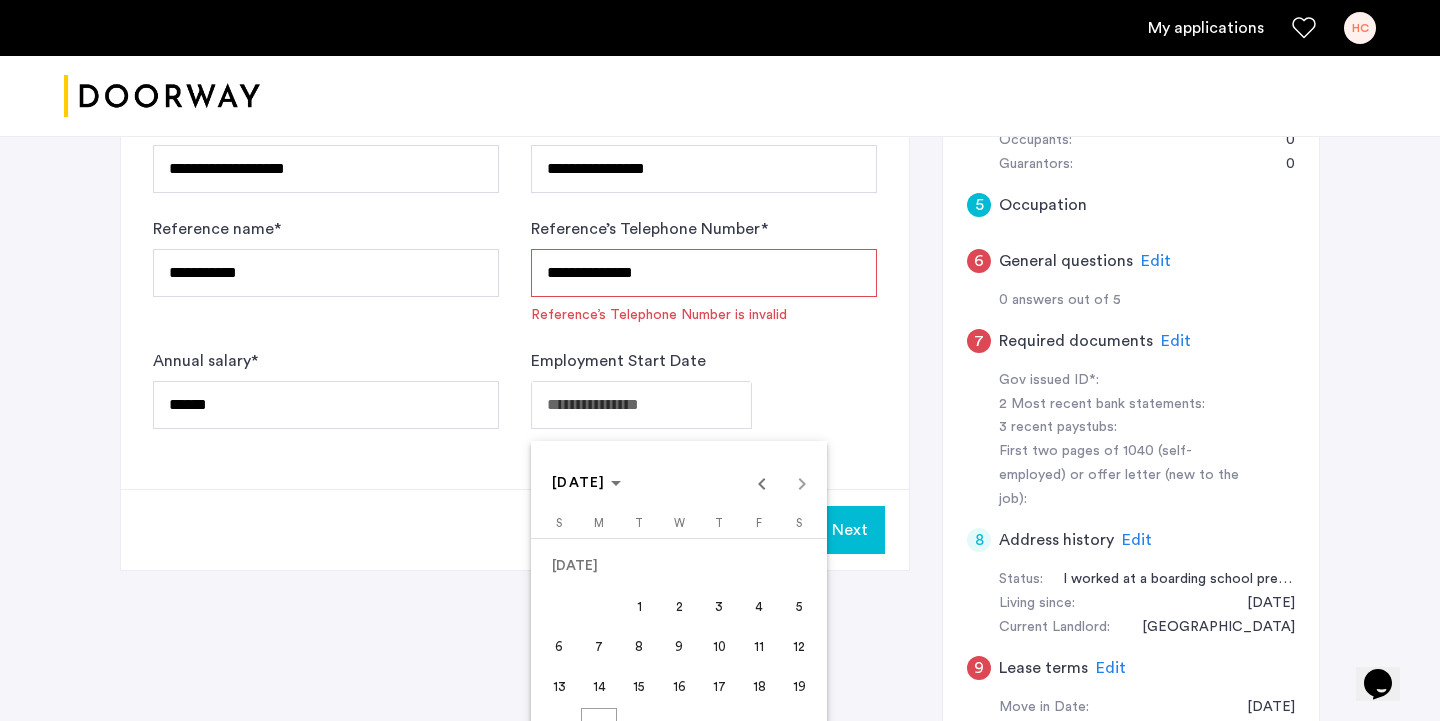 click on "JUL 2025 JUL 2025" at bounding box center [679, 483] 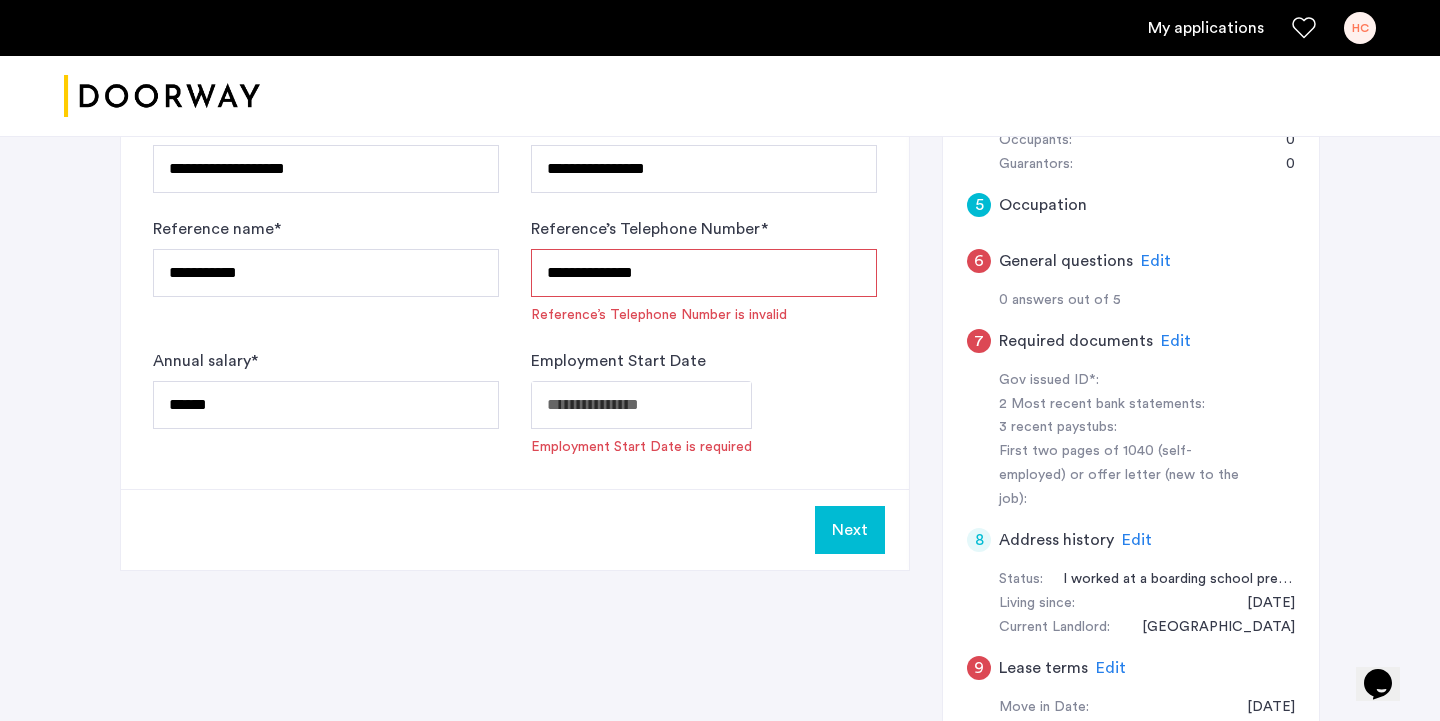 click on "**********" at bounding box center (720, -300) 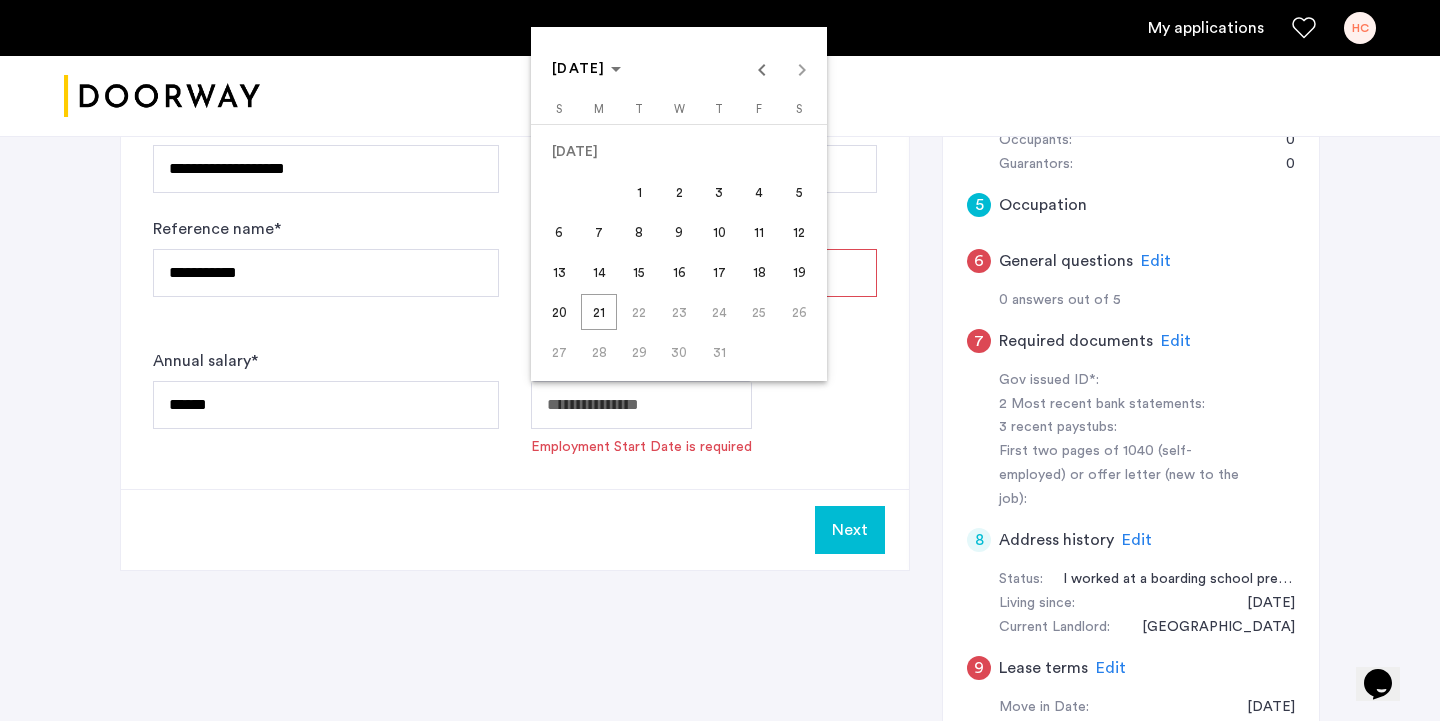 click on "JUL 2025 JUL 2025" at bounding box center [679, 69] 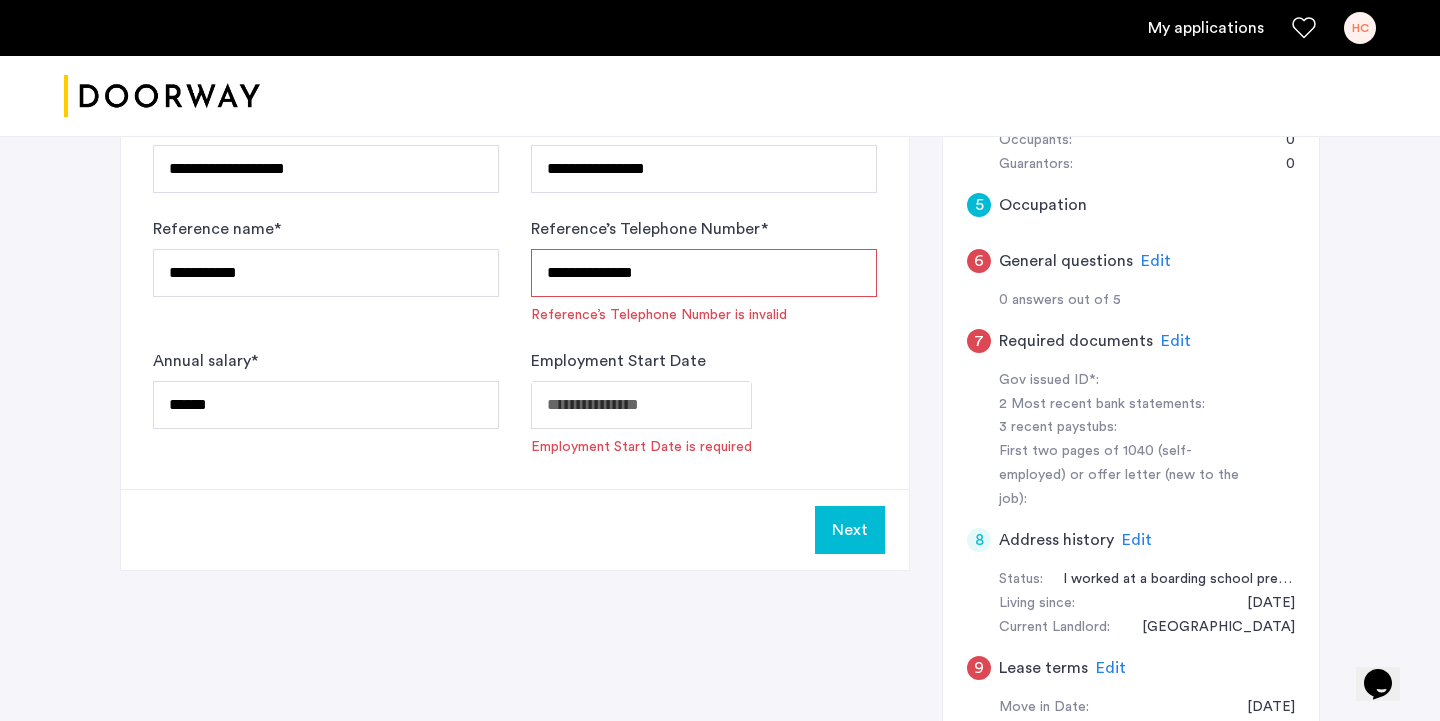 type on "**********" 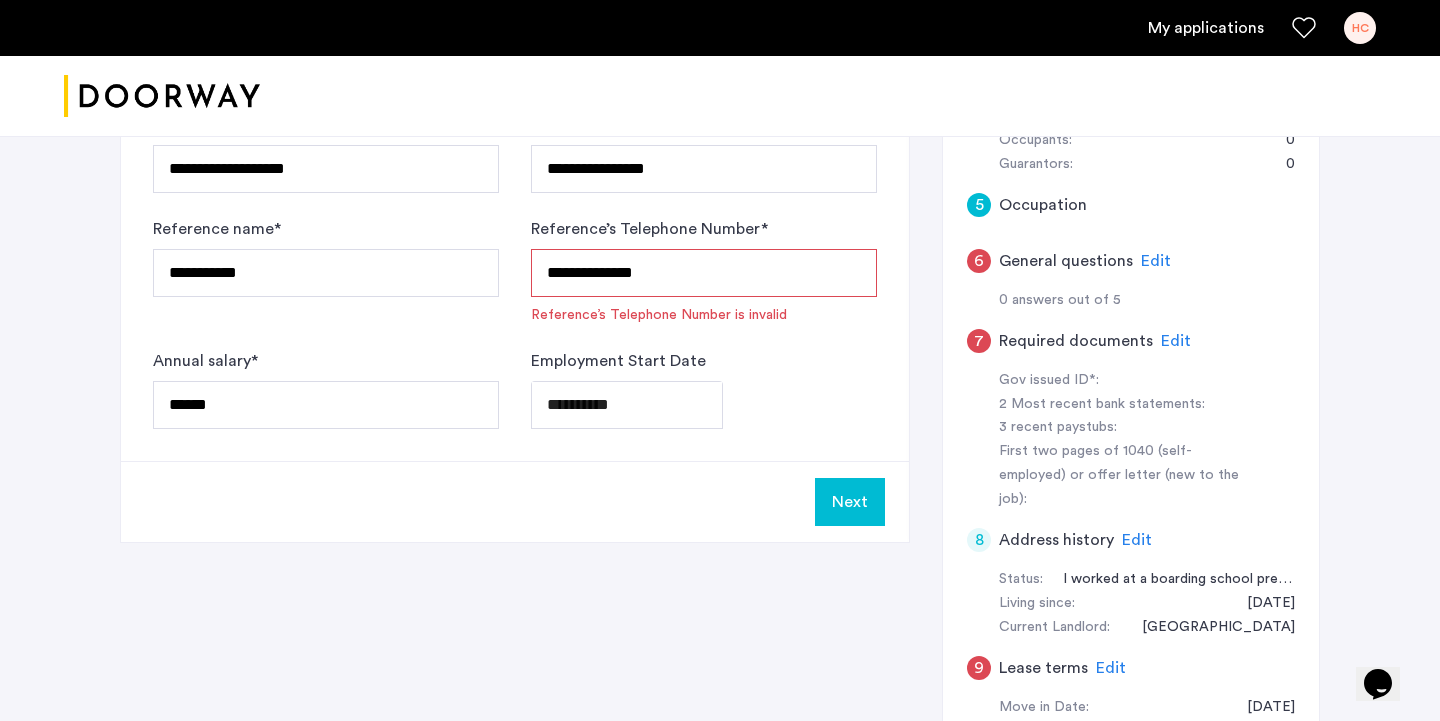 click on "**********" at bounding box center (704, 273) 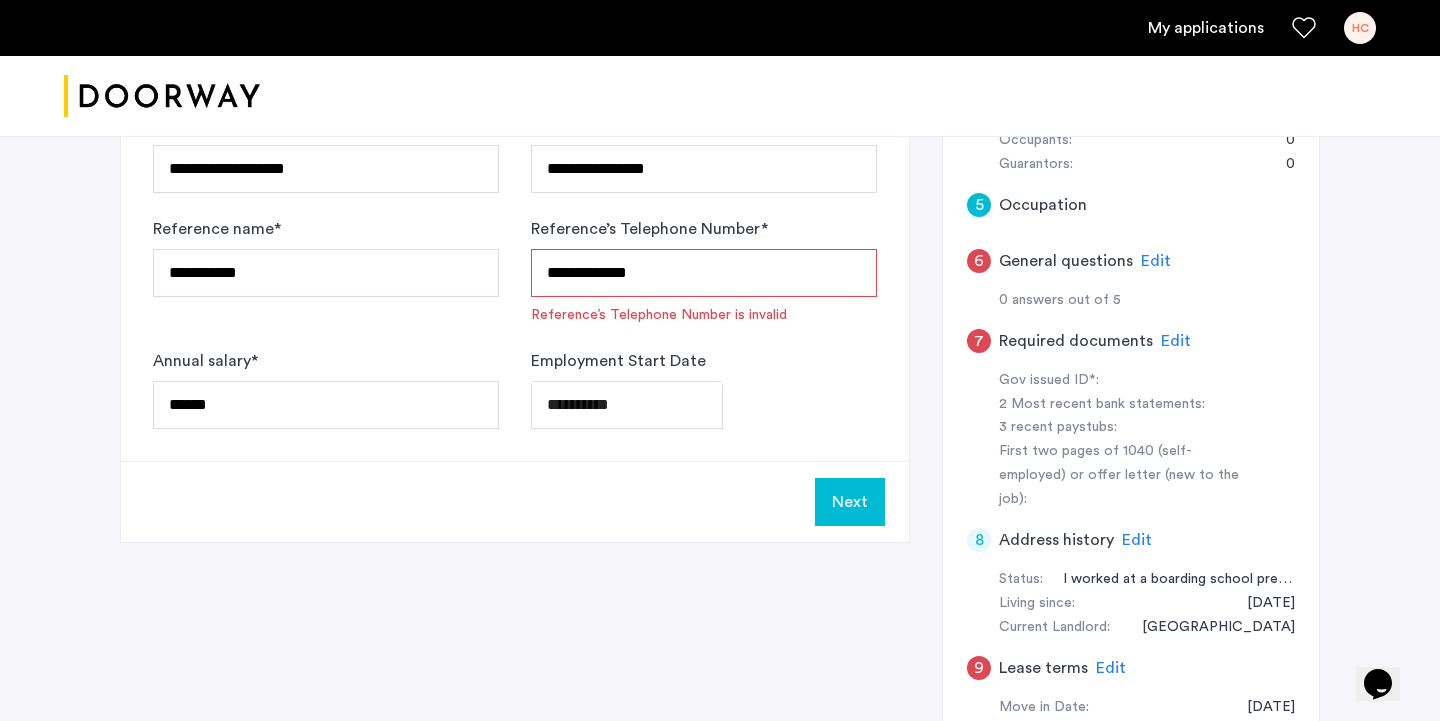 click on "**********" at bounding box center [704, 273] 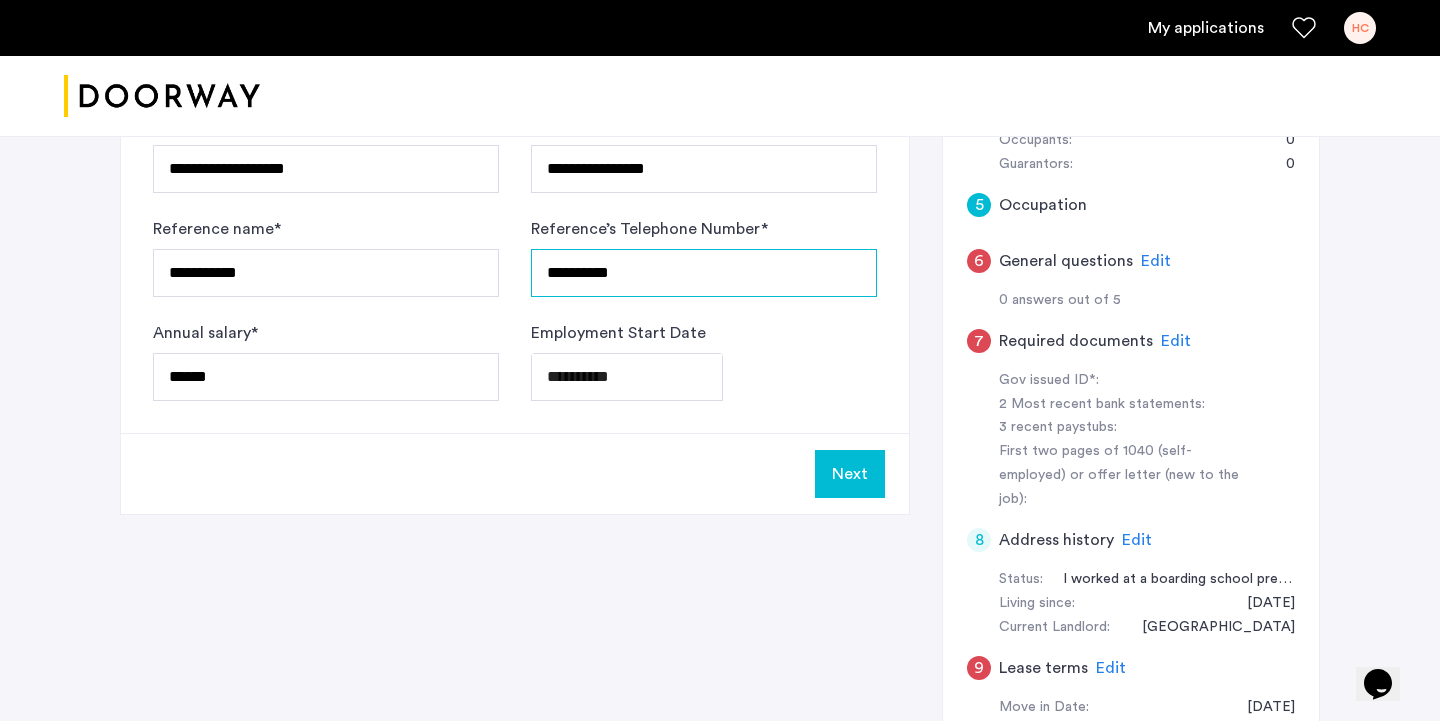 type on "**********" 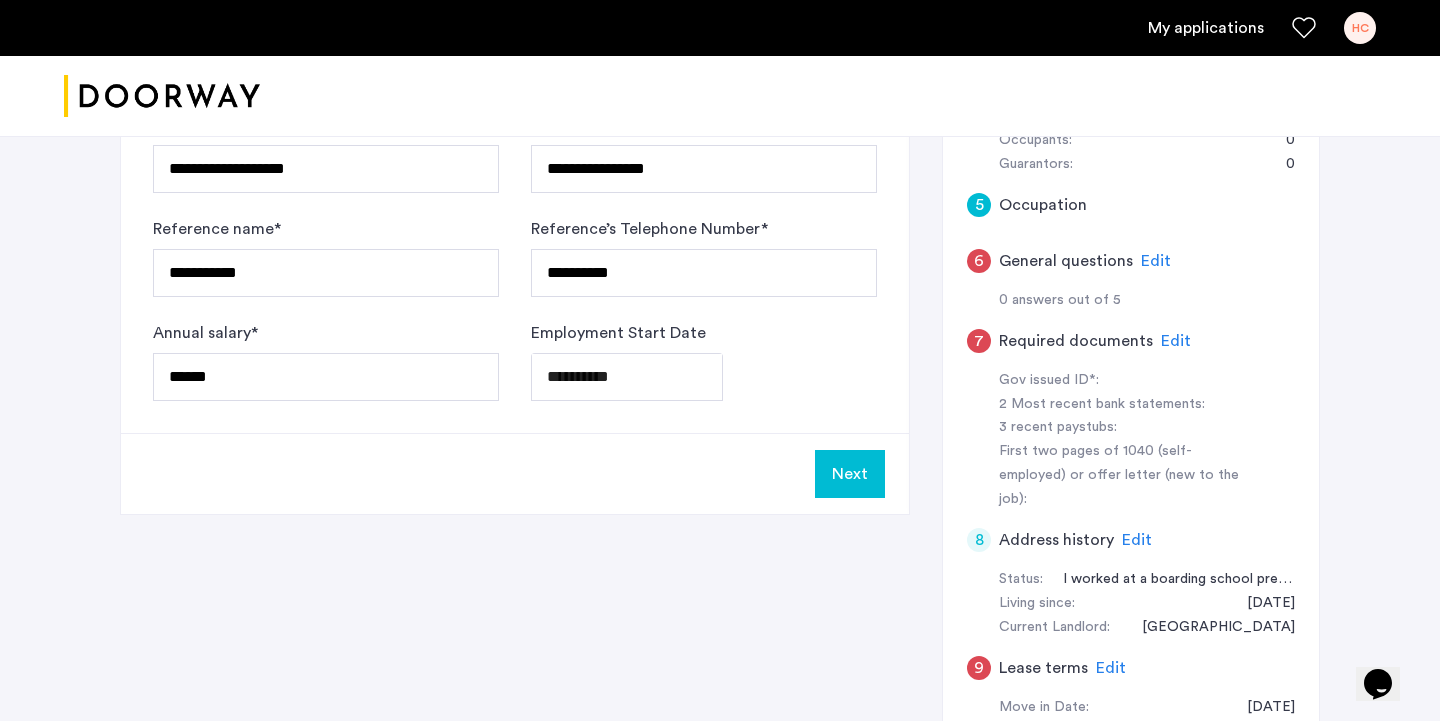 click on "Next" 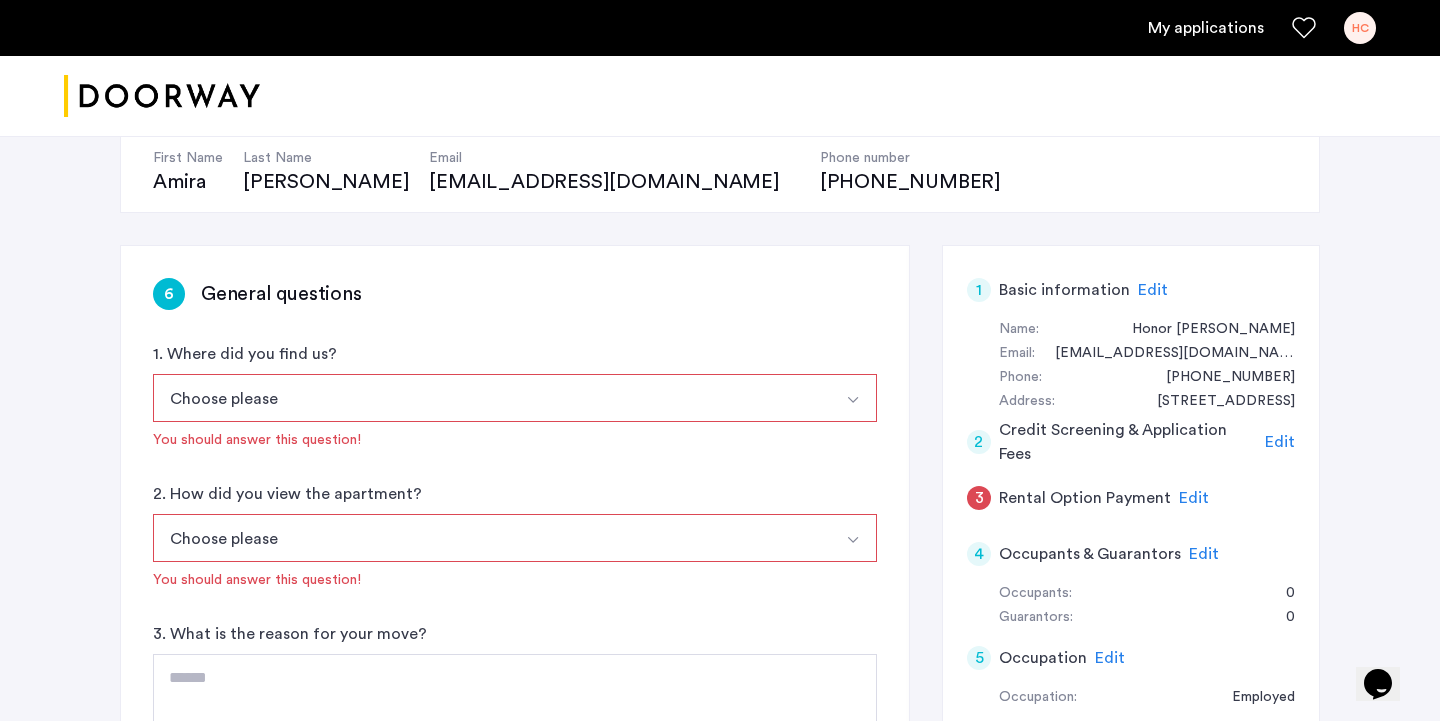 scroll, scrollTop: 240, scrollLeft: 0, axis: vertical 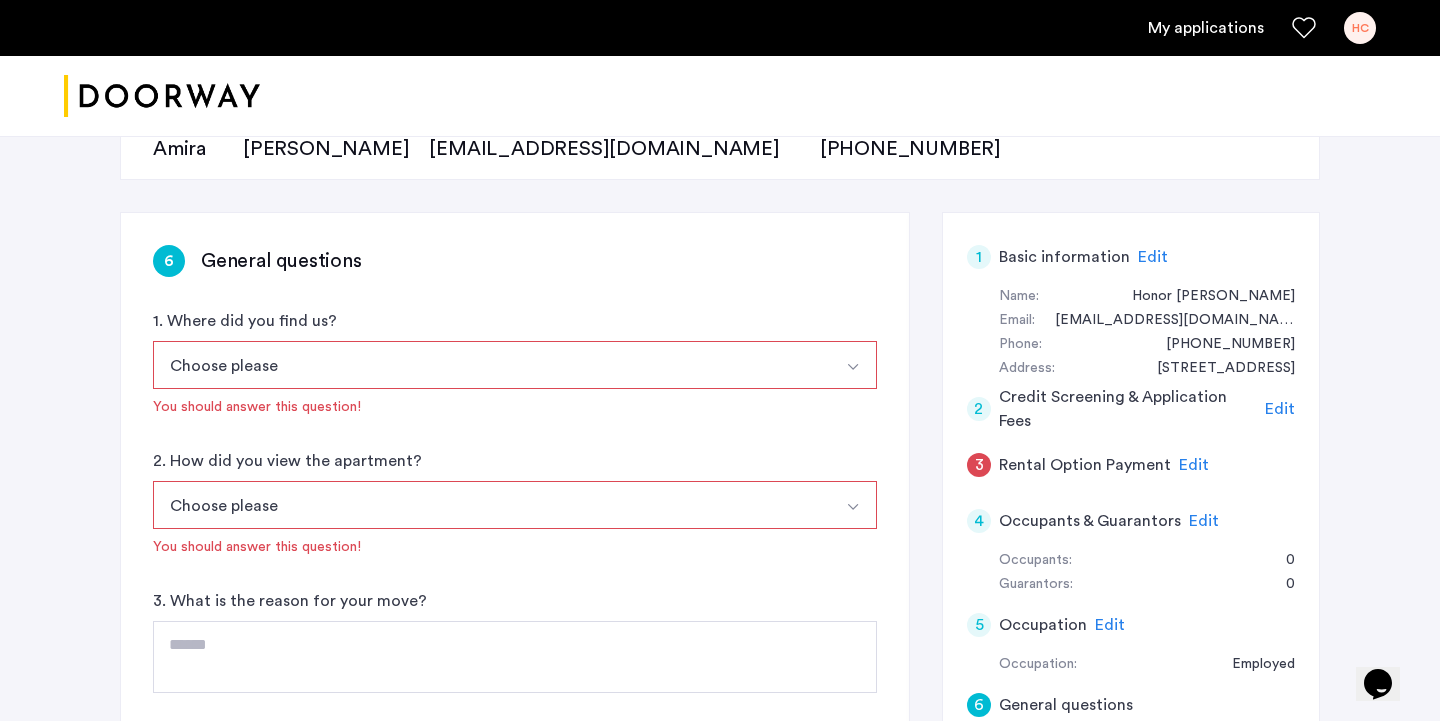 click on "Choose please" at bounding box center [491, 365] 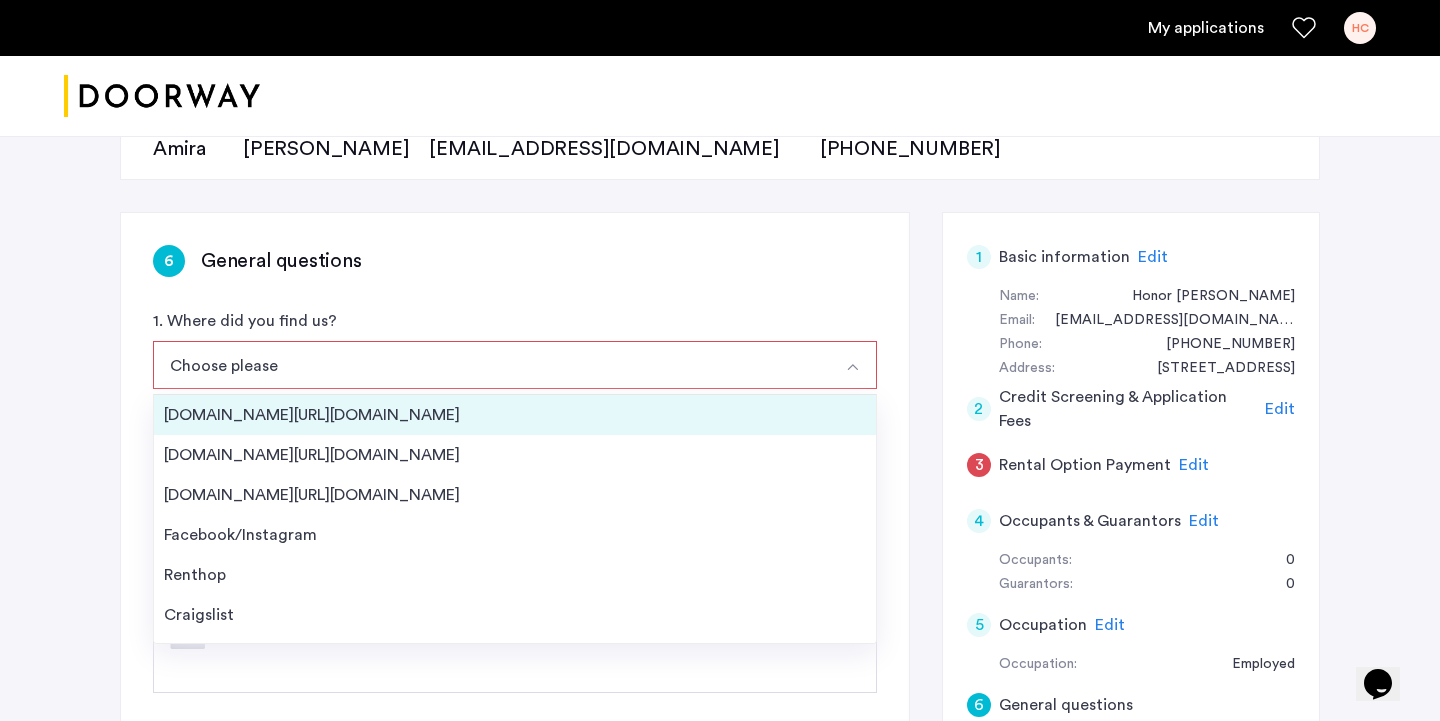 click on "Streeteasy.com/Zillow.com" at bounding box center (515, 415) 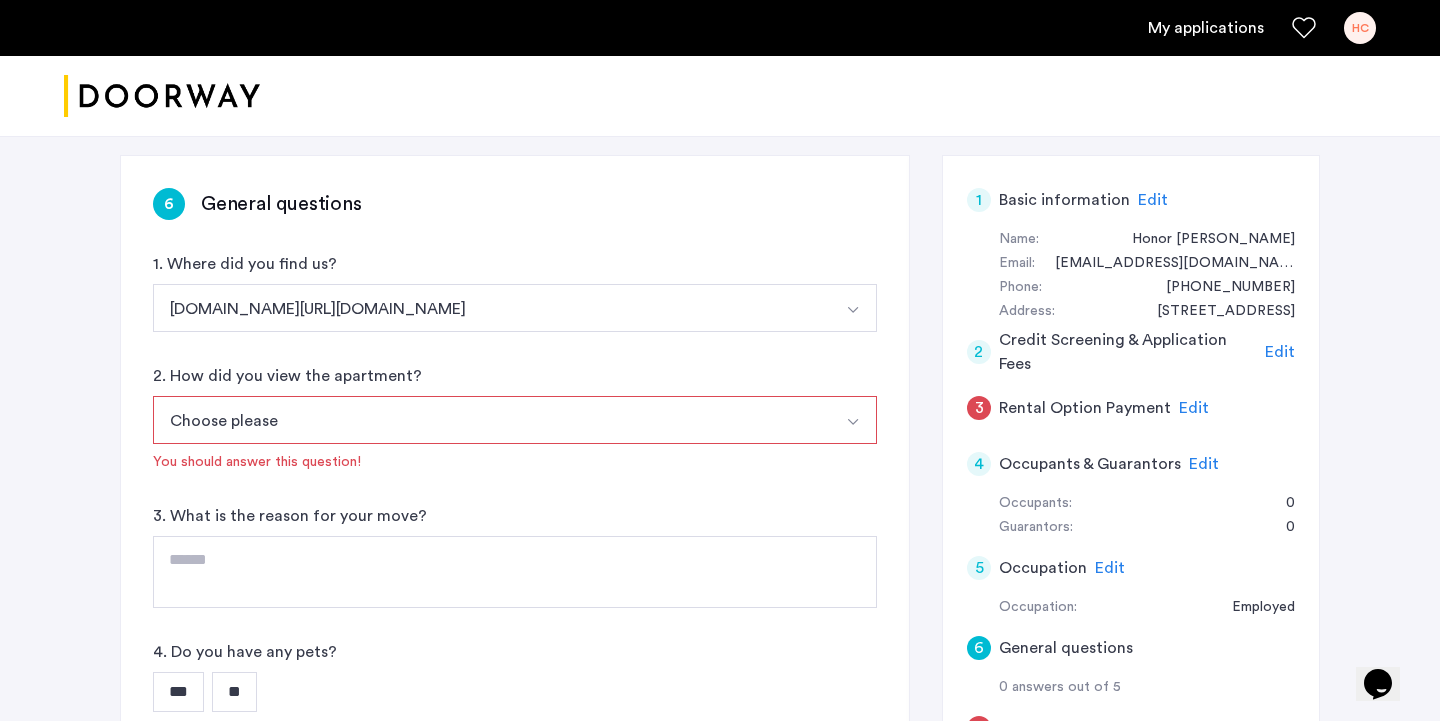 scroll, scrollTop: 303, scrollLeft: 0, axis: vertical 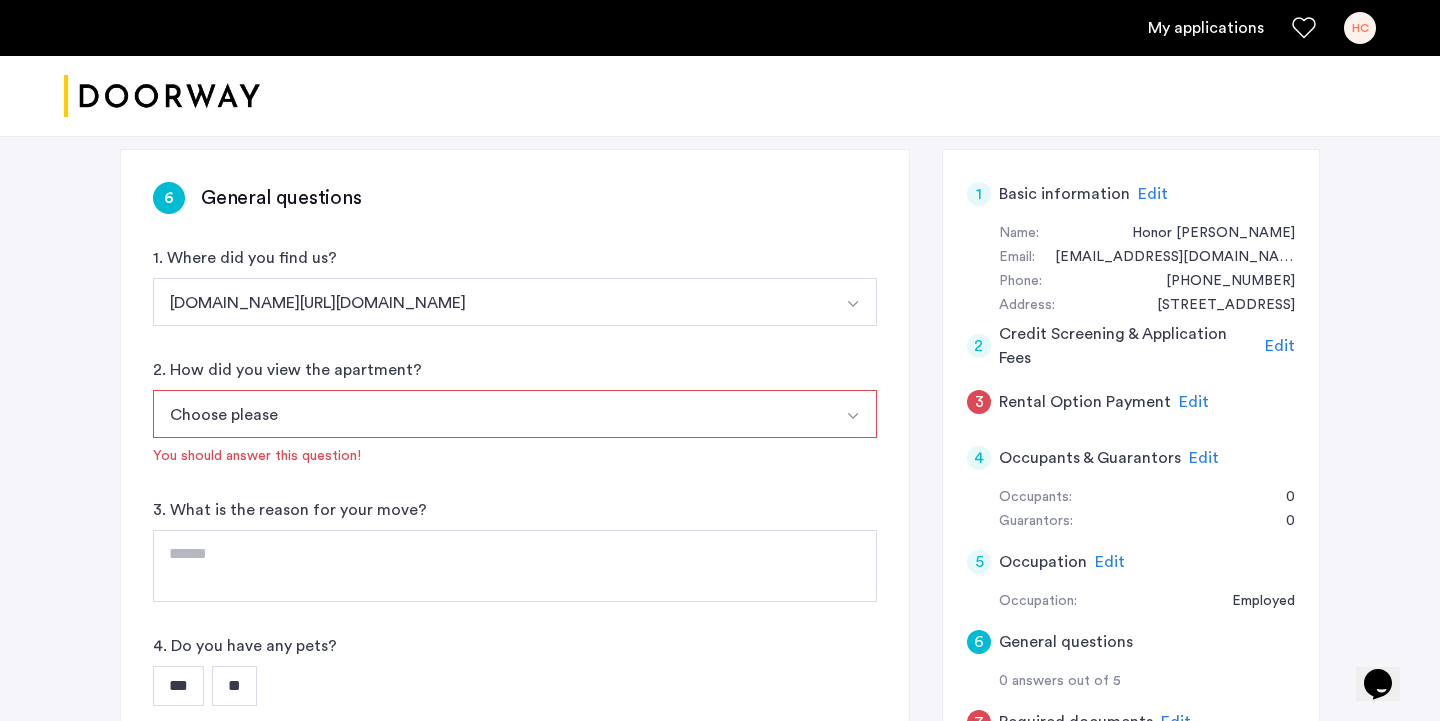 click on "Choose please" at bounding box center (491, 414) 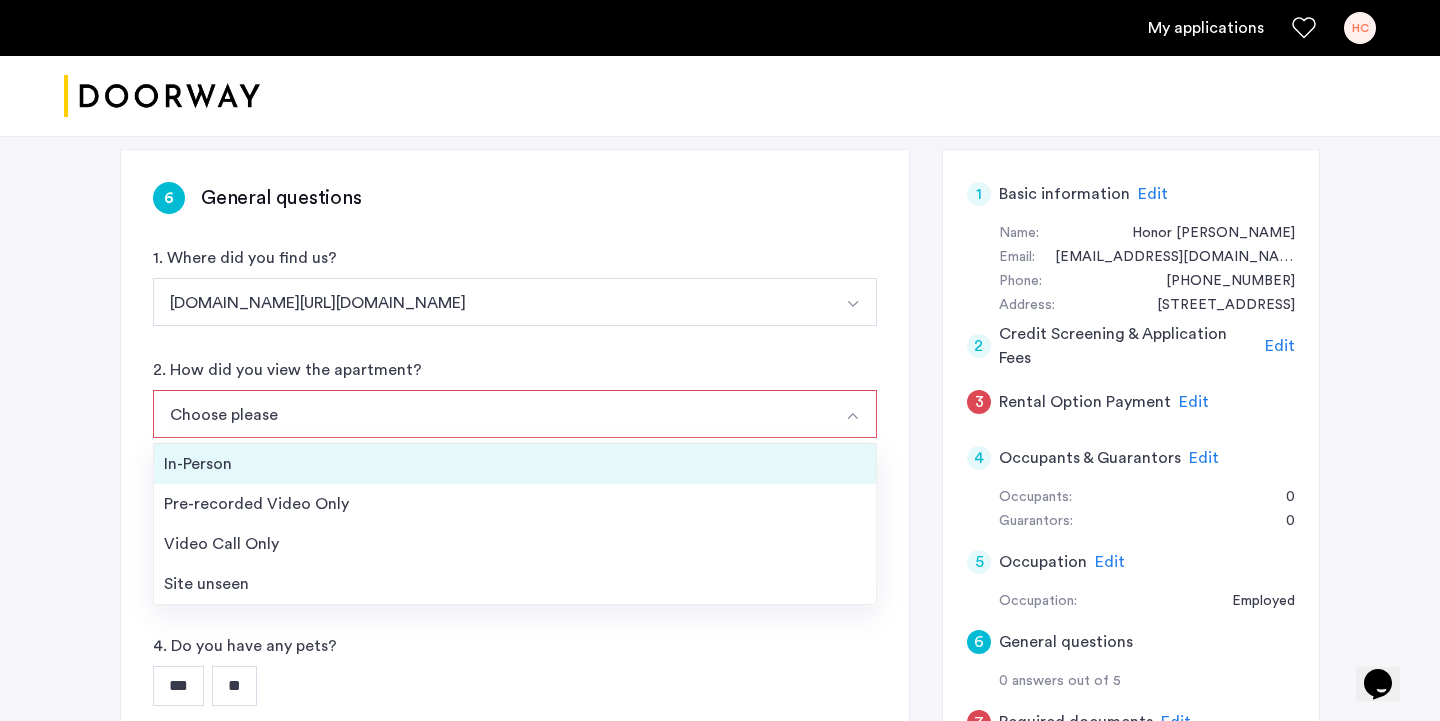 click on "In-Person" at bounding box center [515, 464] 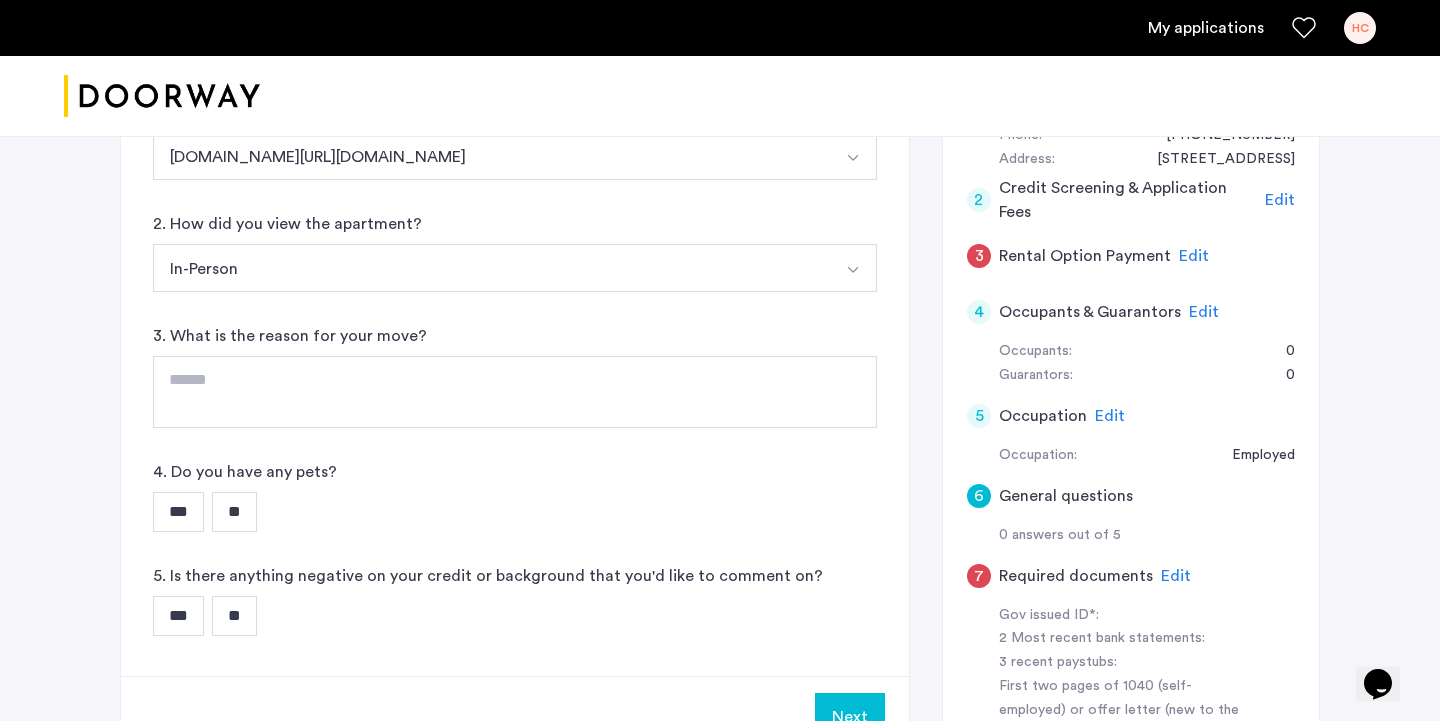 scroll, scrollTop: 456, scrollLeft: 0, axis: vertical 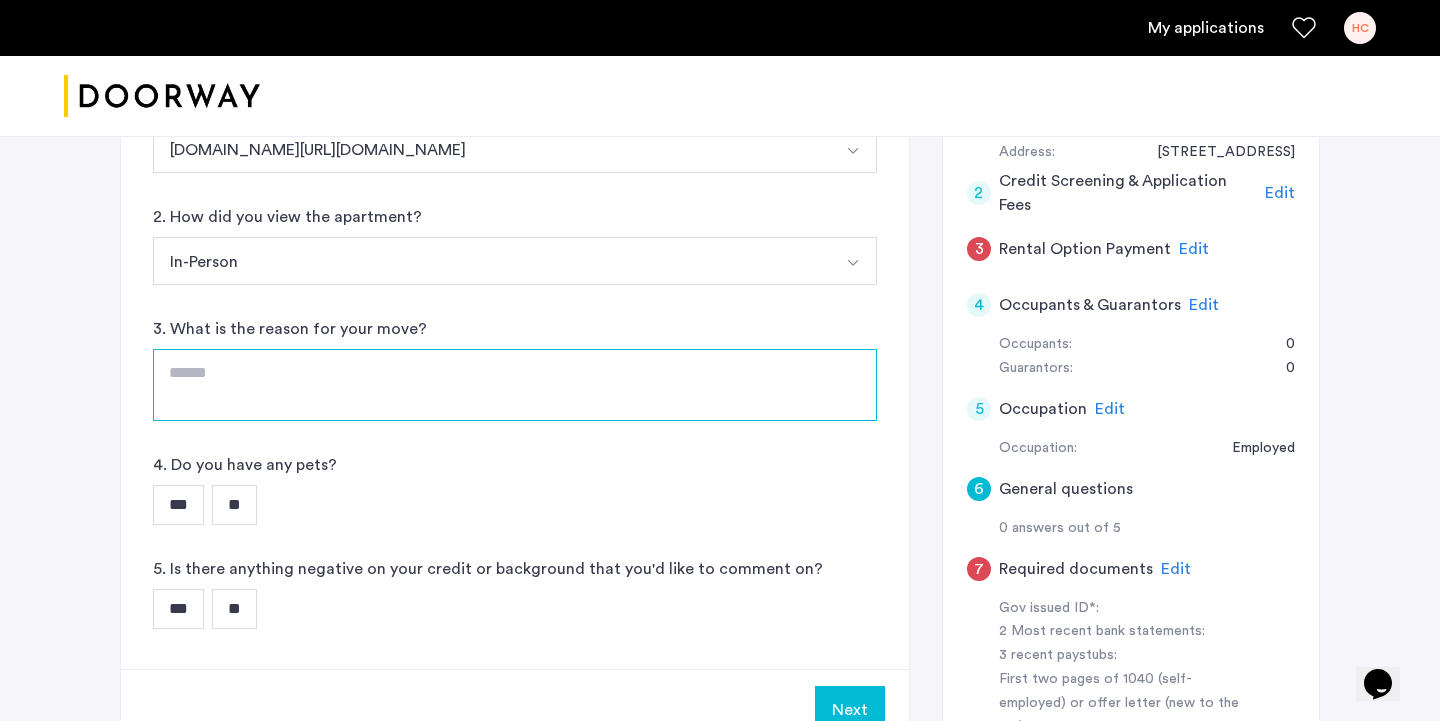 click 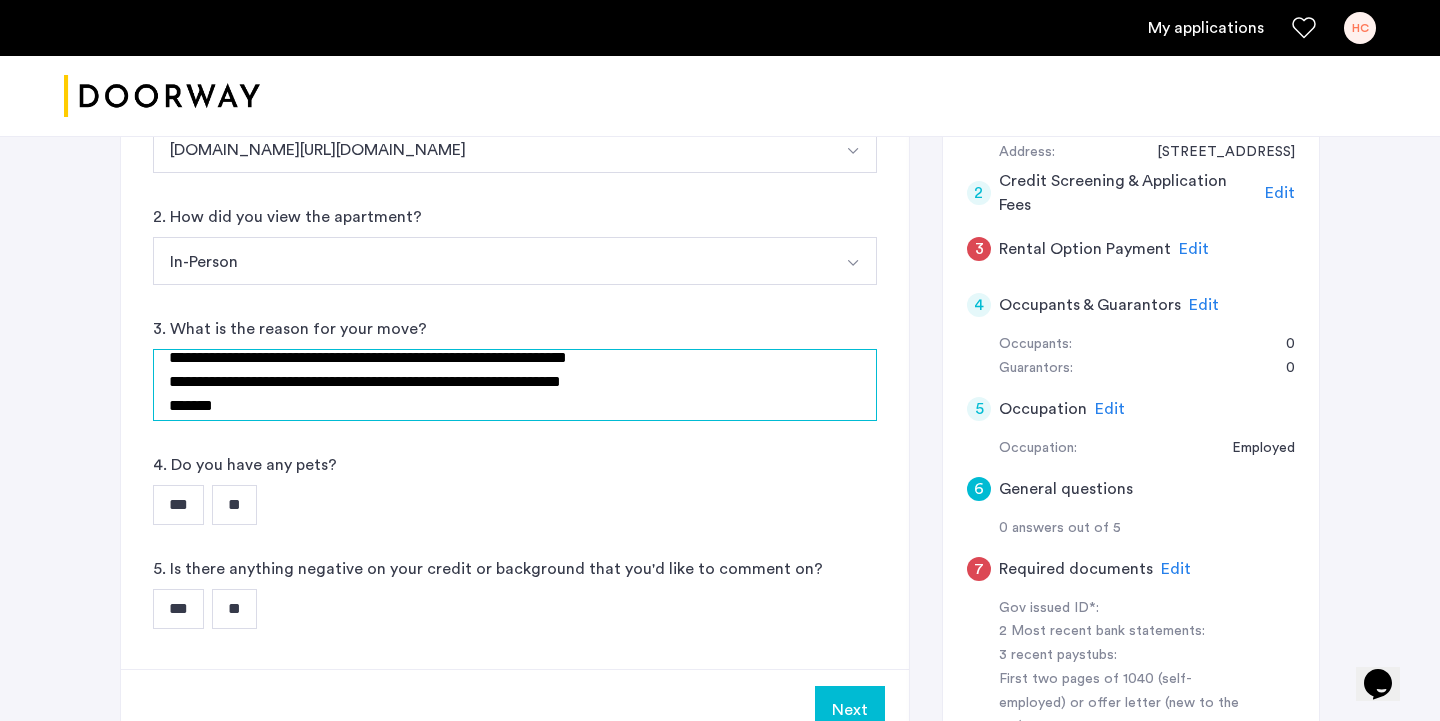 scroll, scrollTop: 24, scrollLeft: 0, axis: vertical 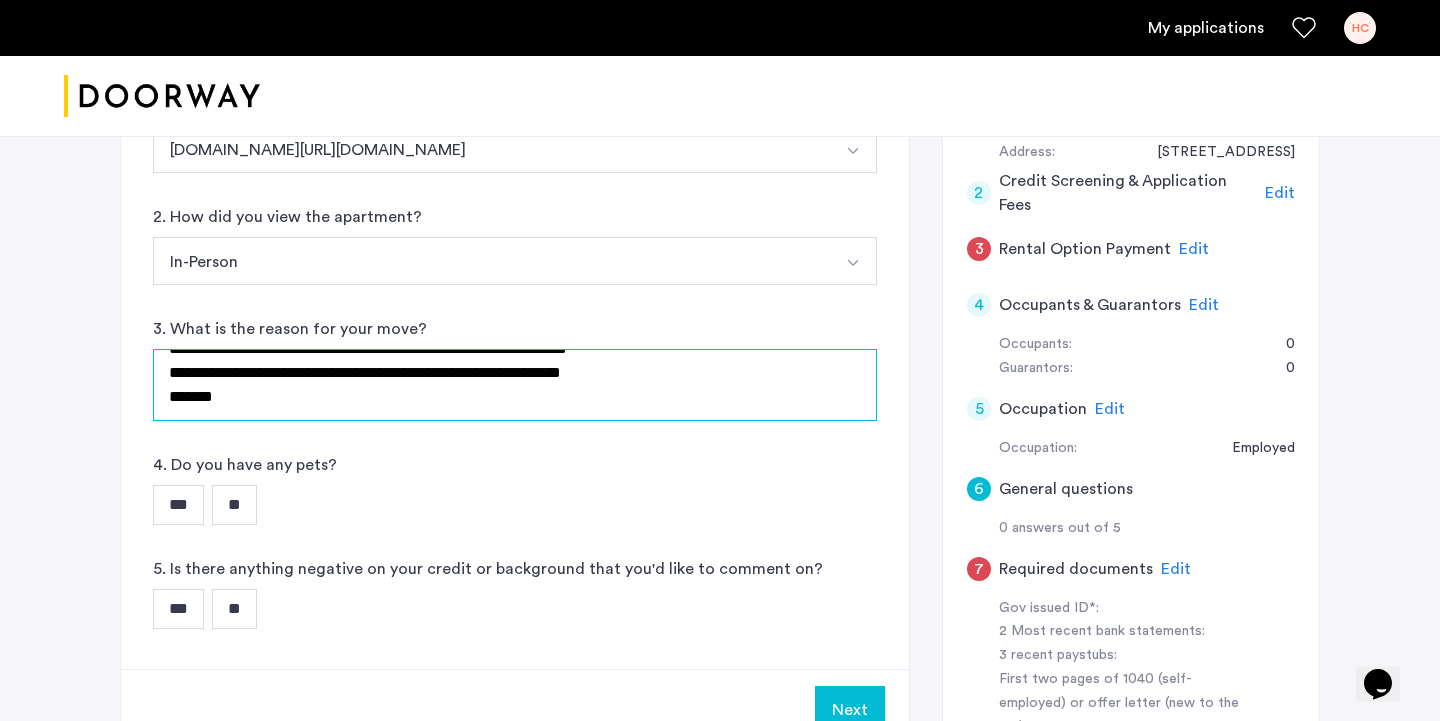 type on "**********" 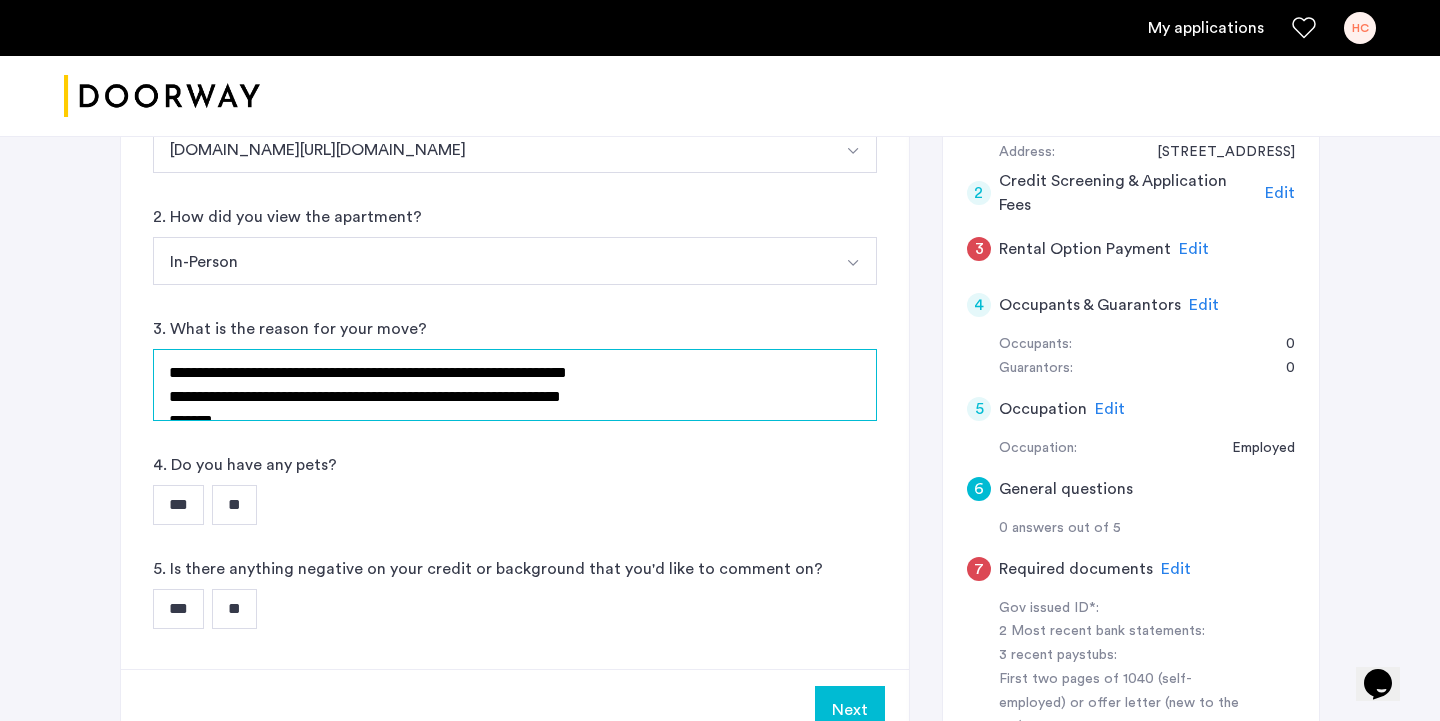 drag, startPoint x: 597, startPoint y: 377, endPoint x: 245, endPoint y: 321, distance: 356.4267 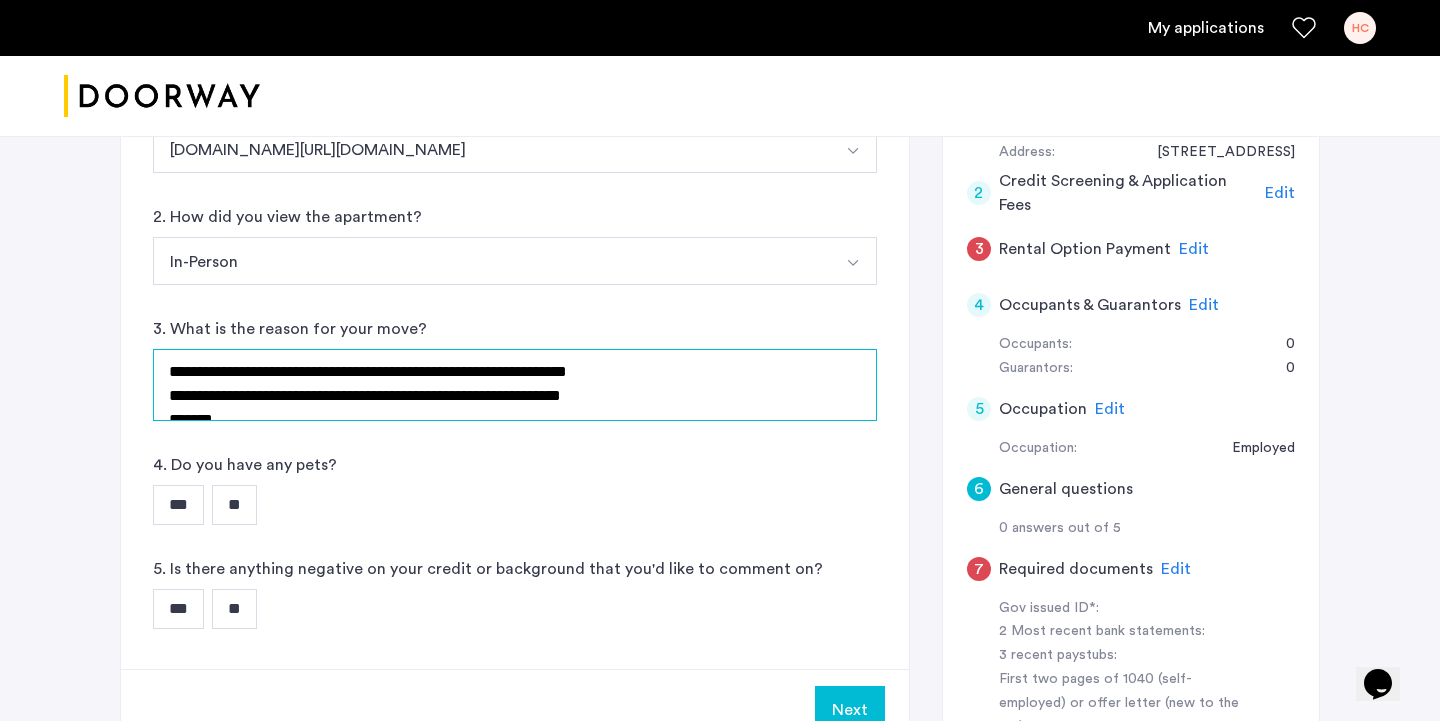 scroll, scrollTop: 0, scrollLeft: 0, axis: both 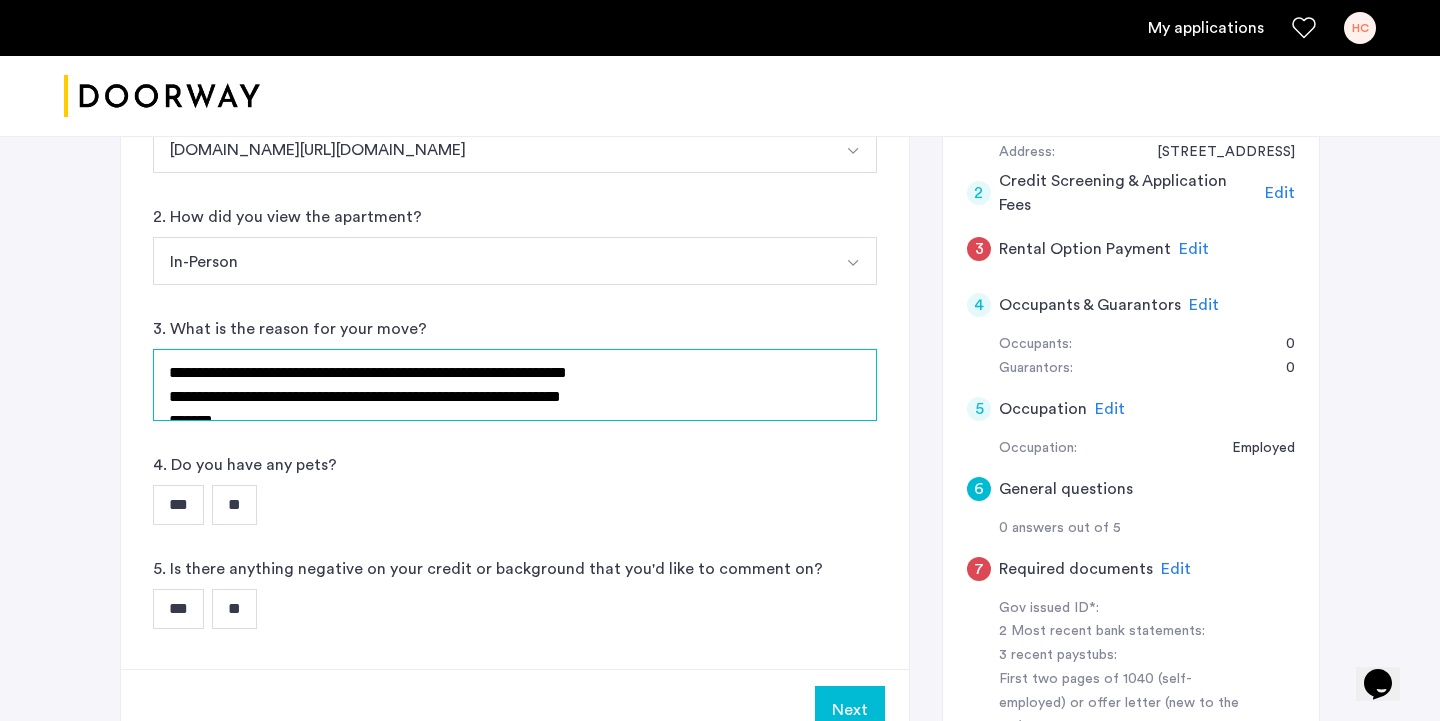 drag, startPoint x: 269, startPoint y: 399, endPoint x: 251, endPoint y: 365, distance: 38.470768 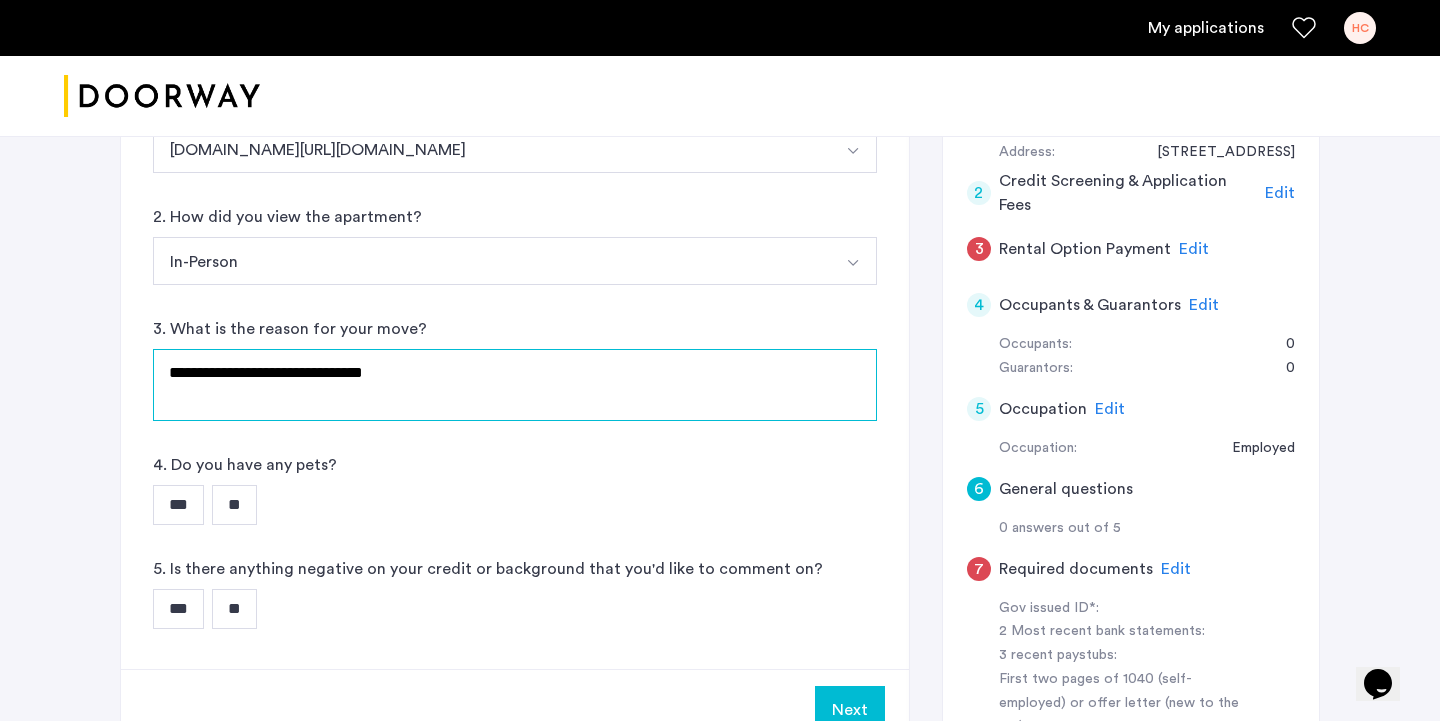 type on "**********" 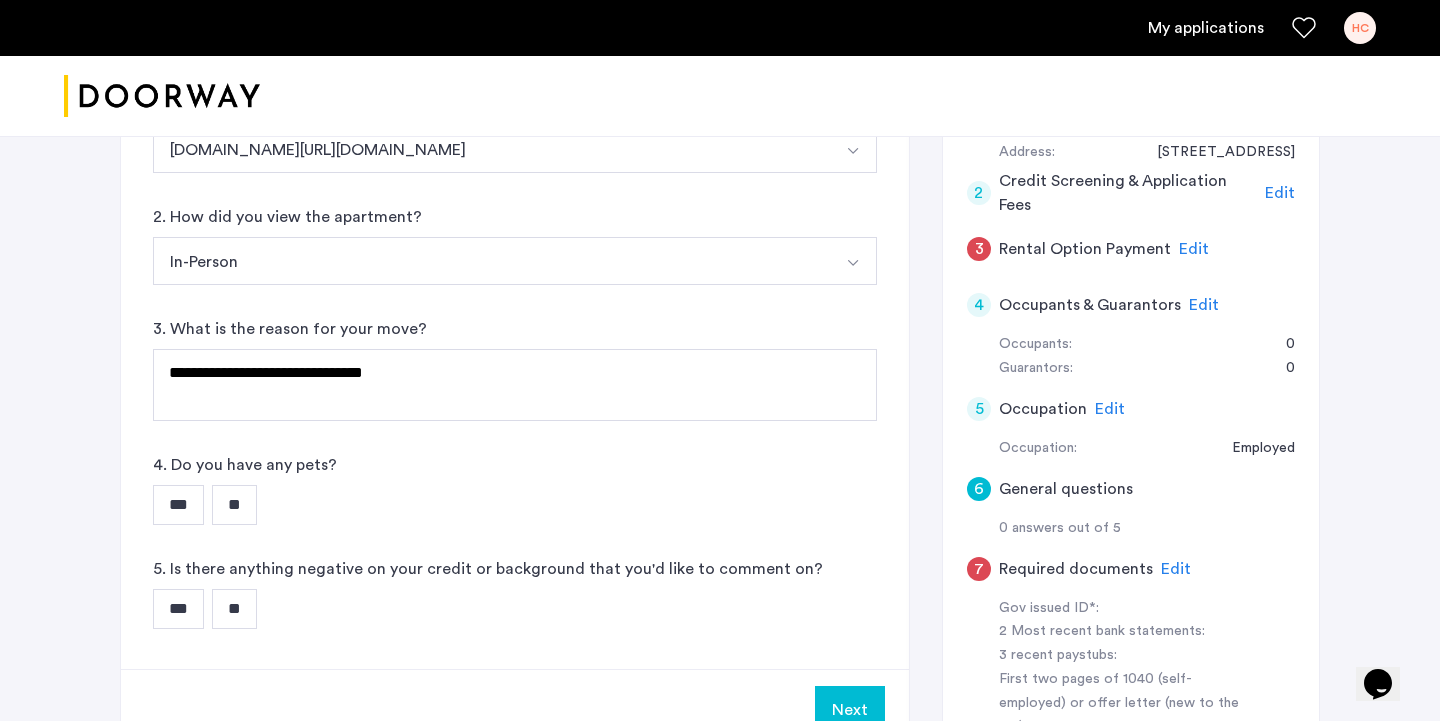 click on "**" at bounding box center [234, 505] 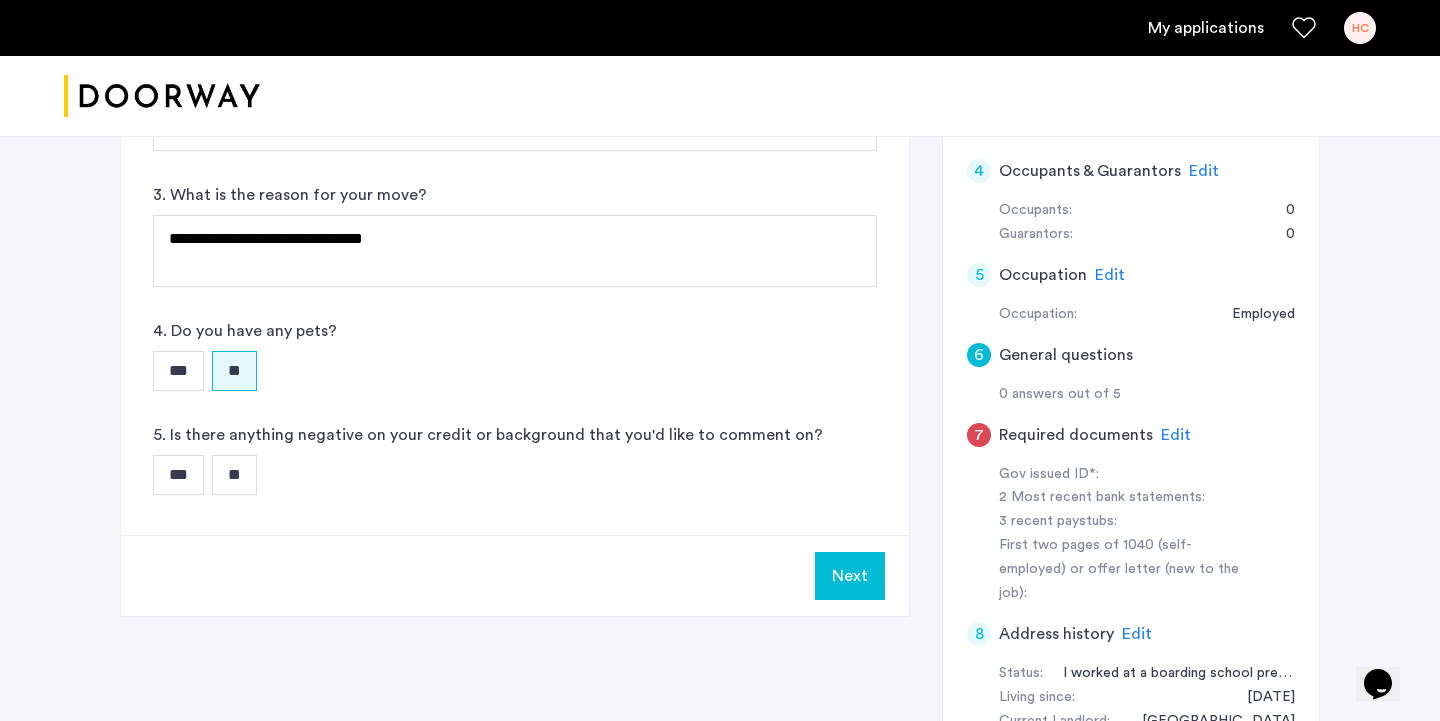 scroll, scrollTop: 597, scrollLeft: 0, axis: vertical 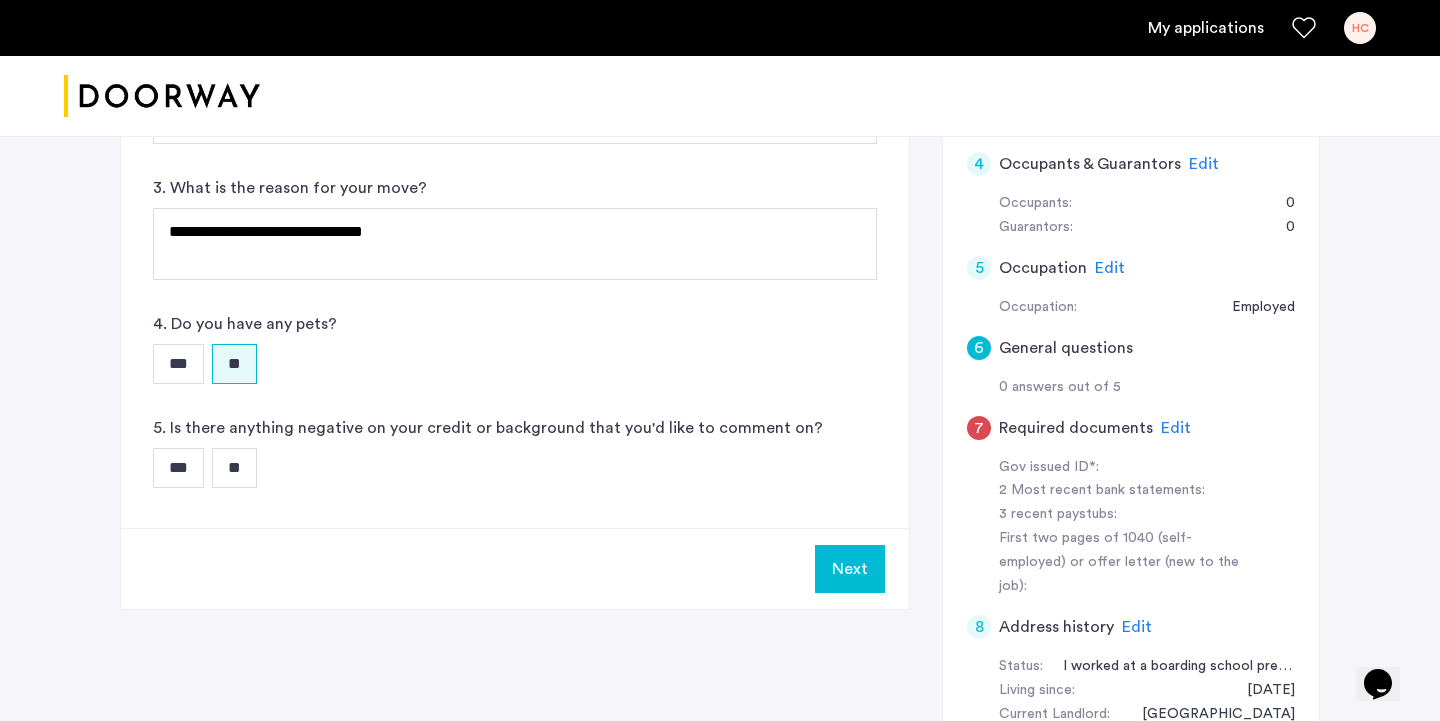 click on "**" at bounding box center (234, 468) 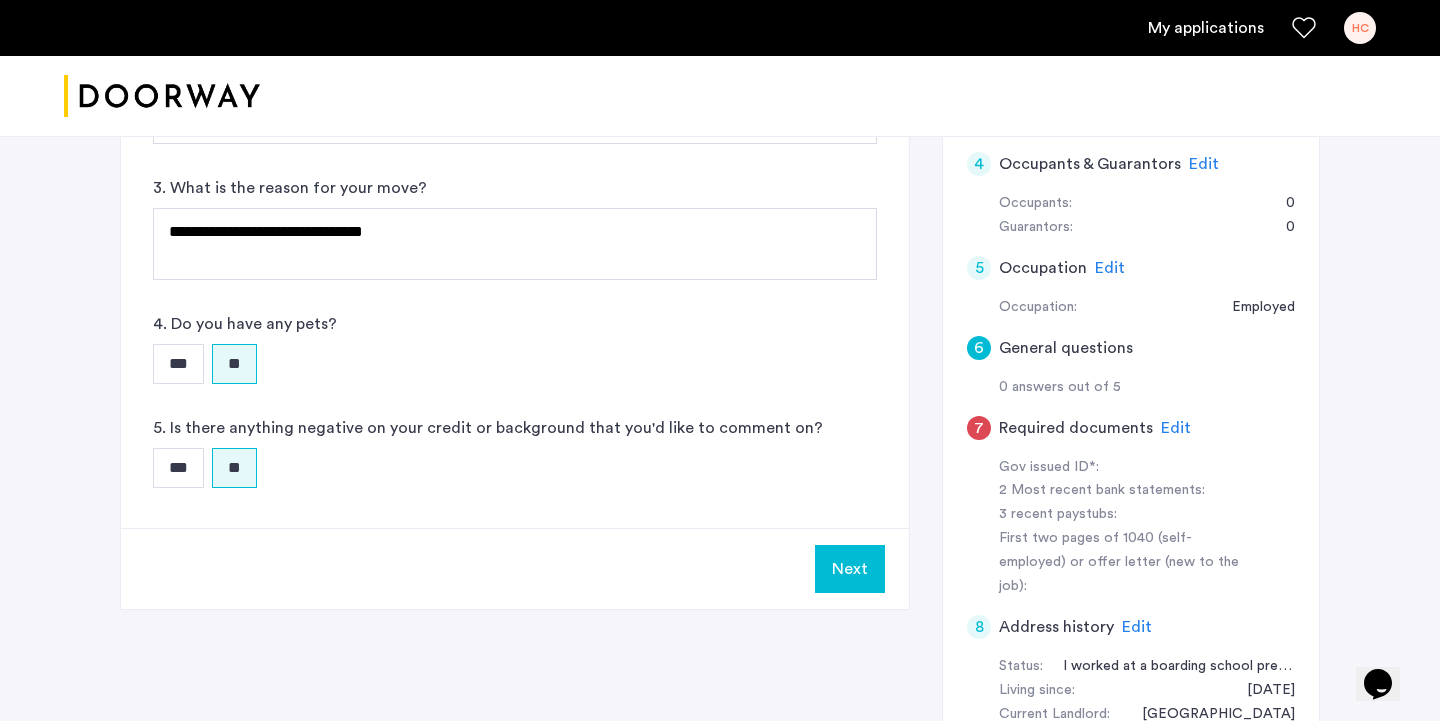 click on "Next" at bounding box center (850, 569) 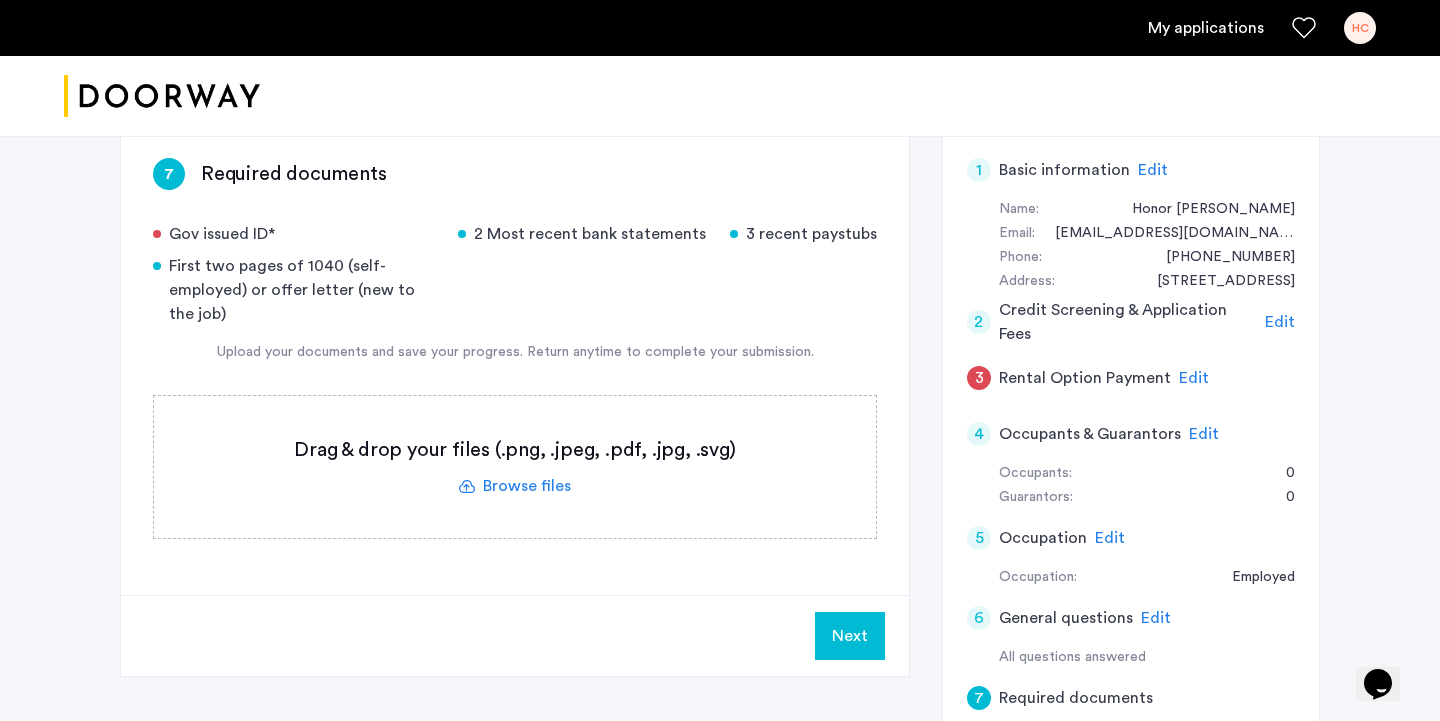 scroll, scrollTop: 325, scrollLeft: 0, axis: vertical 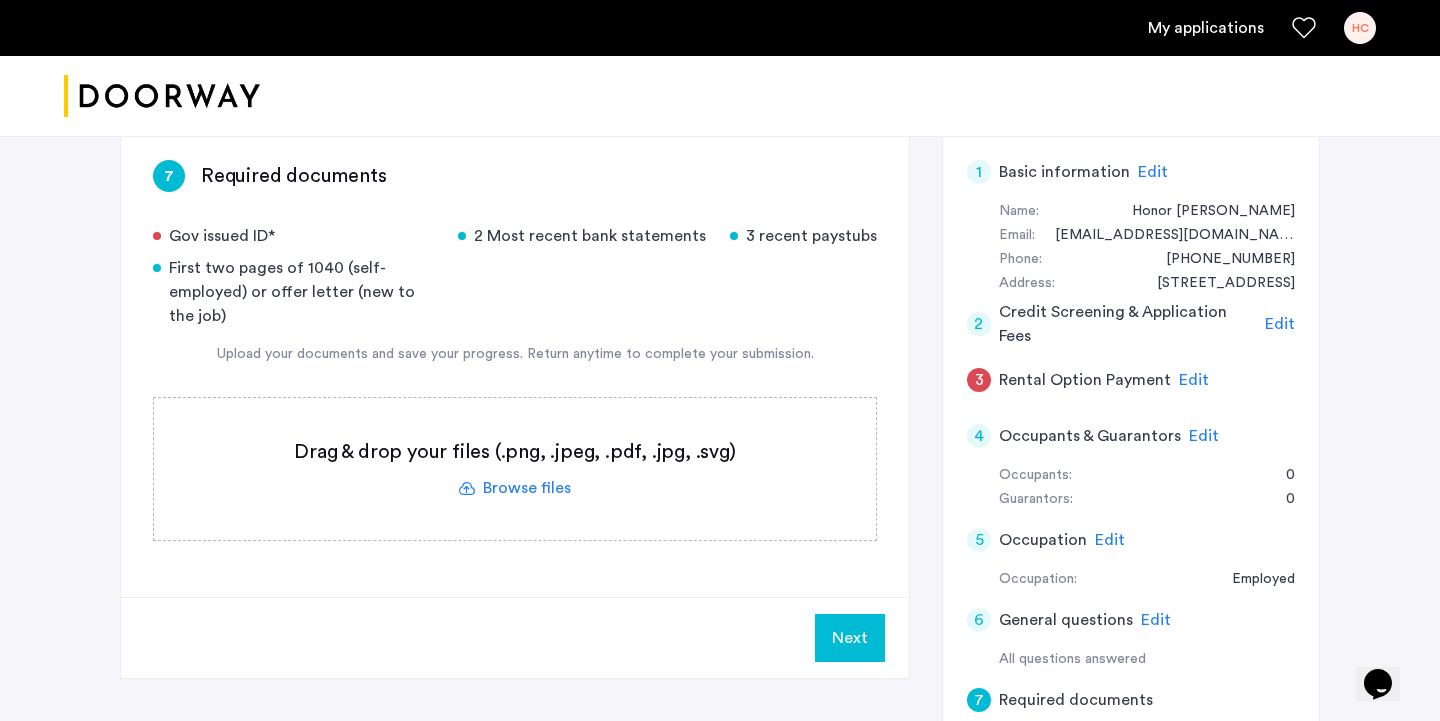 click 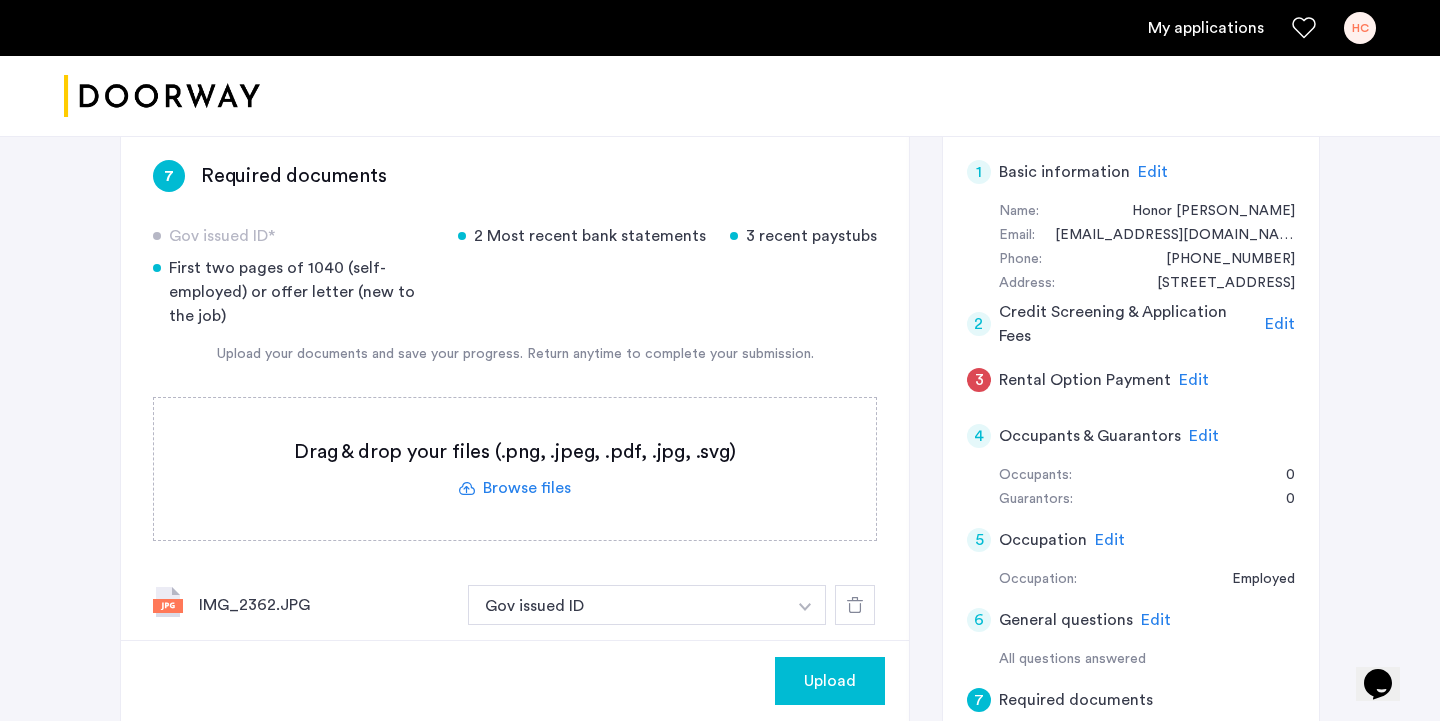 scroll, scrollTop: 468, scrollLeft: 0, axis: vertical 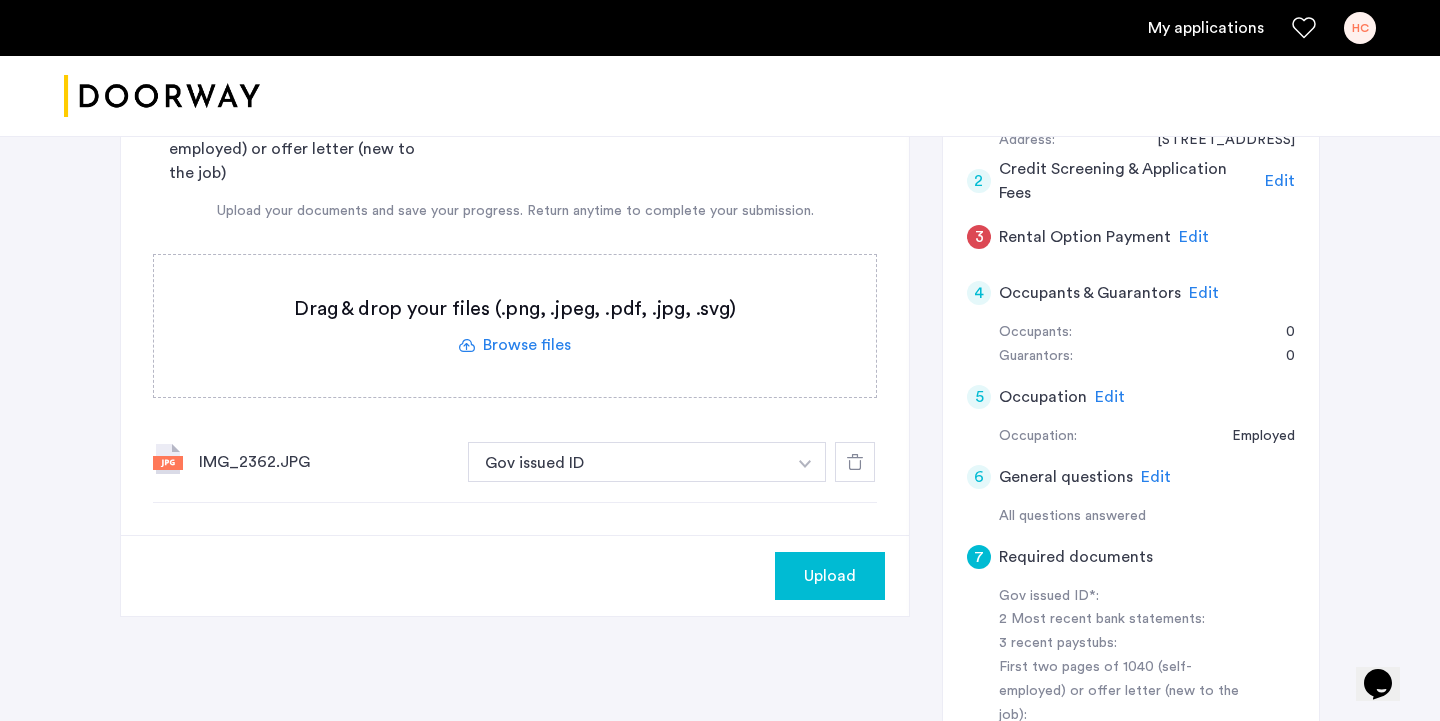 click on "7 Required documents  Gov issued ID*  2 Most recent bank statements  3 recent paystubs  First two pages of 1040 (self-employed) or offer letter (new to the job)  Upload your documents and save your progress. Return anytime to complete your submission.  Drag & drop your files (.png, .jpeg, .pdf, .jpg, .svg) Browse files Upload documents (.png, .jpeg, .pdf, .jpg, .svg) Uploaded files IMG_2362.JPG Gov issued ID + 2 Most recent bank statements 3 recent paystubs First two pages of 1040 (self-employed) or offer letter (new to the job) Gov issued ID" 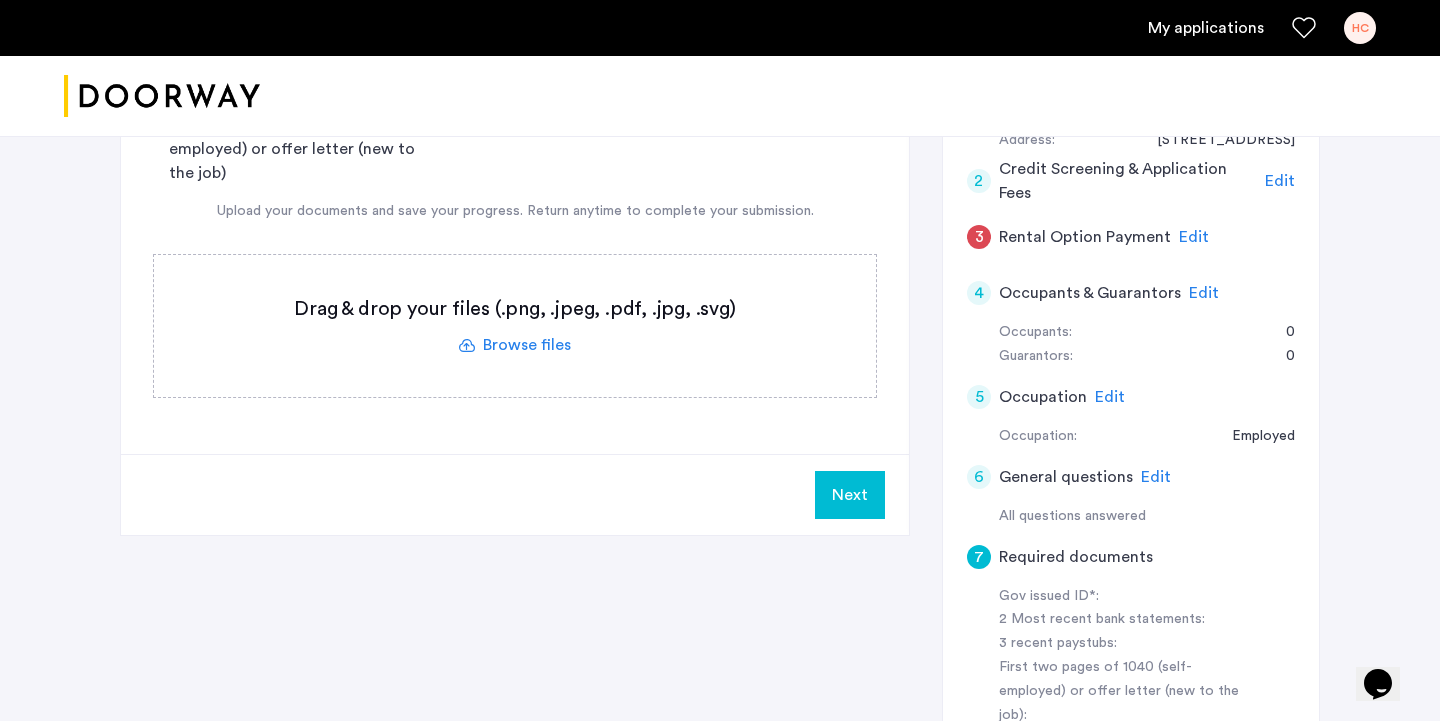 click 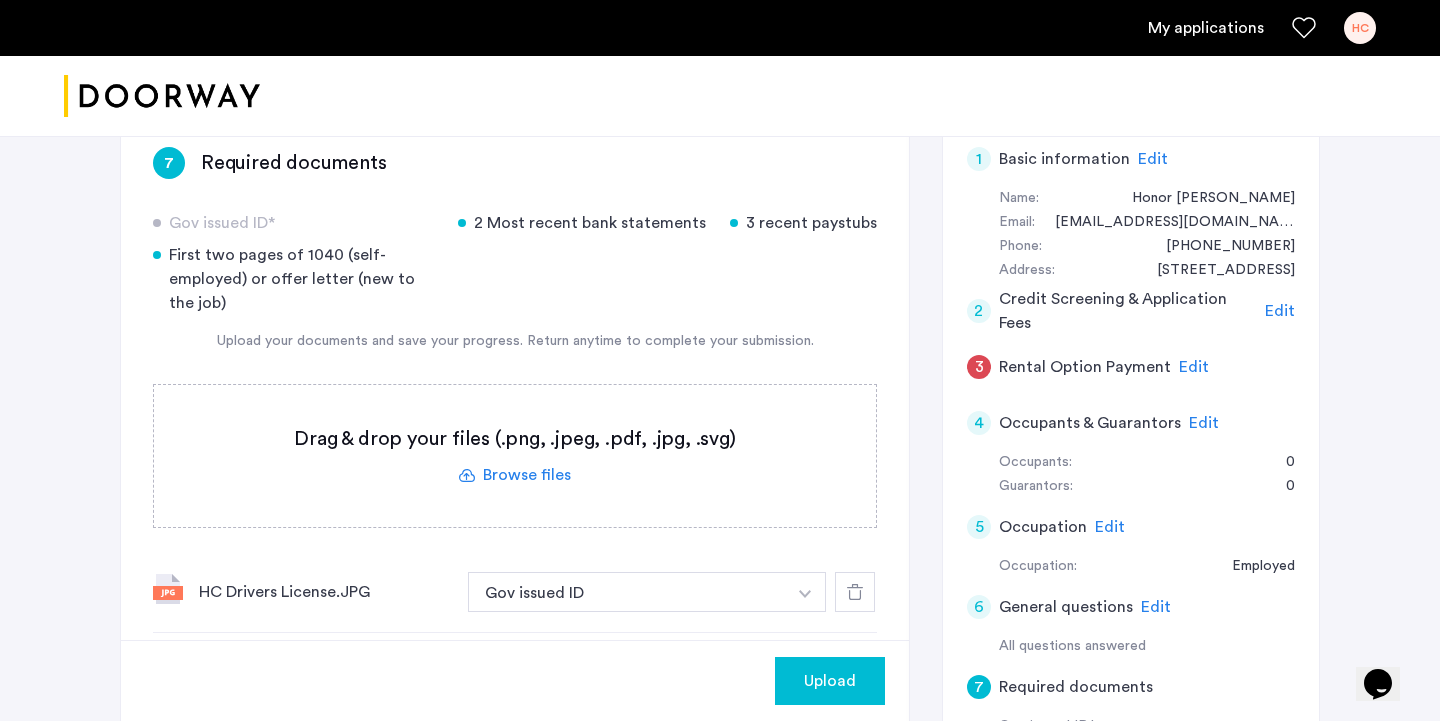 scroll, scrollTop: 341, scrollLeft: 0, axis: vertical 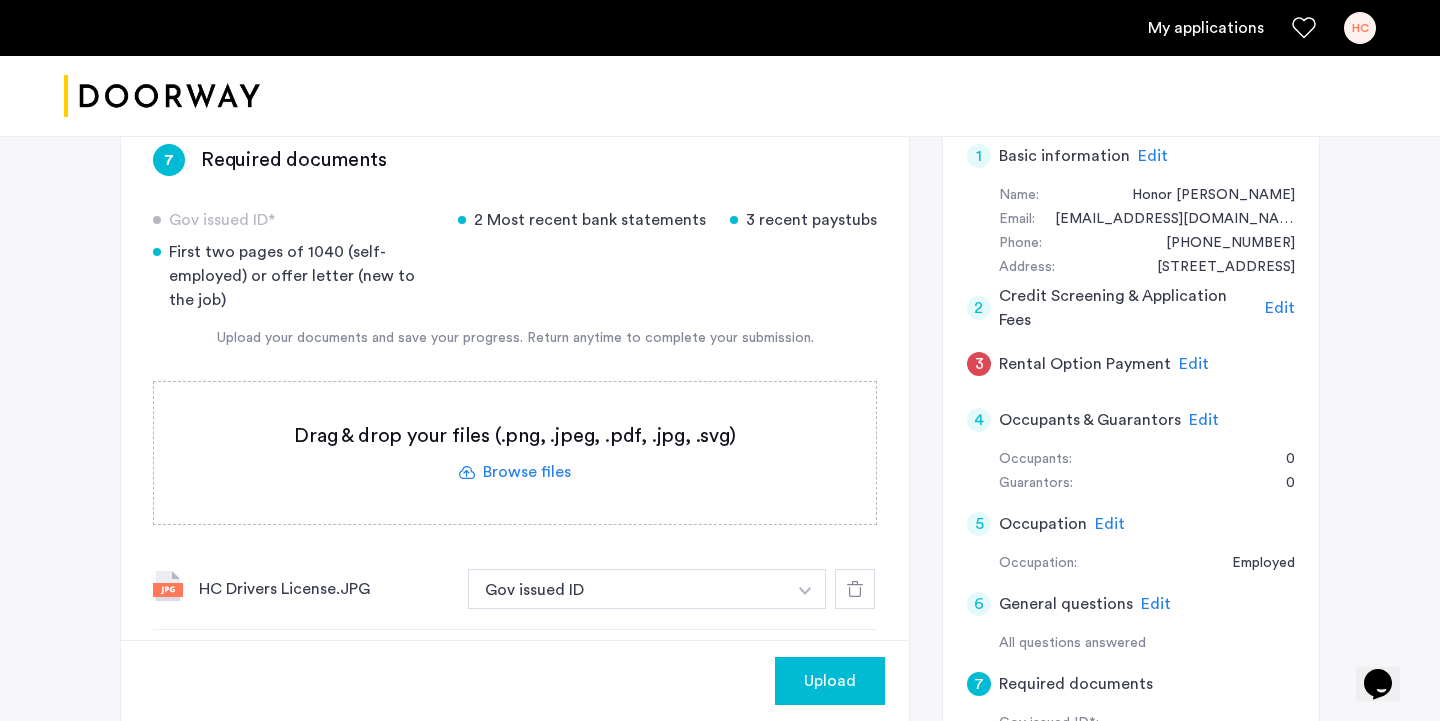 click 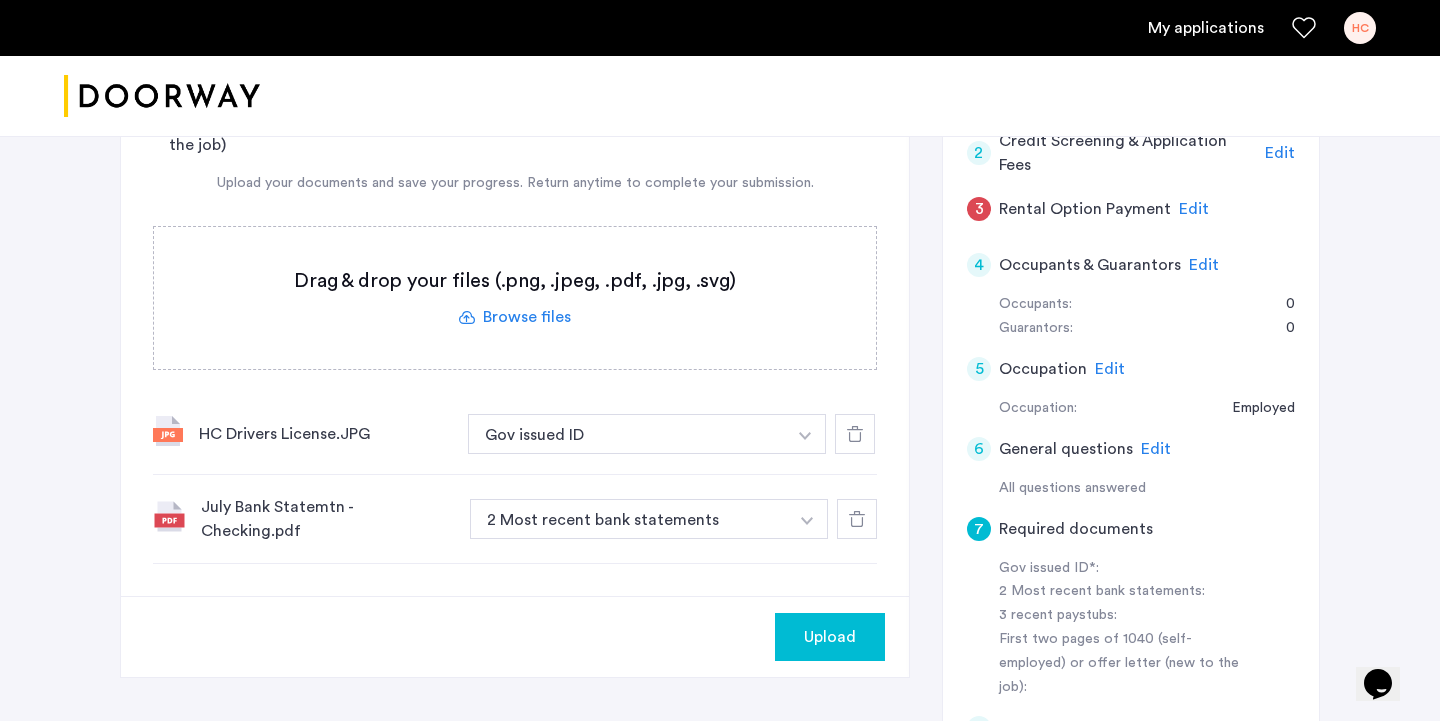 scroll, scrollTop: 506, scrollLeft: 0, axis: vertical 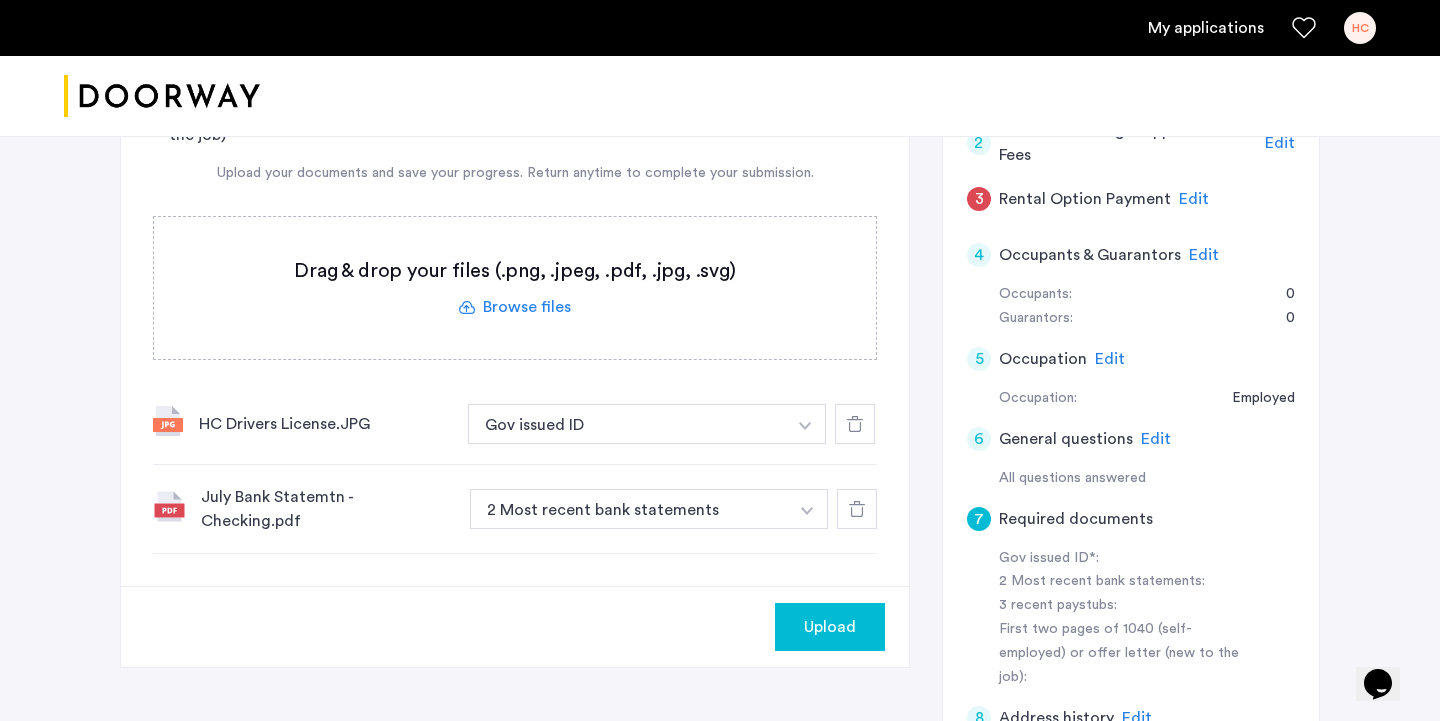 click on "Upload" 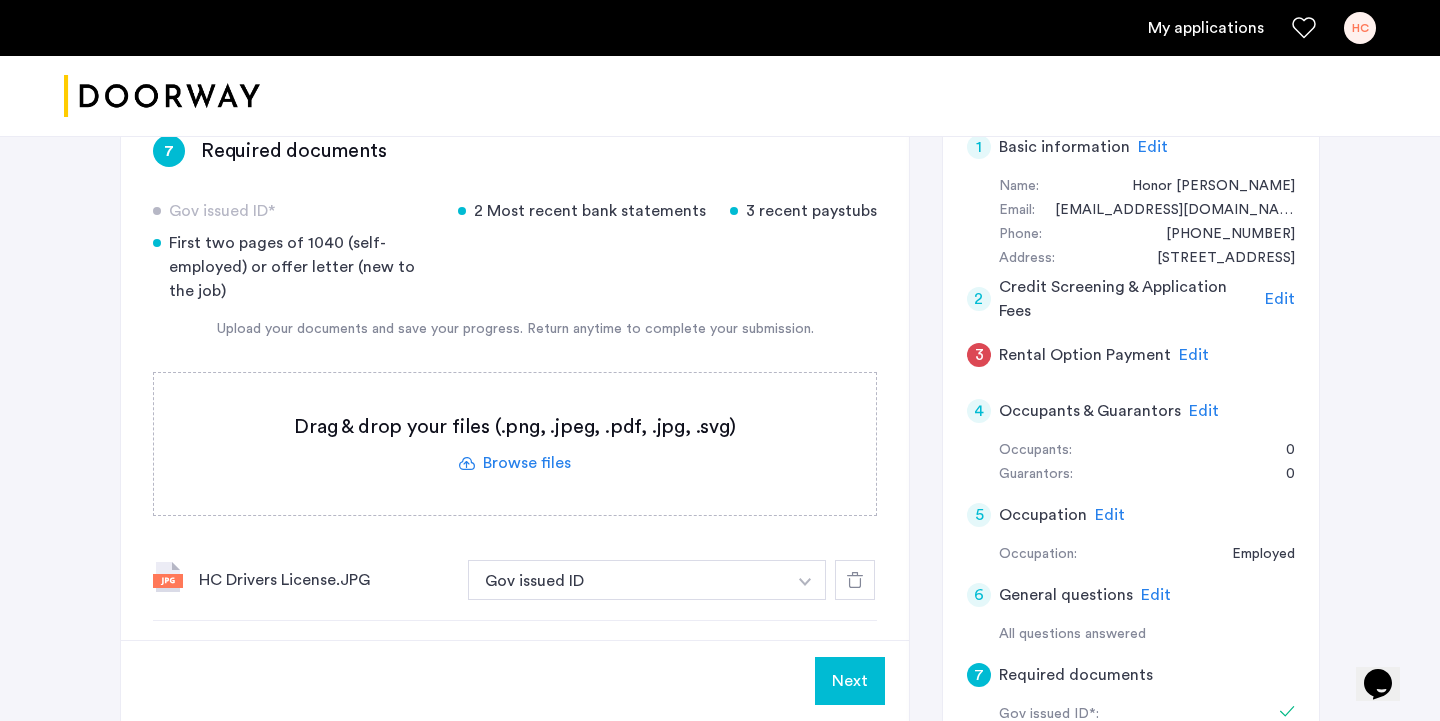 scroll, scrollTop: 348, scrollLeft: 0, axis: vertical 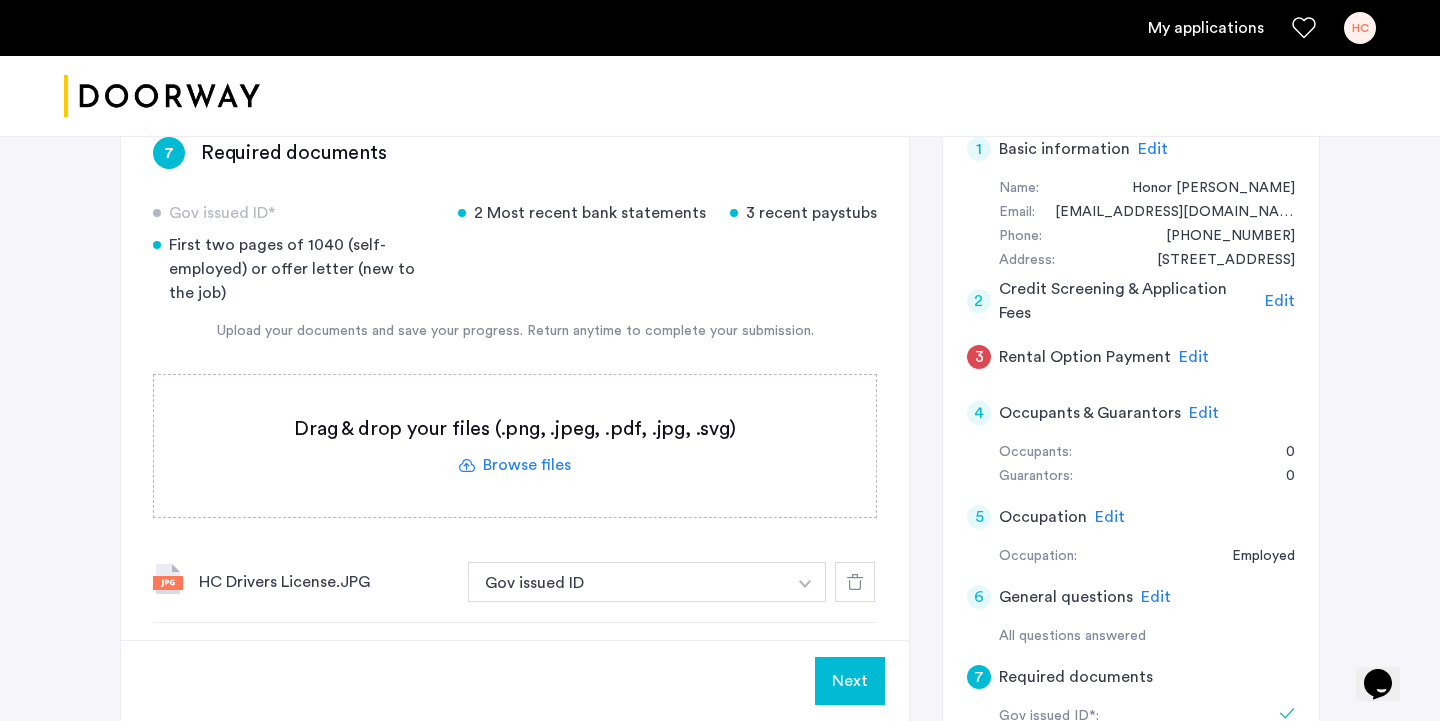 click 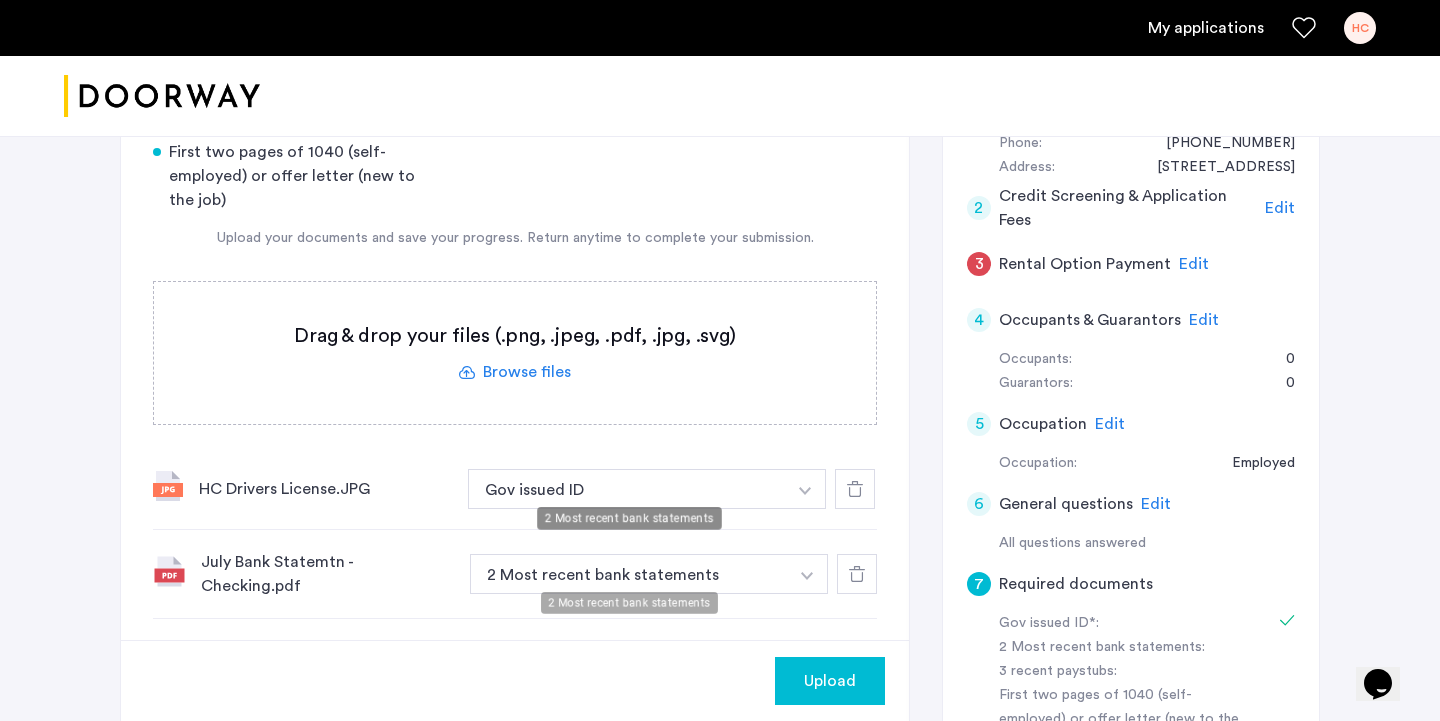 scroll, scrollTop: 589, scrollLeft: 0, axis: vertical 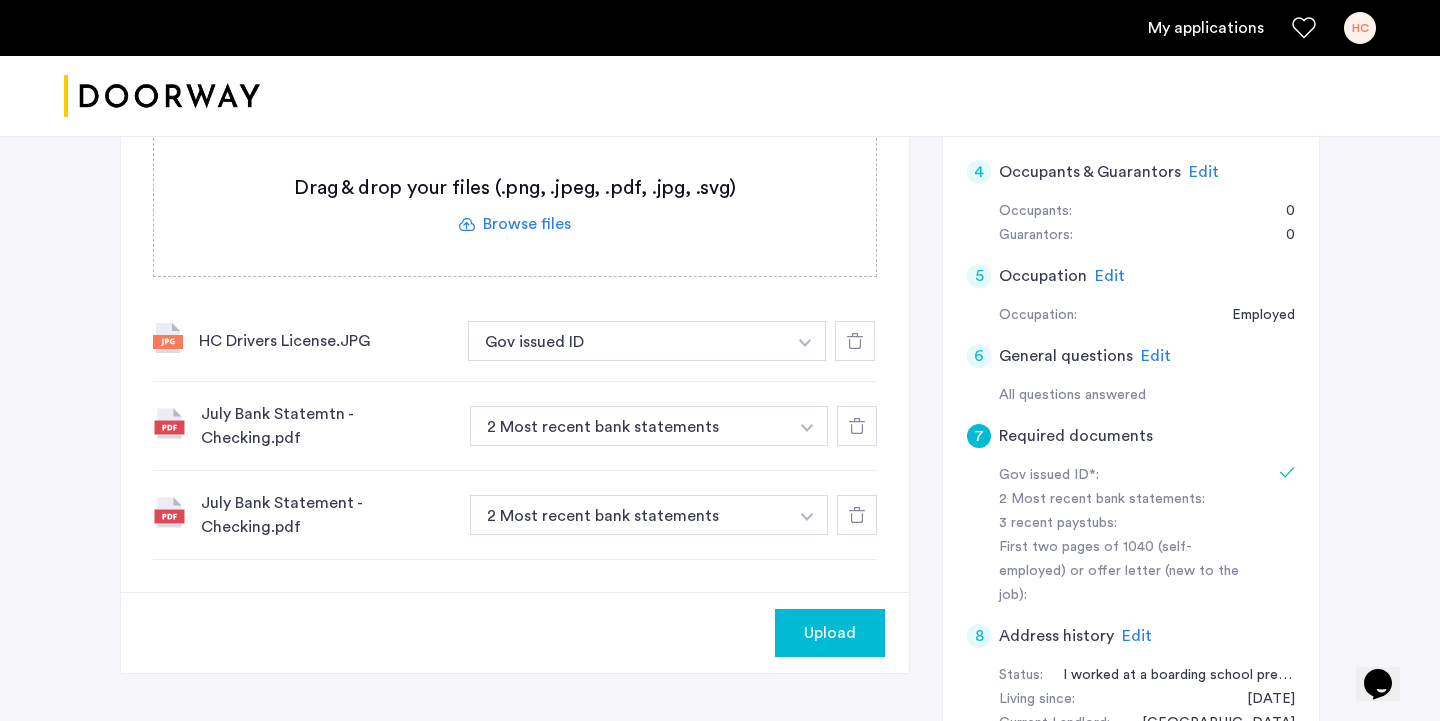 click 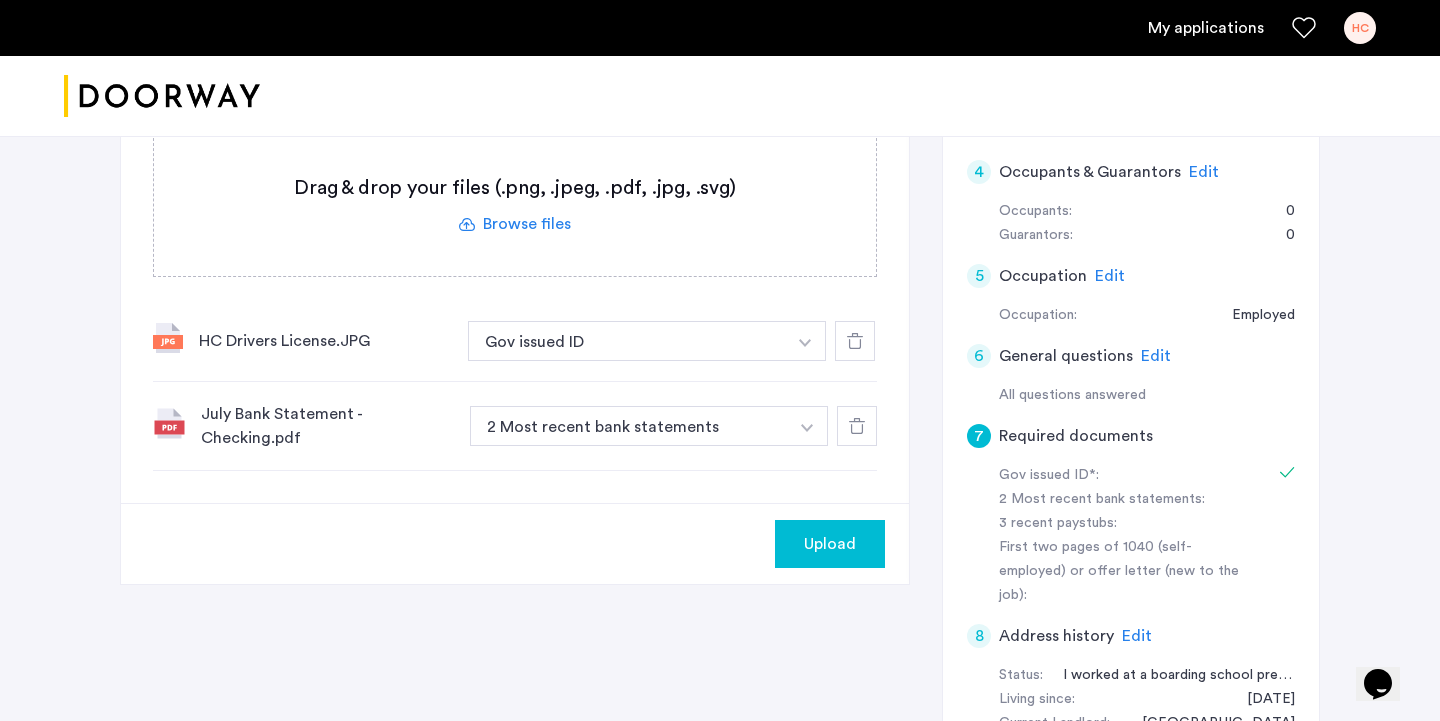 scroll, scrollTop: 539, scrollLeft: 0, axis: vertical 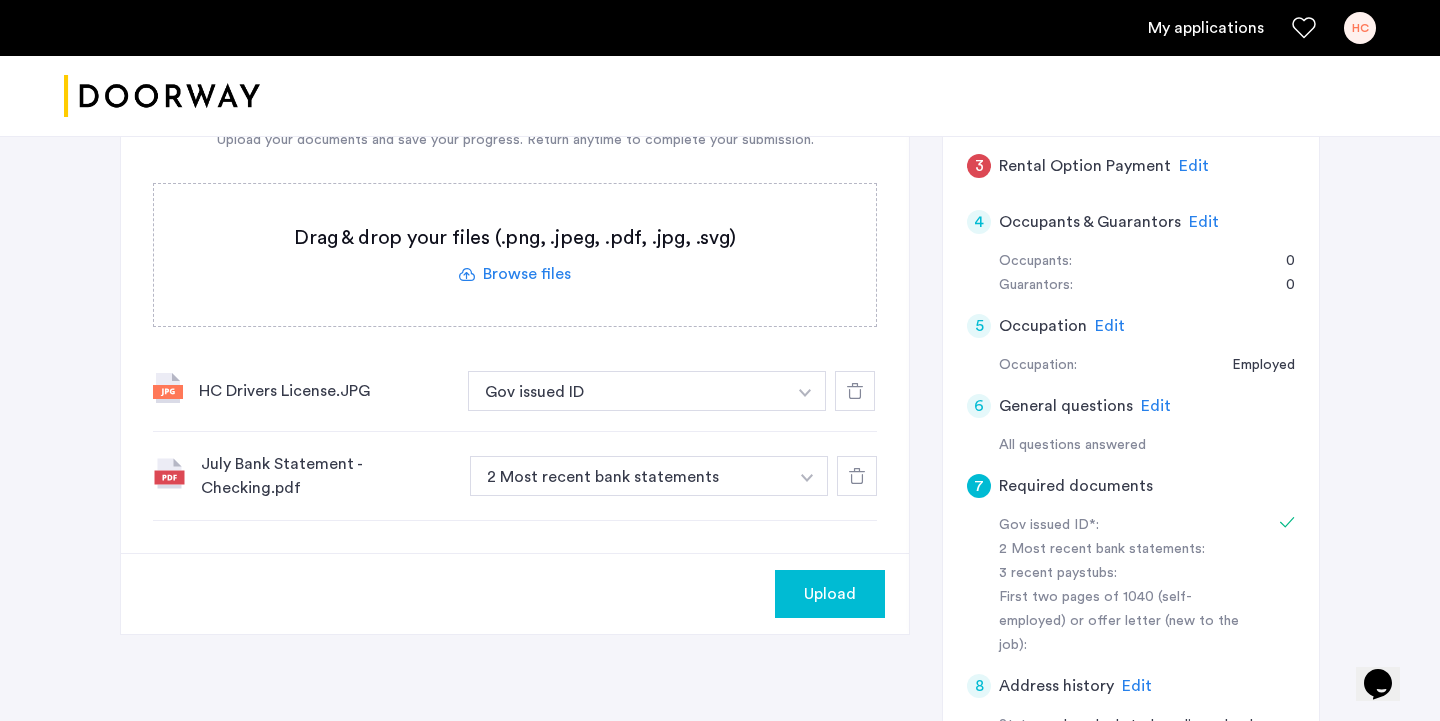 click on "Upload" 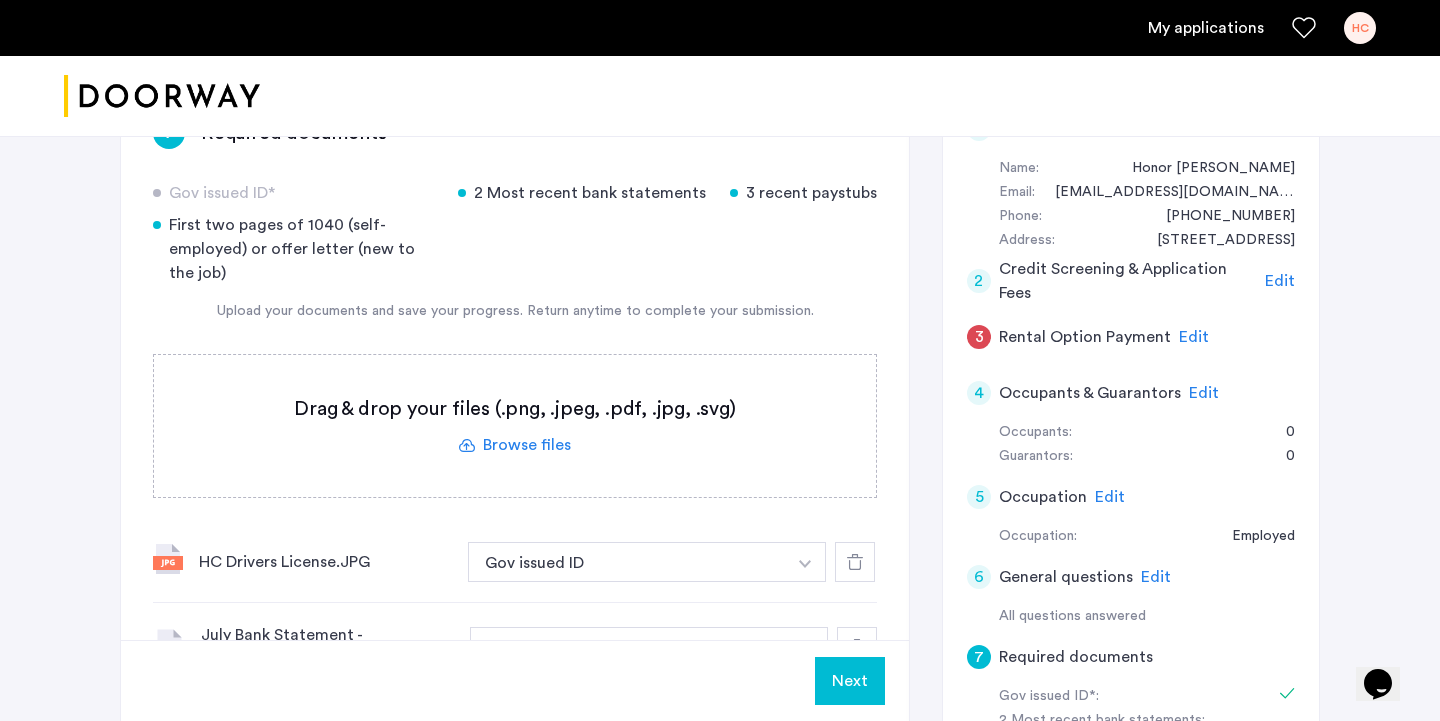 scroll, scrollTop: 310, scrollLeft: 0, axis: vertical 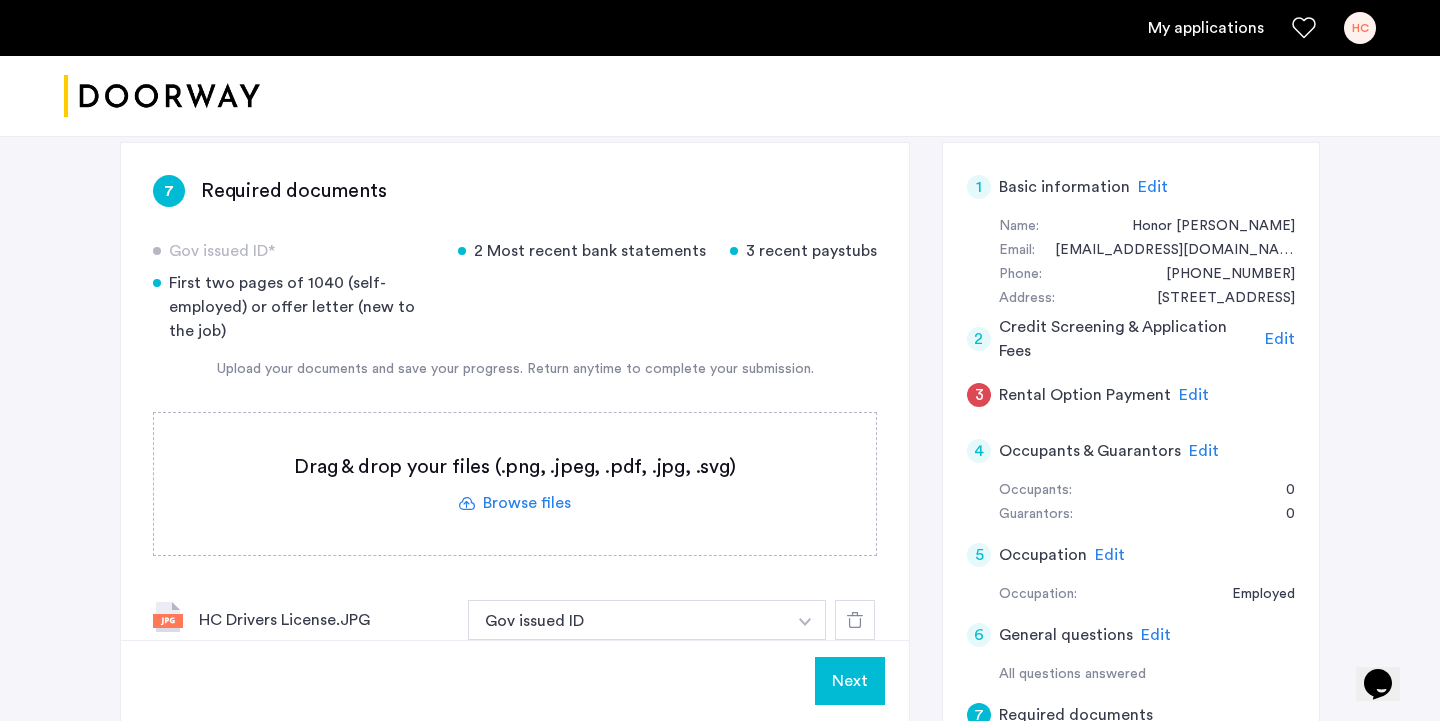 click 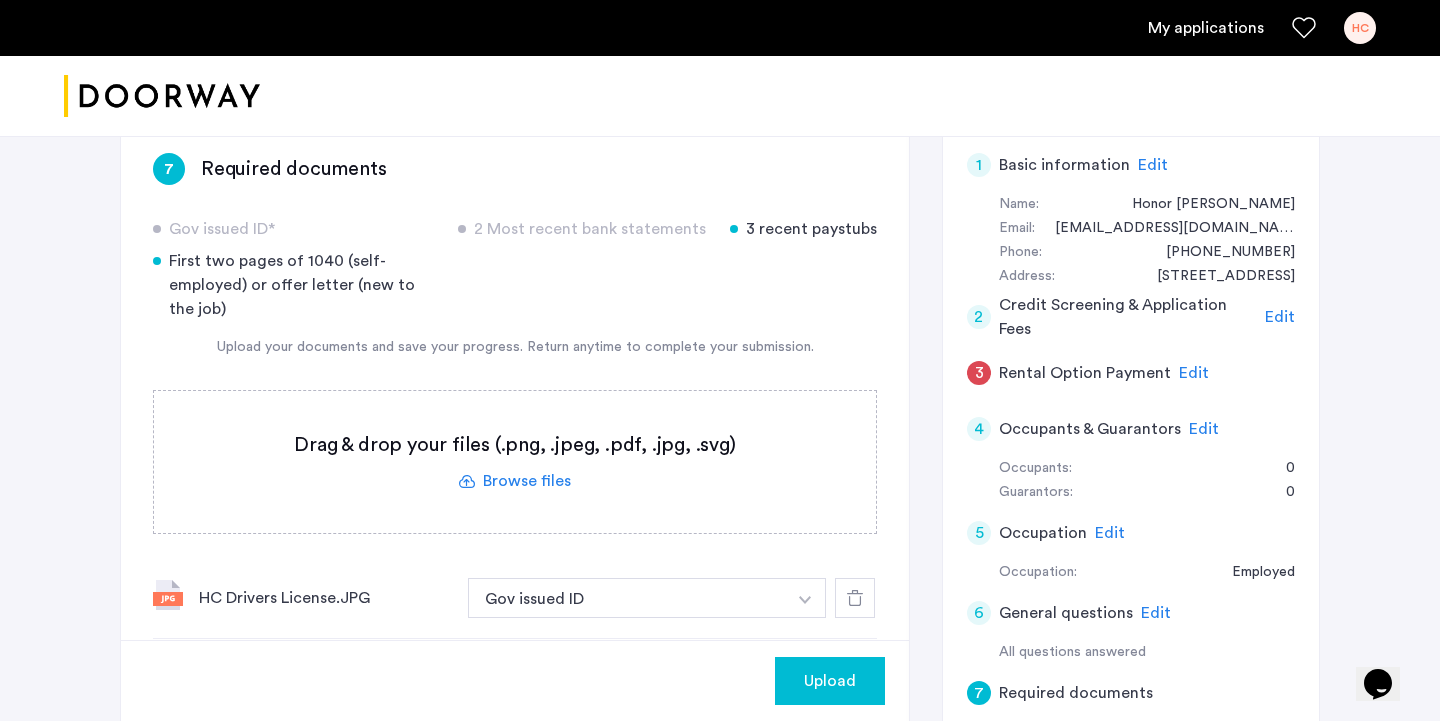 scroll, scrollTop: 316, scrollLeft: 0, axis: vertical 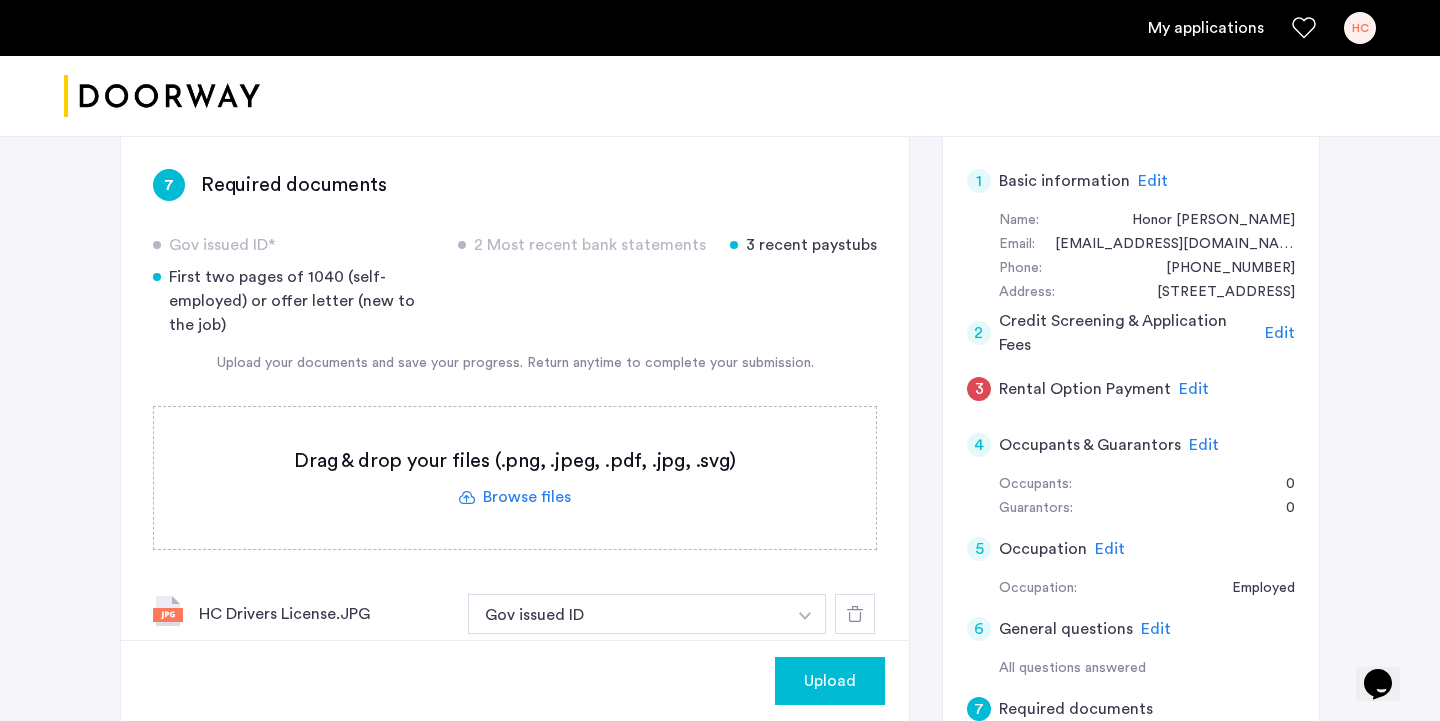 click 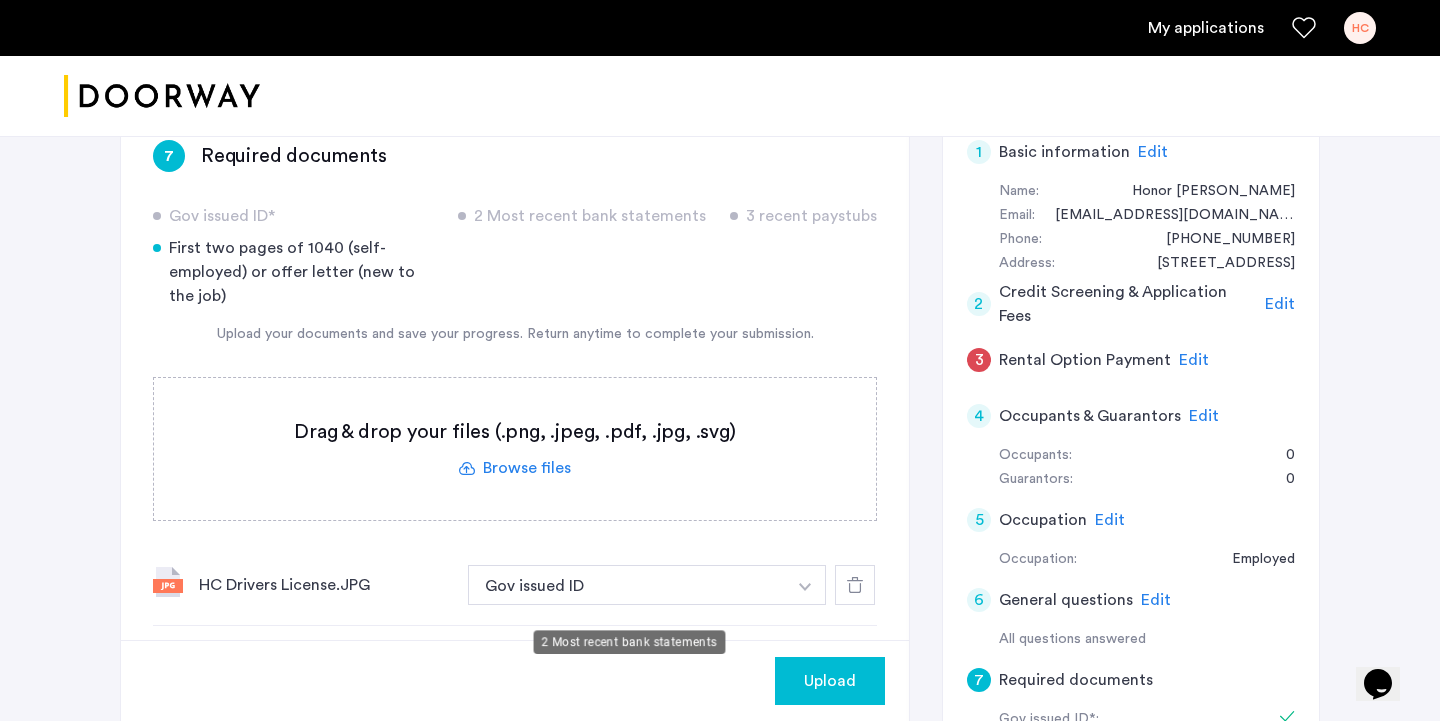 scroll, scrollTop: 329, scrollLeft: 0, axis: vertical 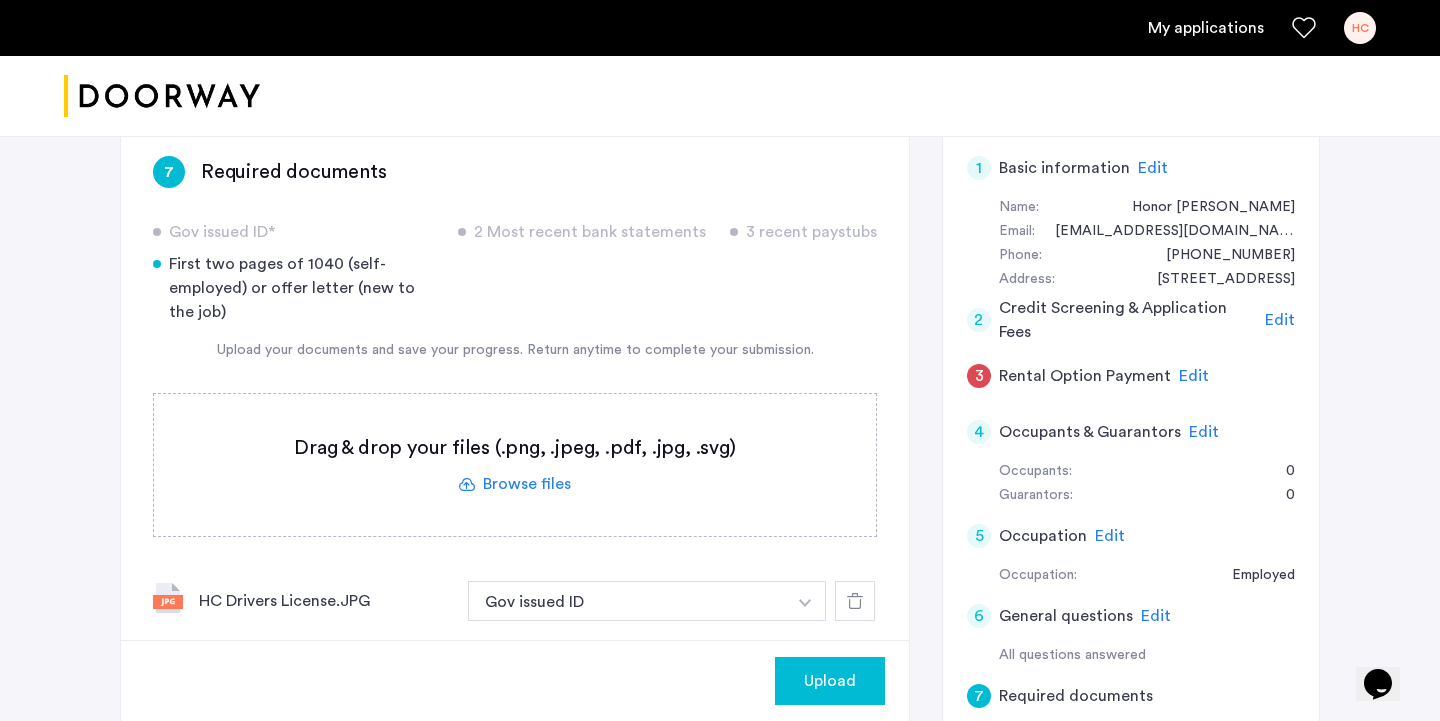 click 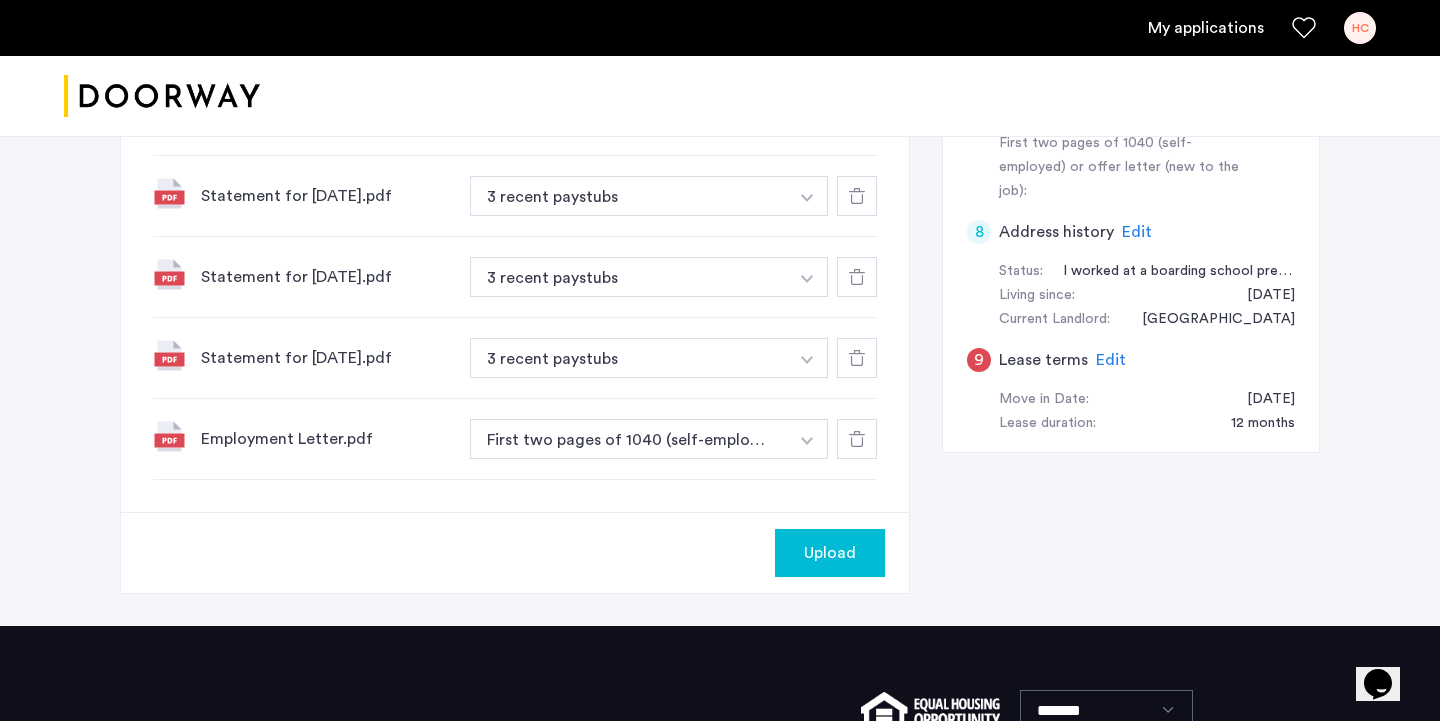scroll, scrollTop: 1189, scrollLeft: 0, axis: vertical 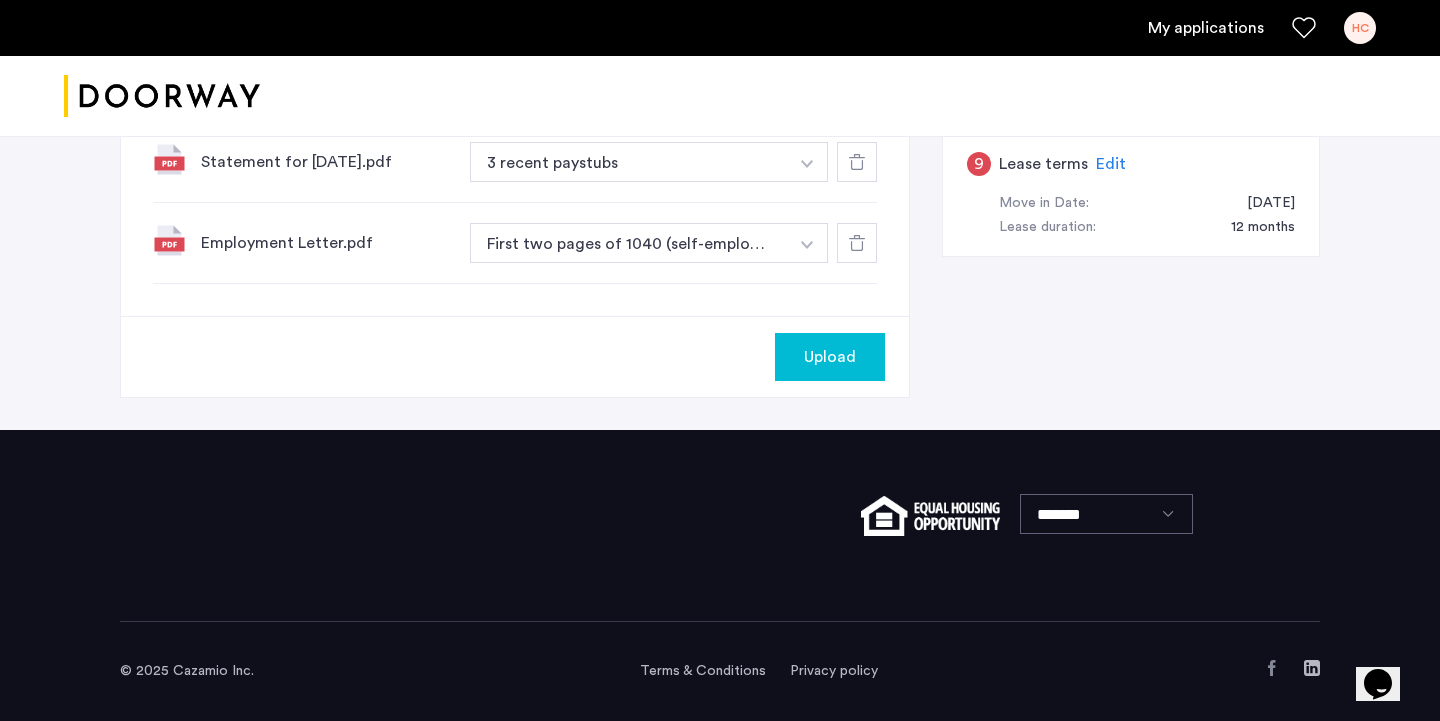 click on "Upload" 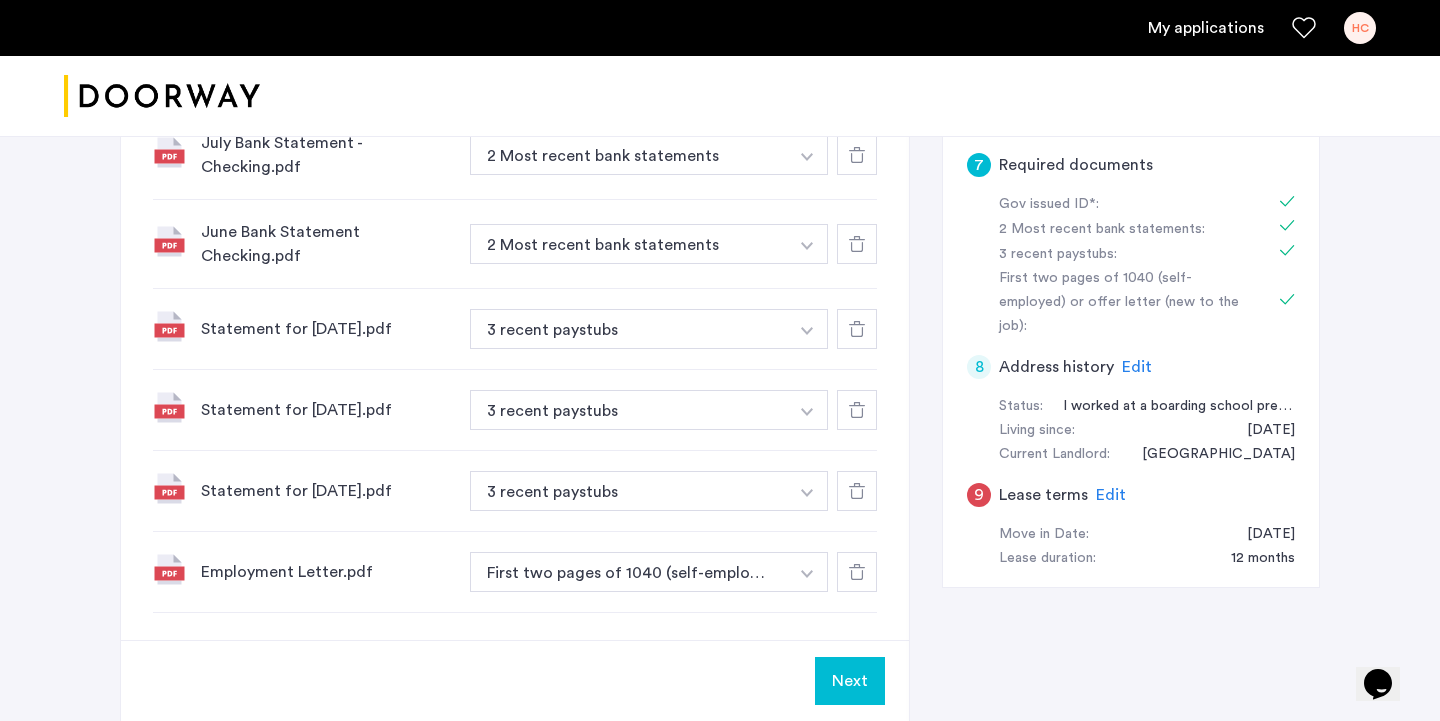 scroll, scrollTop: 954, scrollLeft: 0, axis: vertical 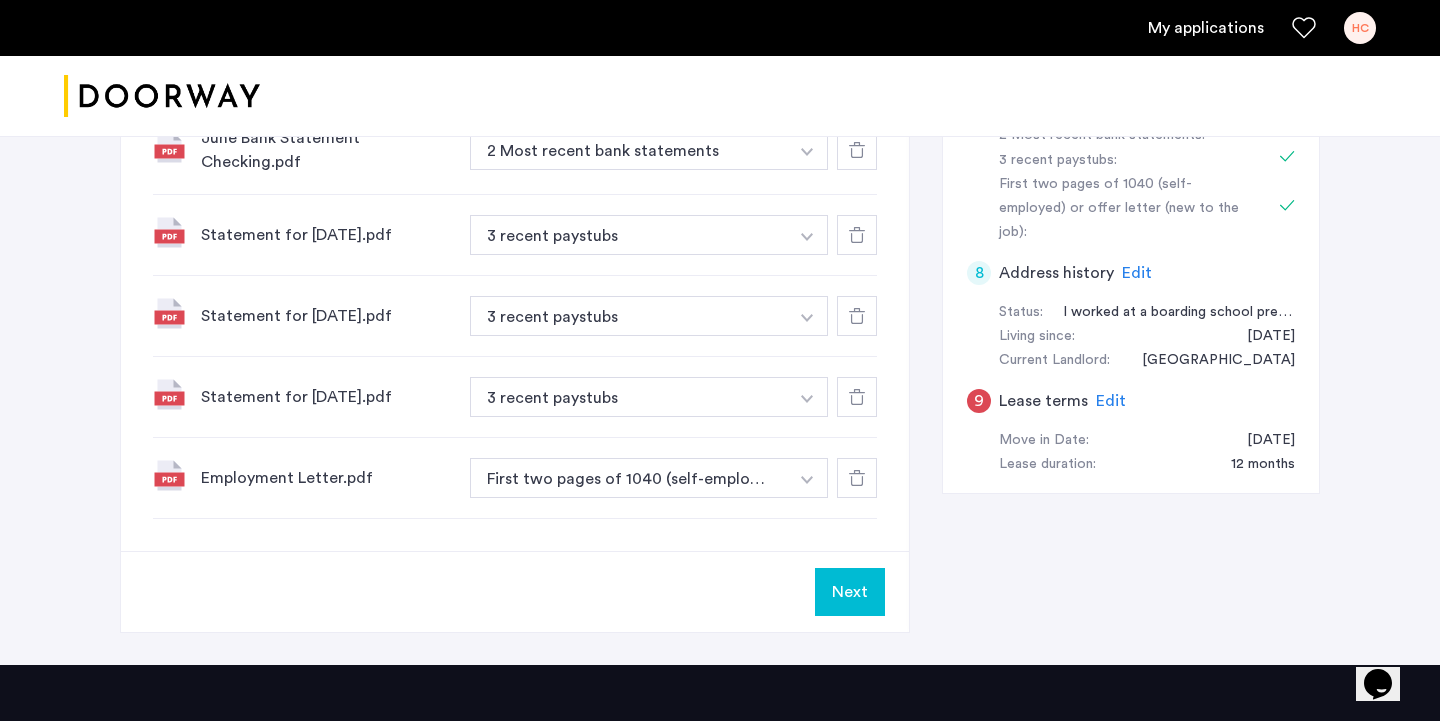 click on "Next" 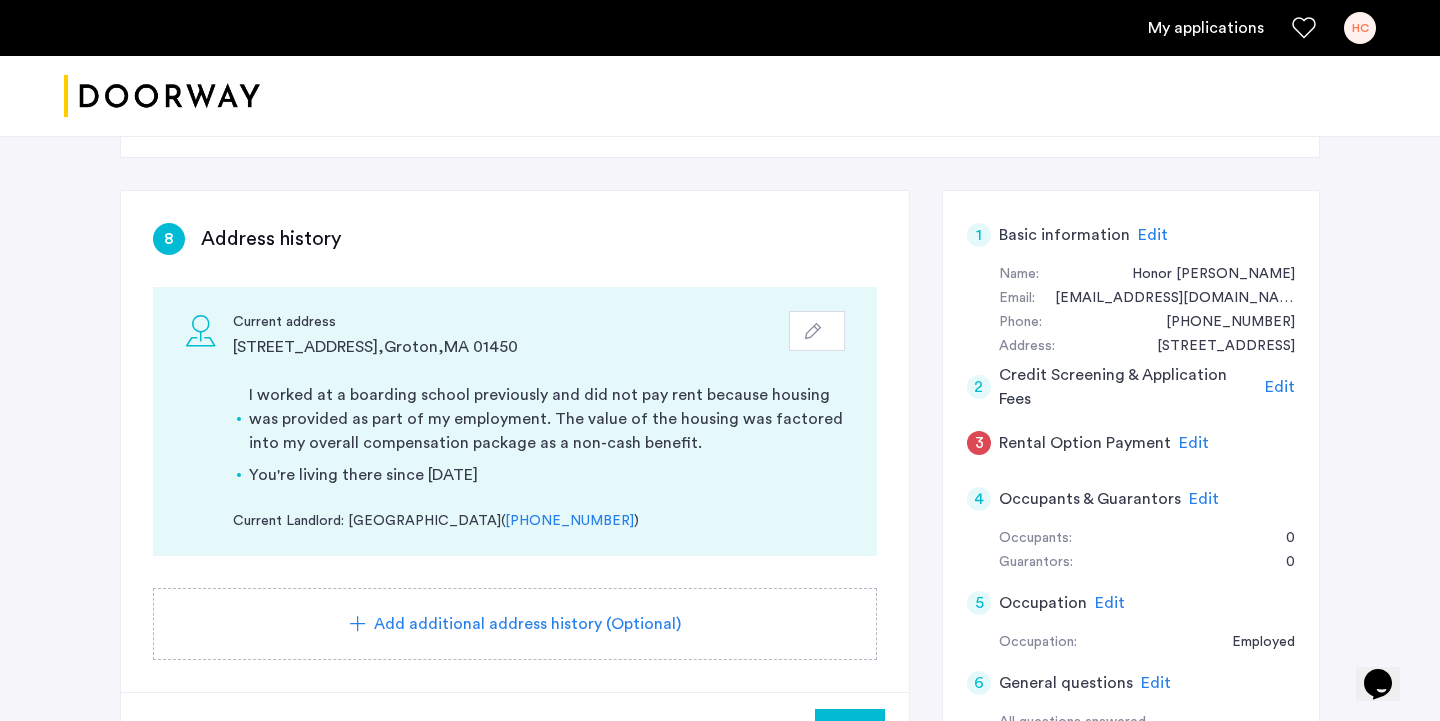 scroll, scrollTop: 266, scrollLeft: 0, axis: vertical 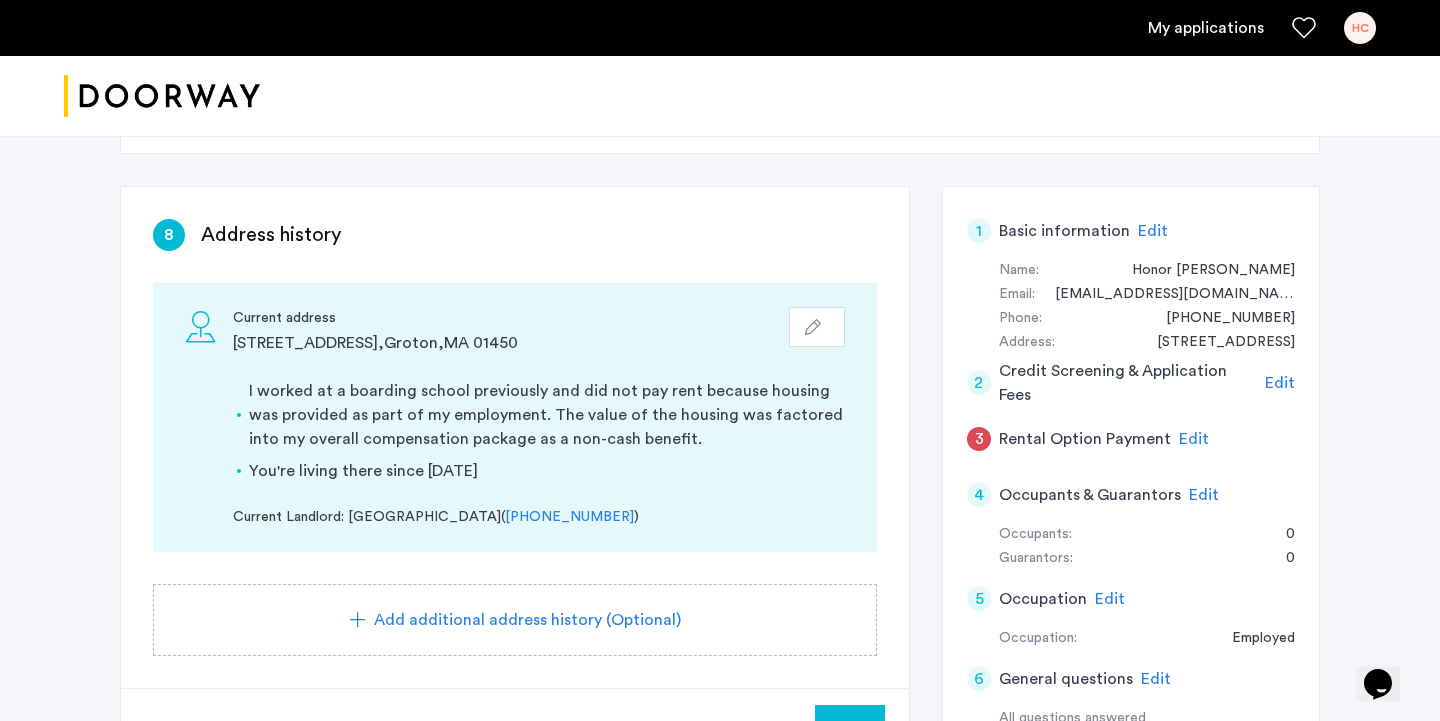click 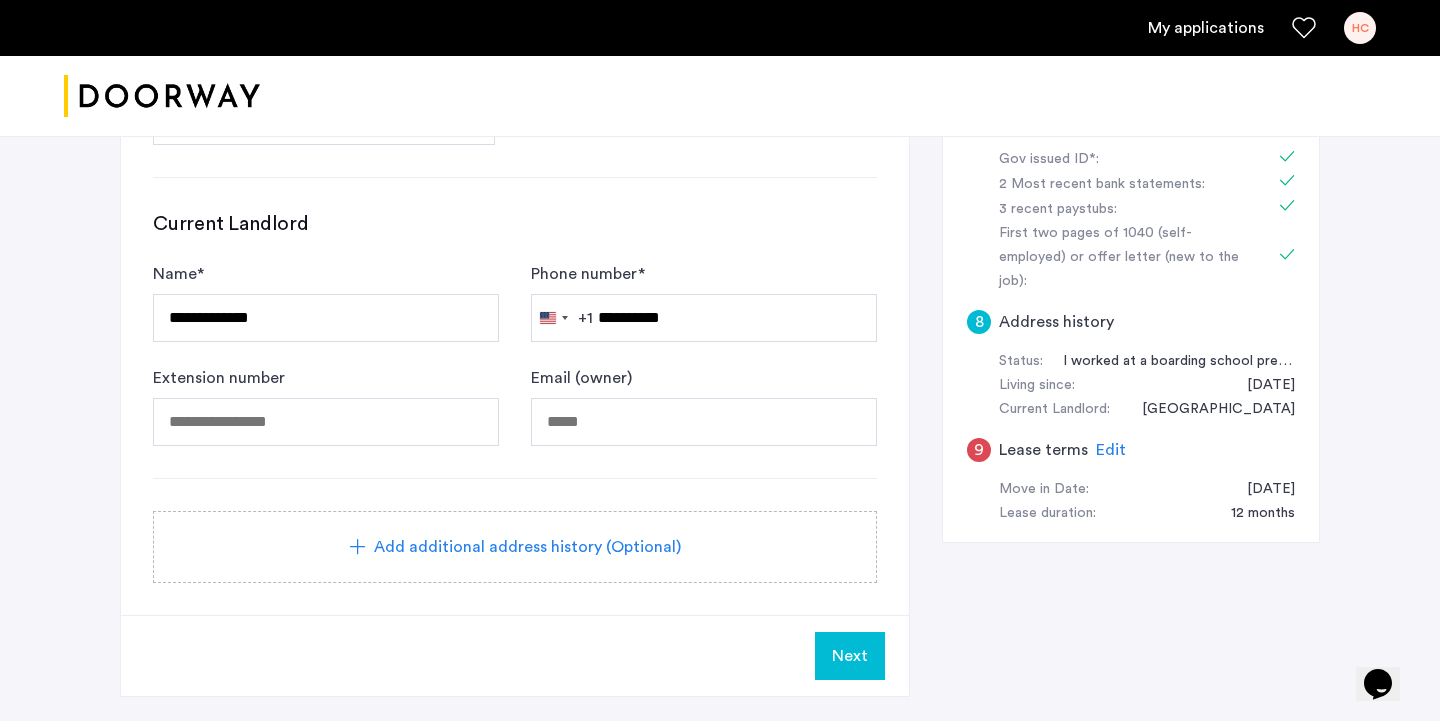scroll, scrollTop: 899, scrollLeft: 0, axis: vertical 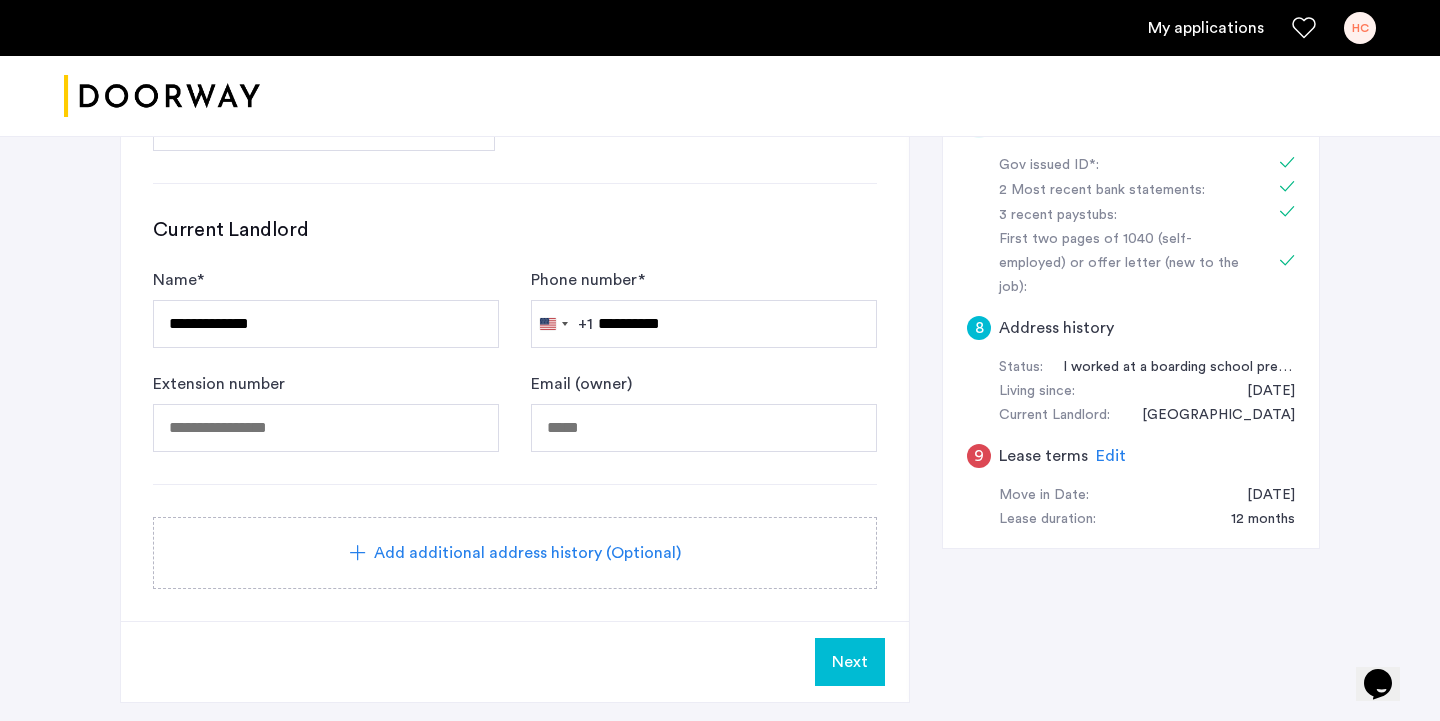 click on "Next" 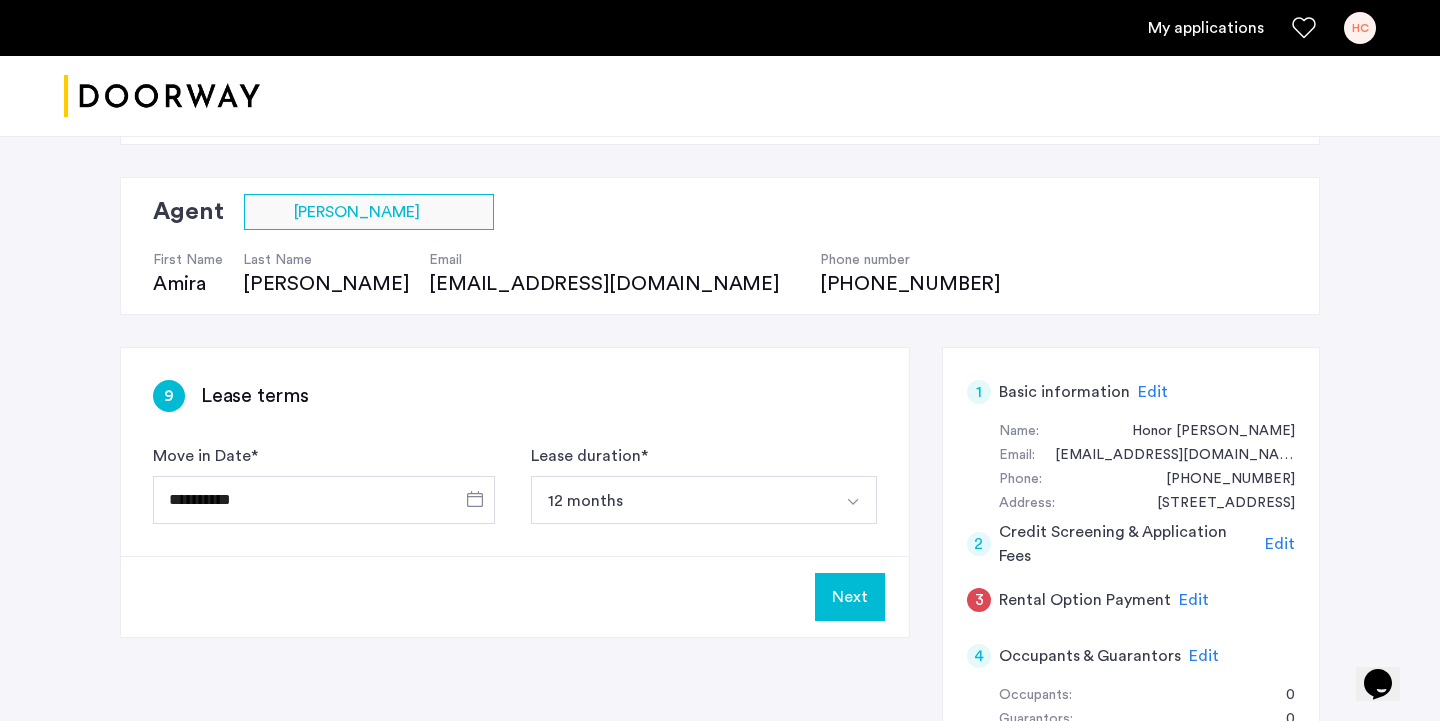 scroll, scrollTop: 115, scrollLeft: 0, axis: vertical 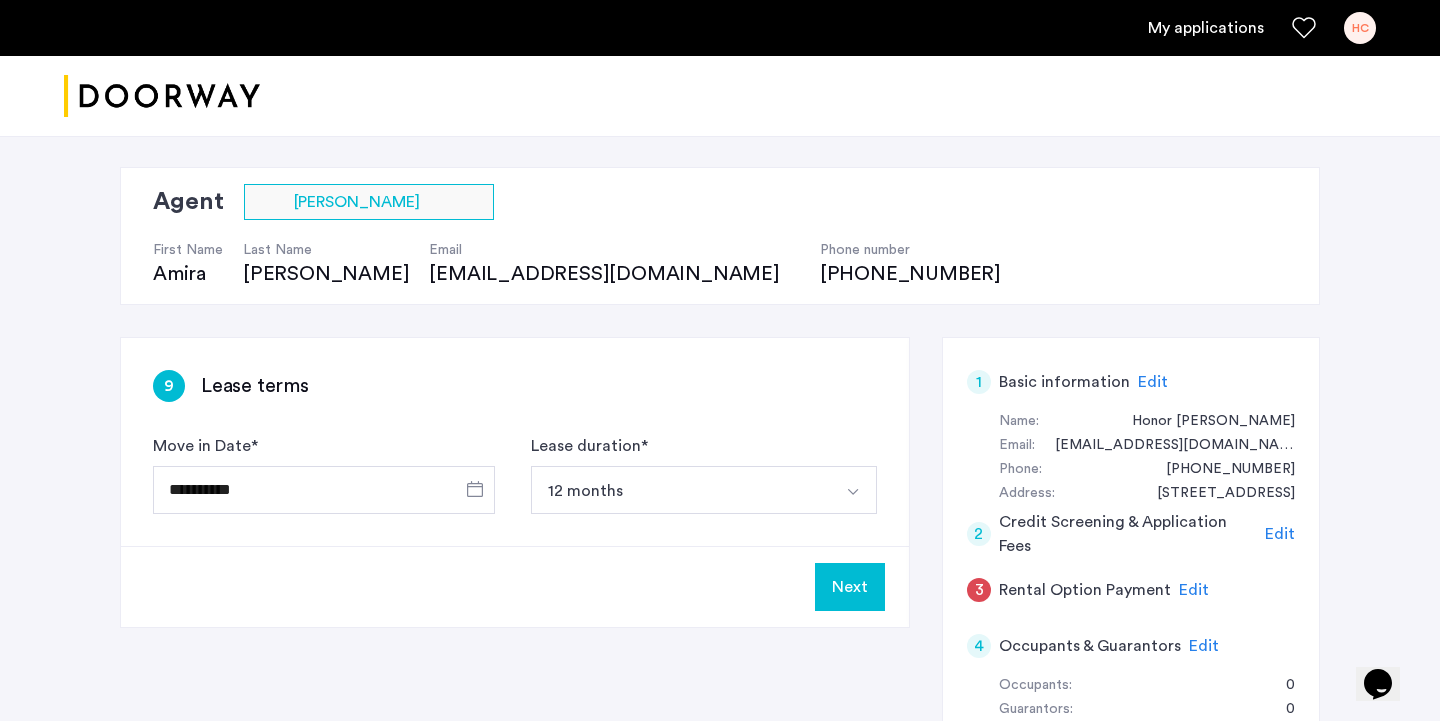 click on "Next" 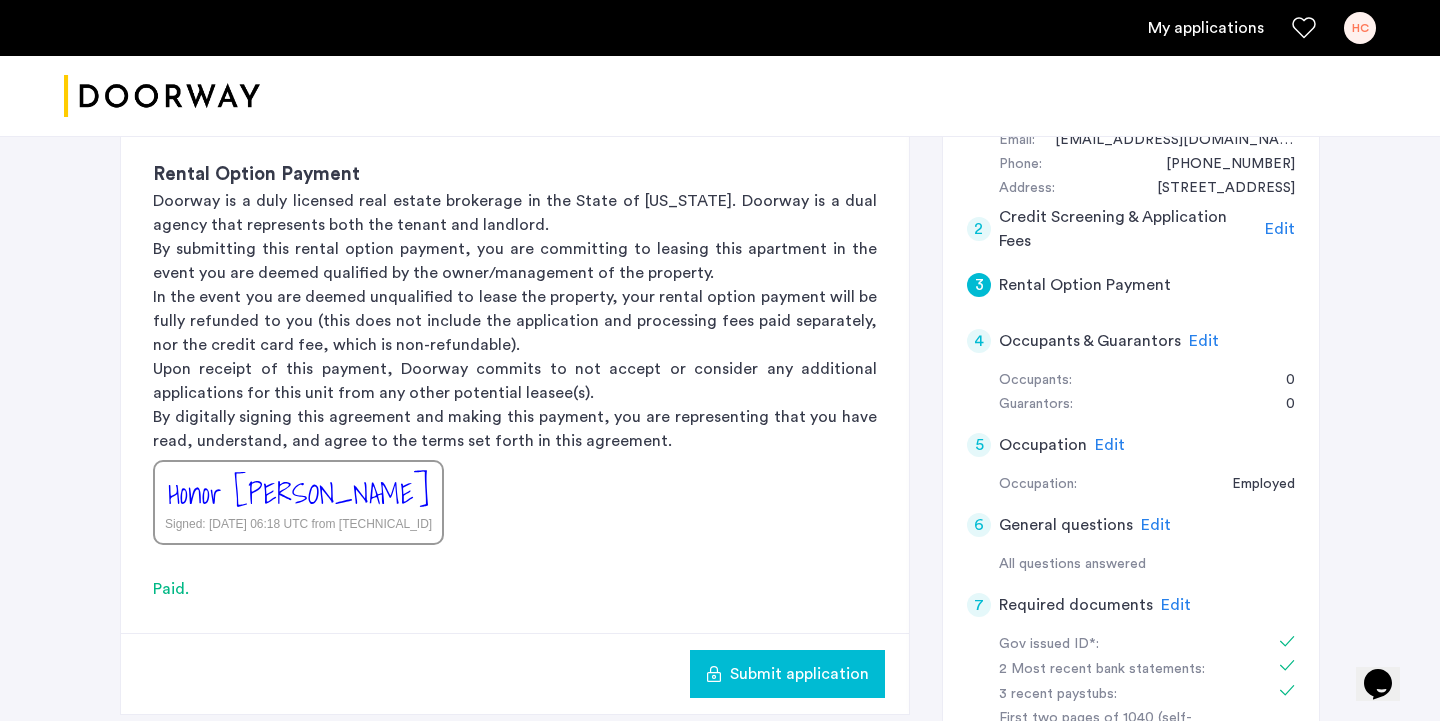 scroll, scrollTop: 505, scrollLeft: 0, axis: vertical 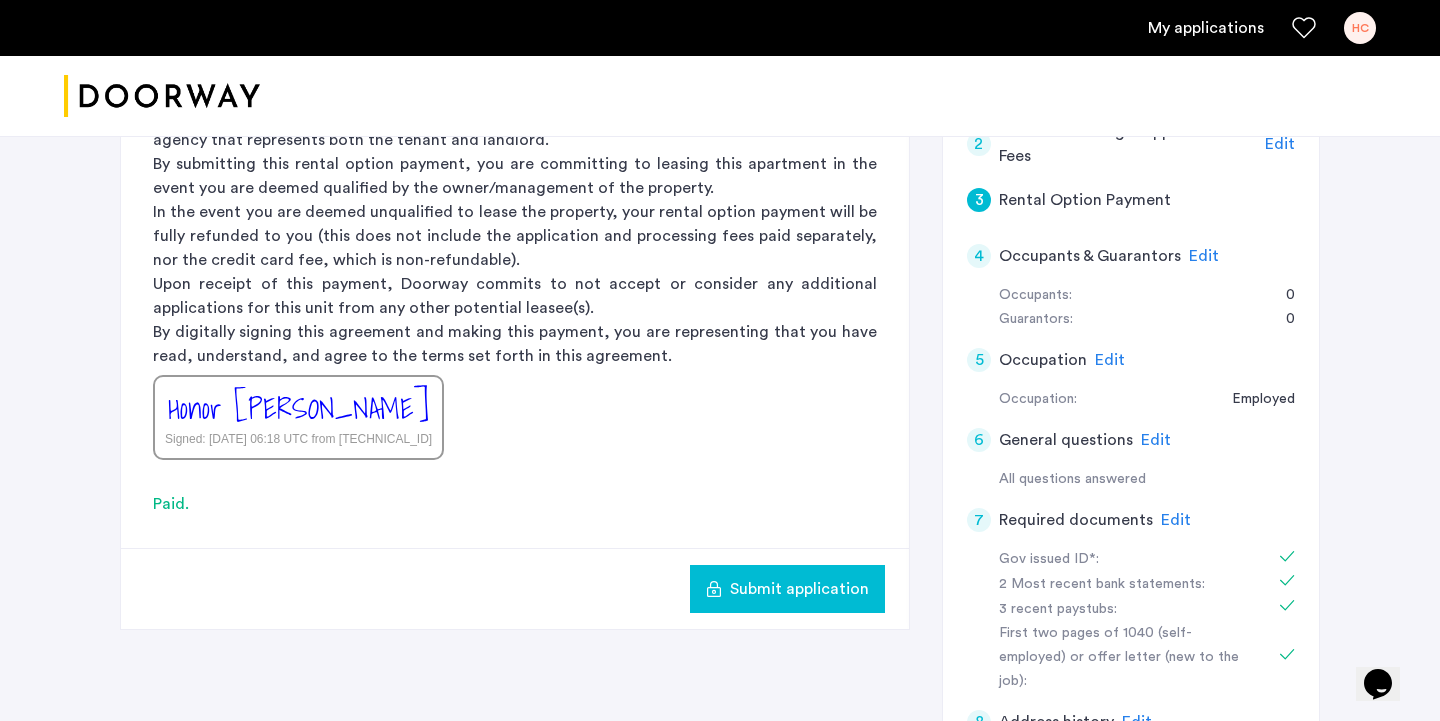 click on "Edit" 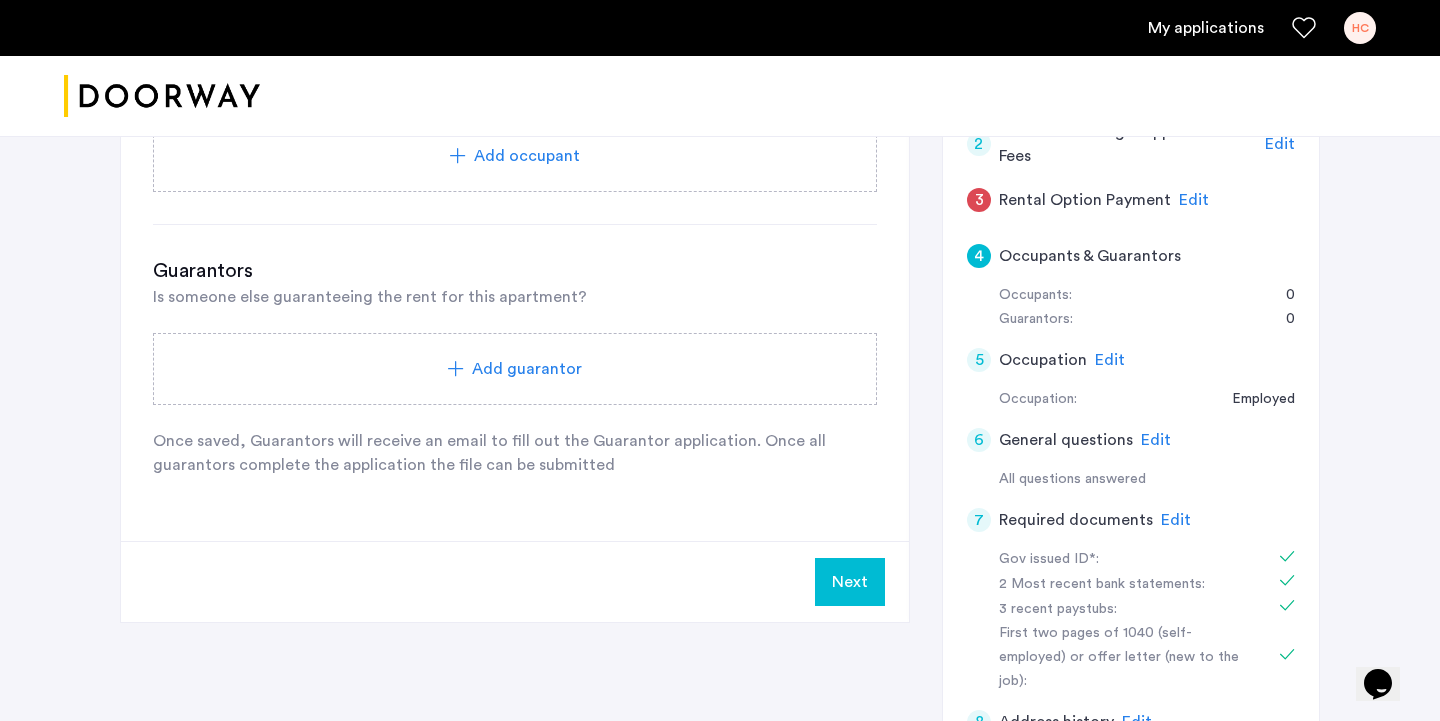 click on "Add guarantor" 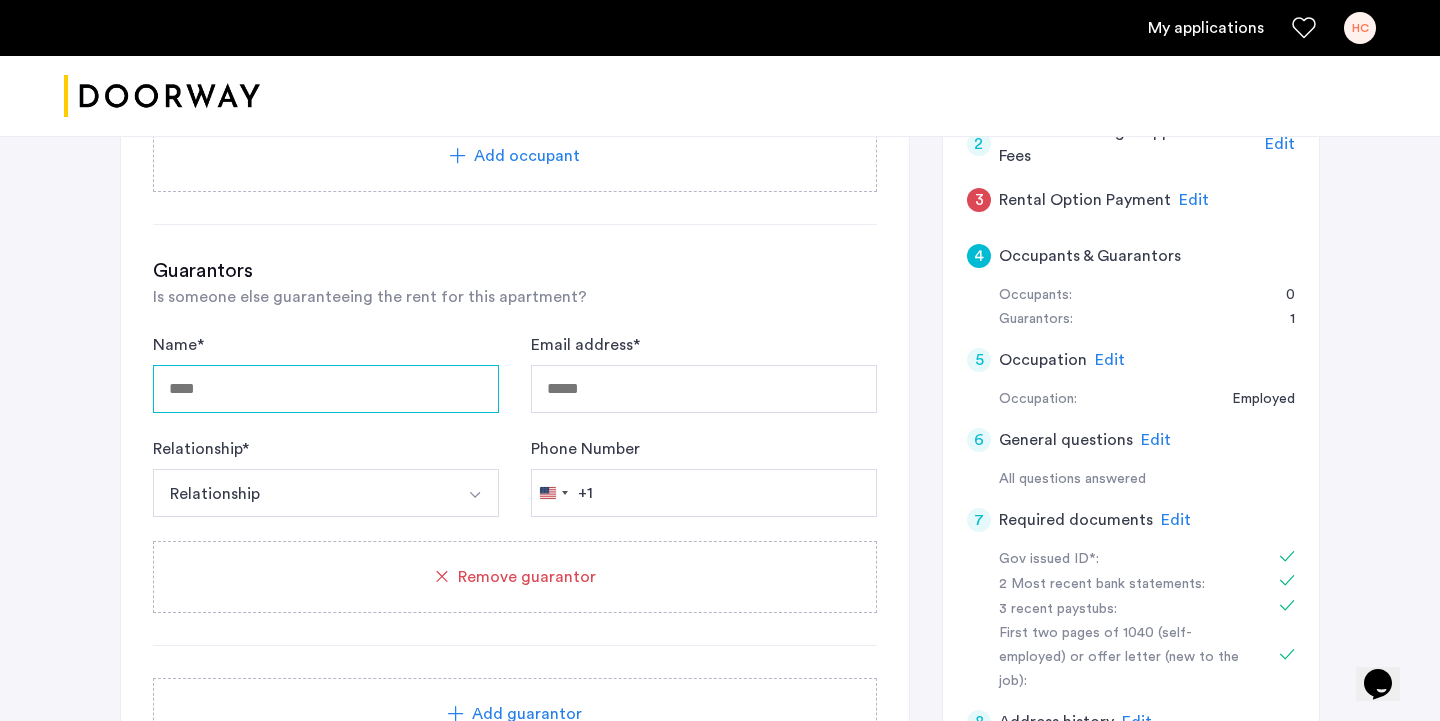 click on "Name  *" at bounding box center [326, 389] 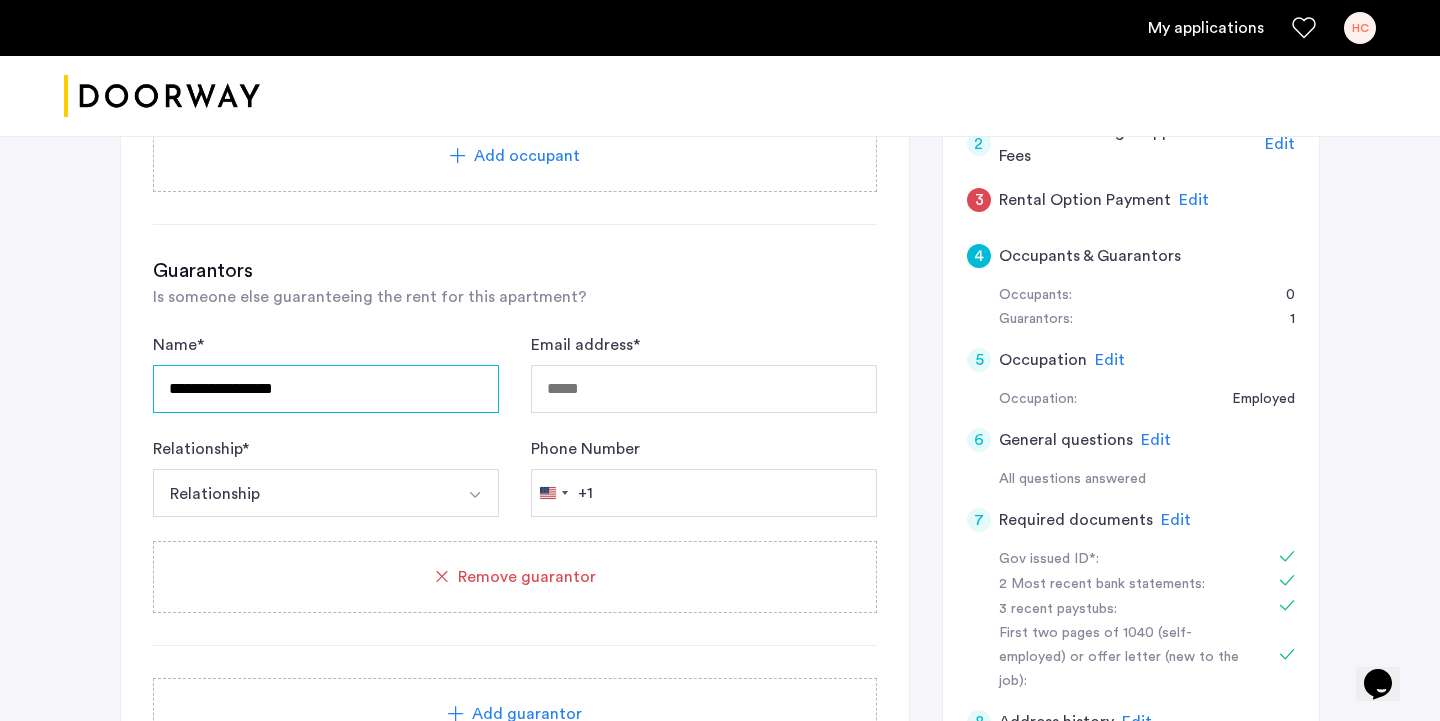 type on "**********" 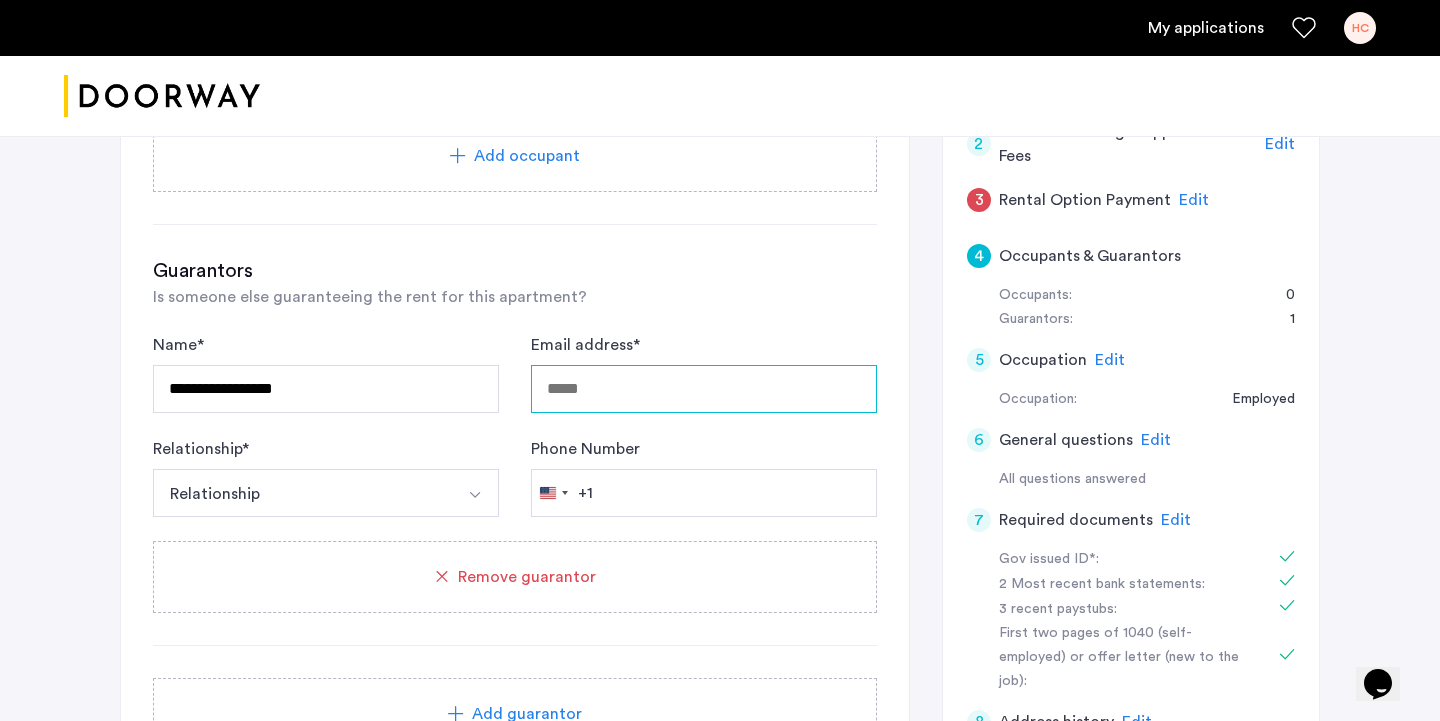 click on "Email address  *" at bounding box center [704, 389] 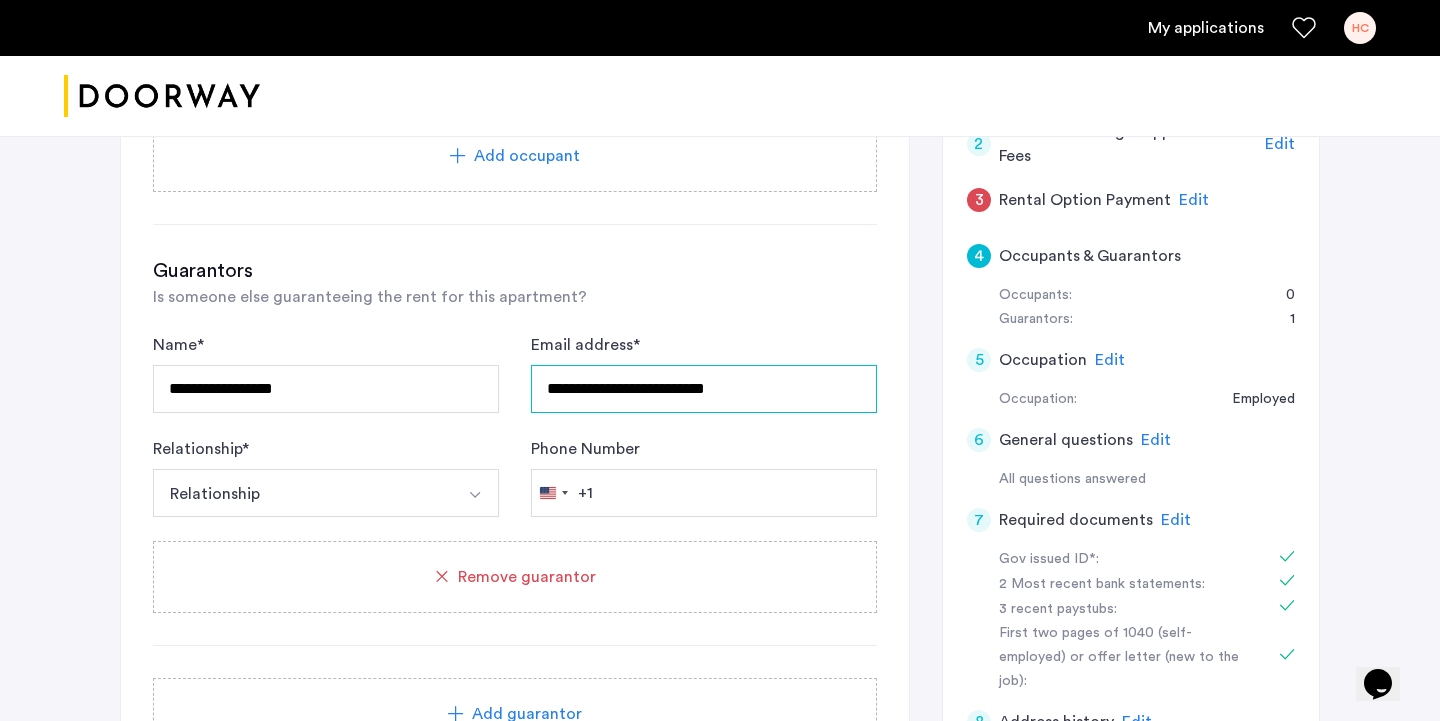 type on "**********" 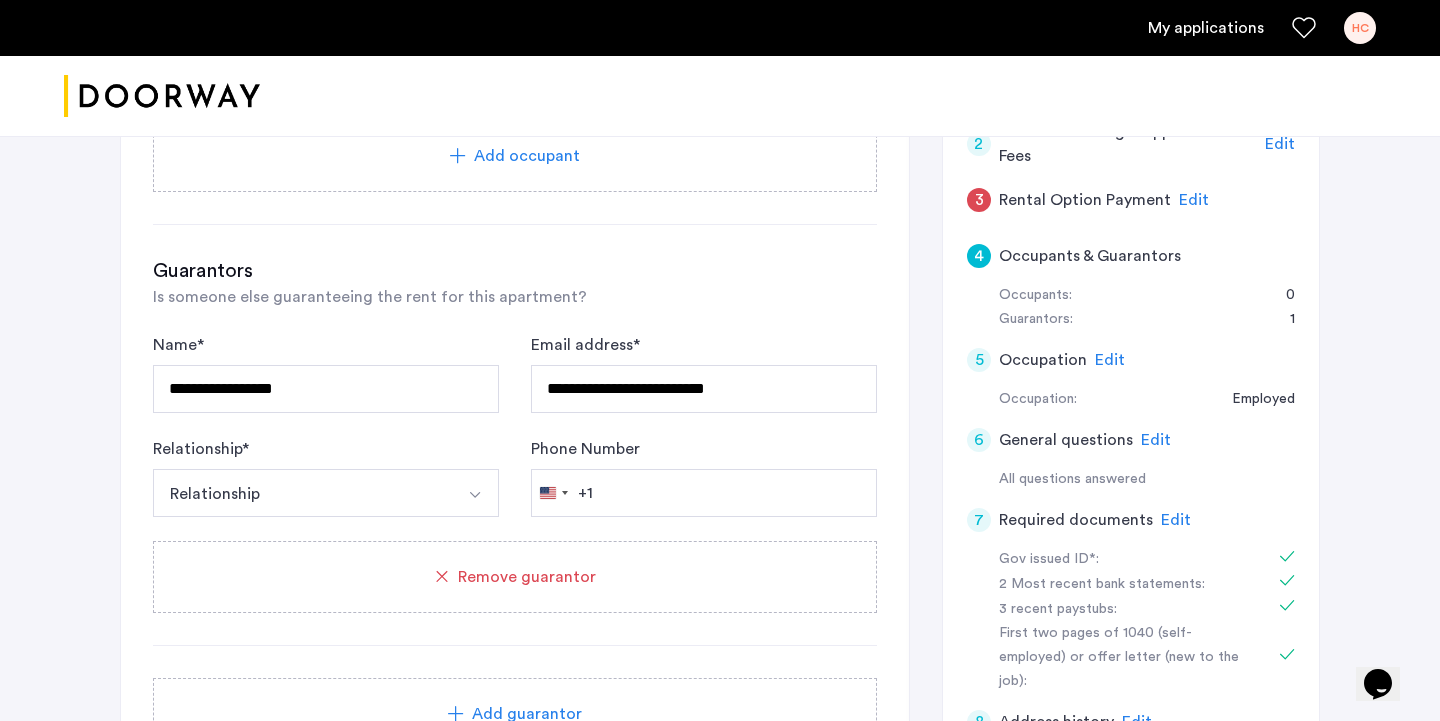 click on "Relationship" at bounding box center (302, 493) 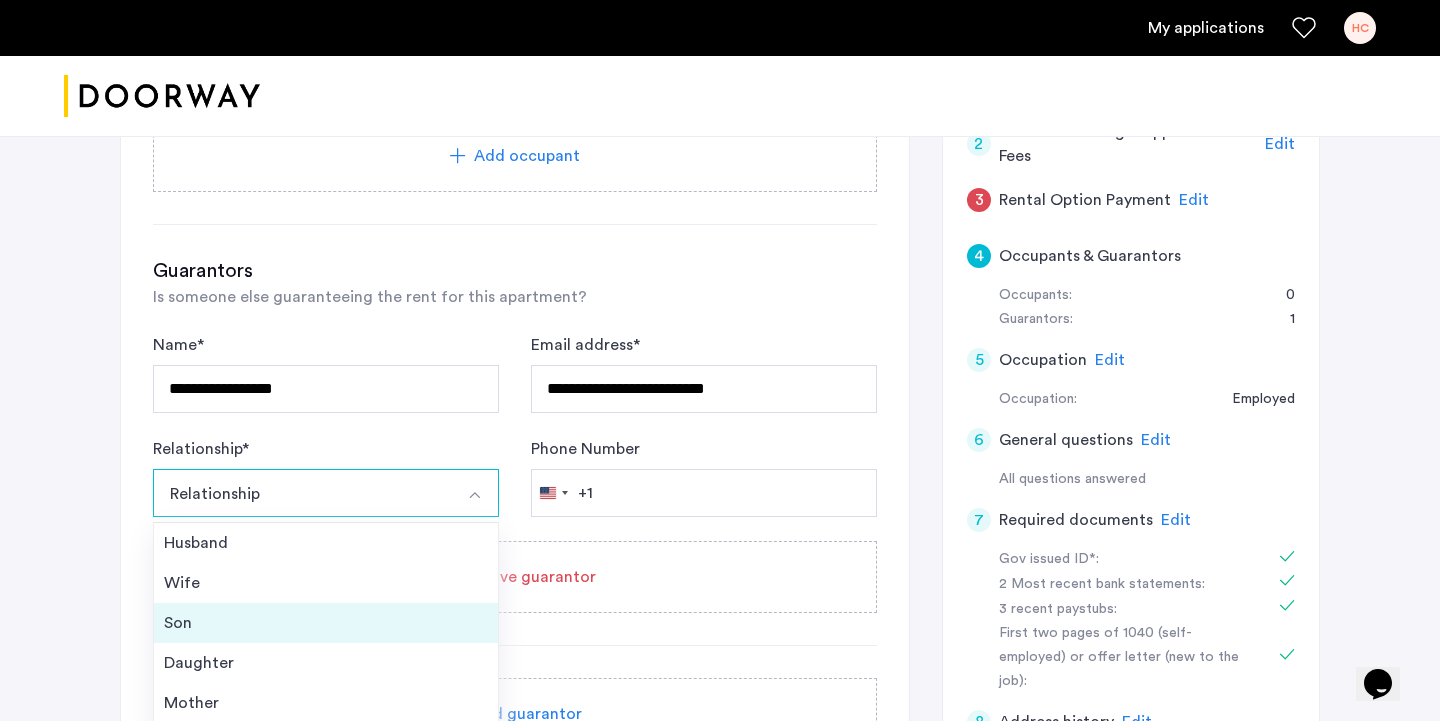 scroll, scrollTop: 72, scrollLeft: 0, axis: vertical 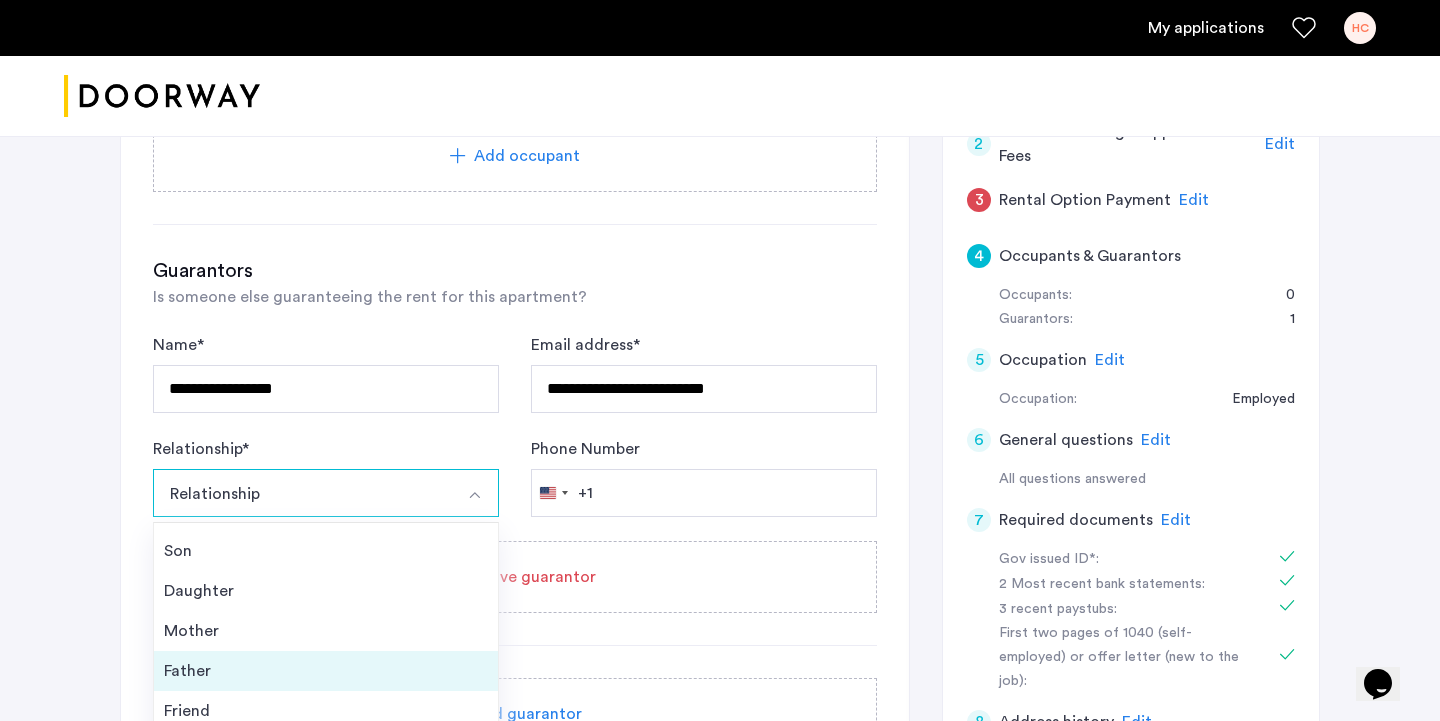 click on "Father" at bounding box center [326, 671] 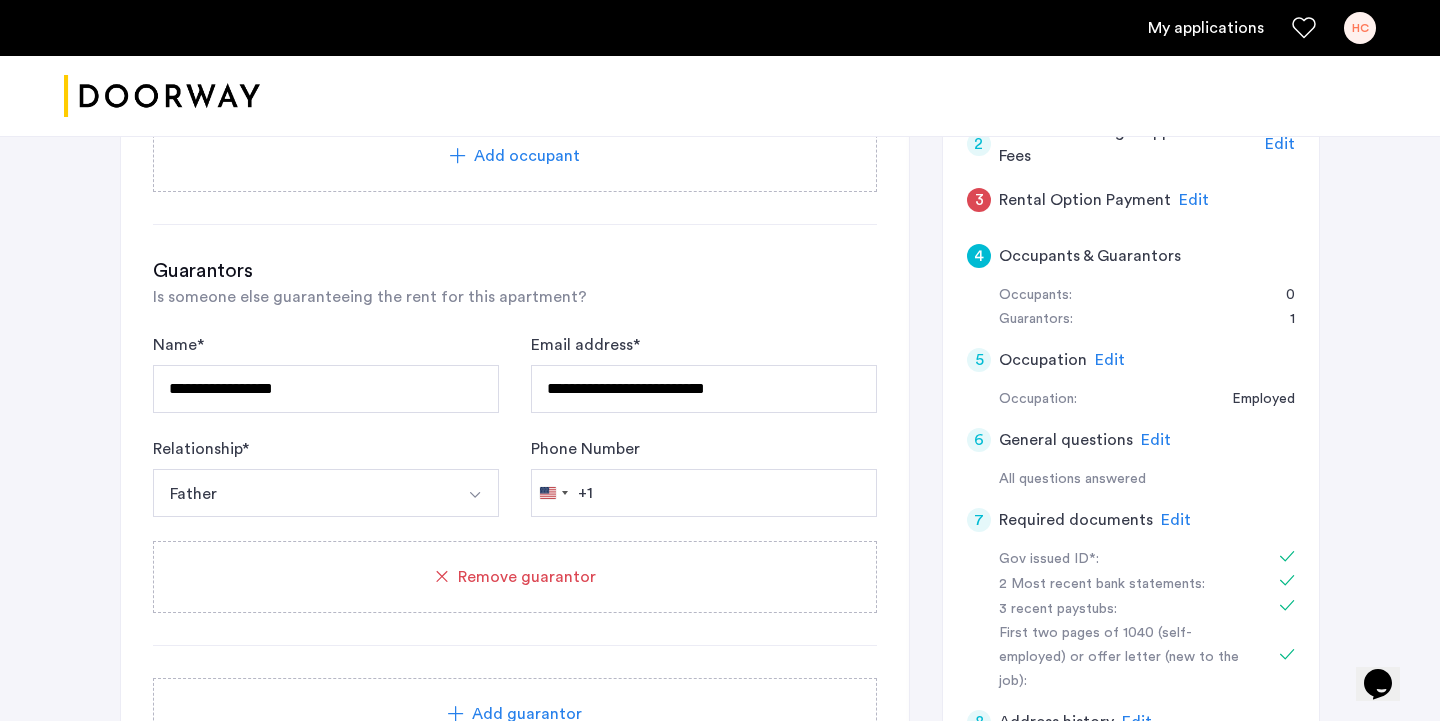 scroll, scrollTop: 542, scrollLeft: 0, axis: vertical 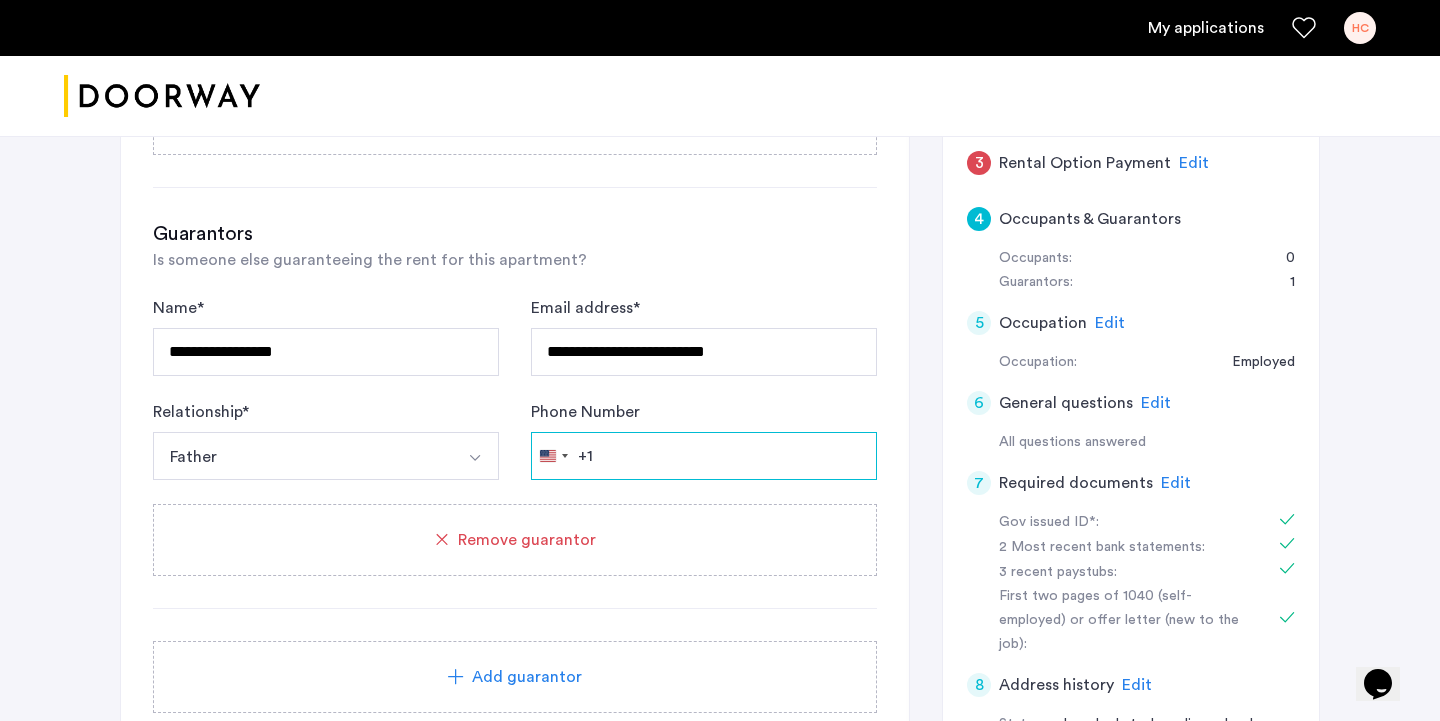 click on "Phone Number" at bounding box center (704, 456) 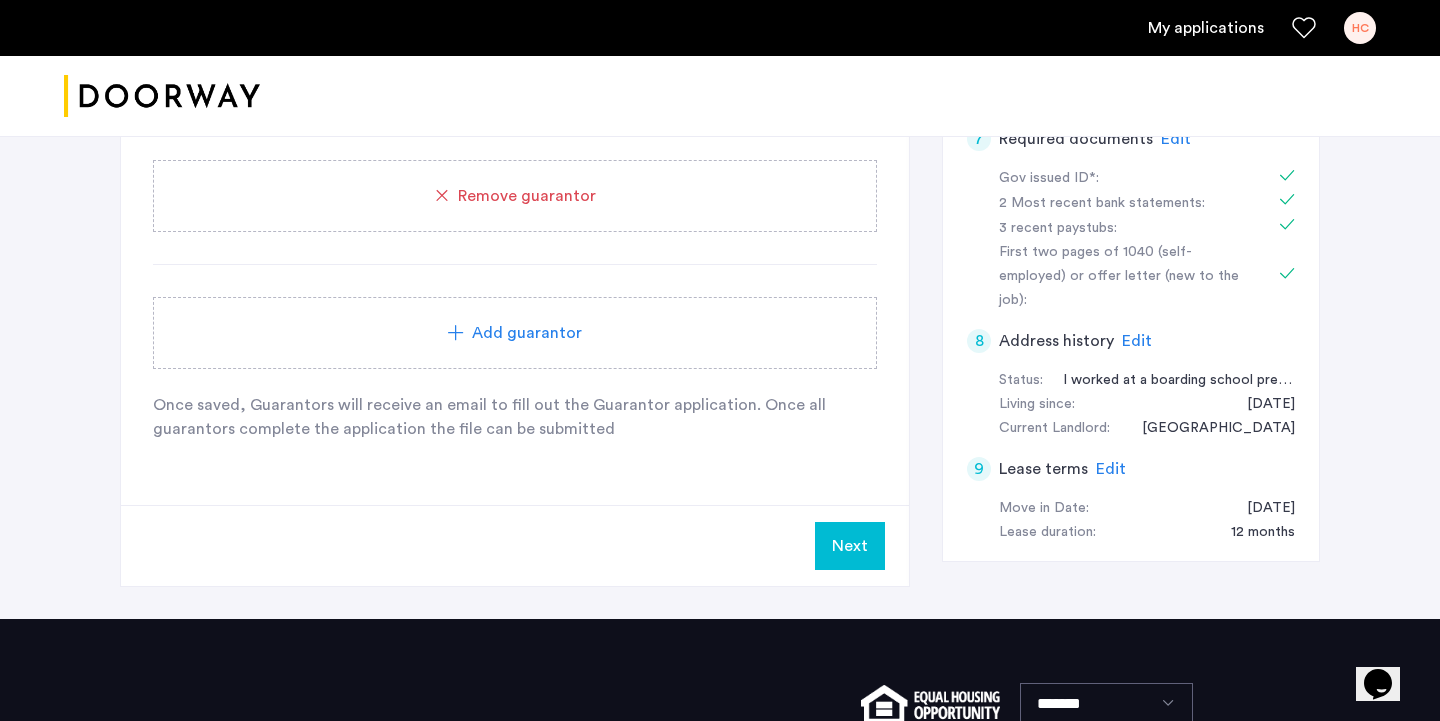 scroll, scrollTop: 829, scrollLeft: 0, axis: vertical 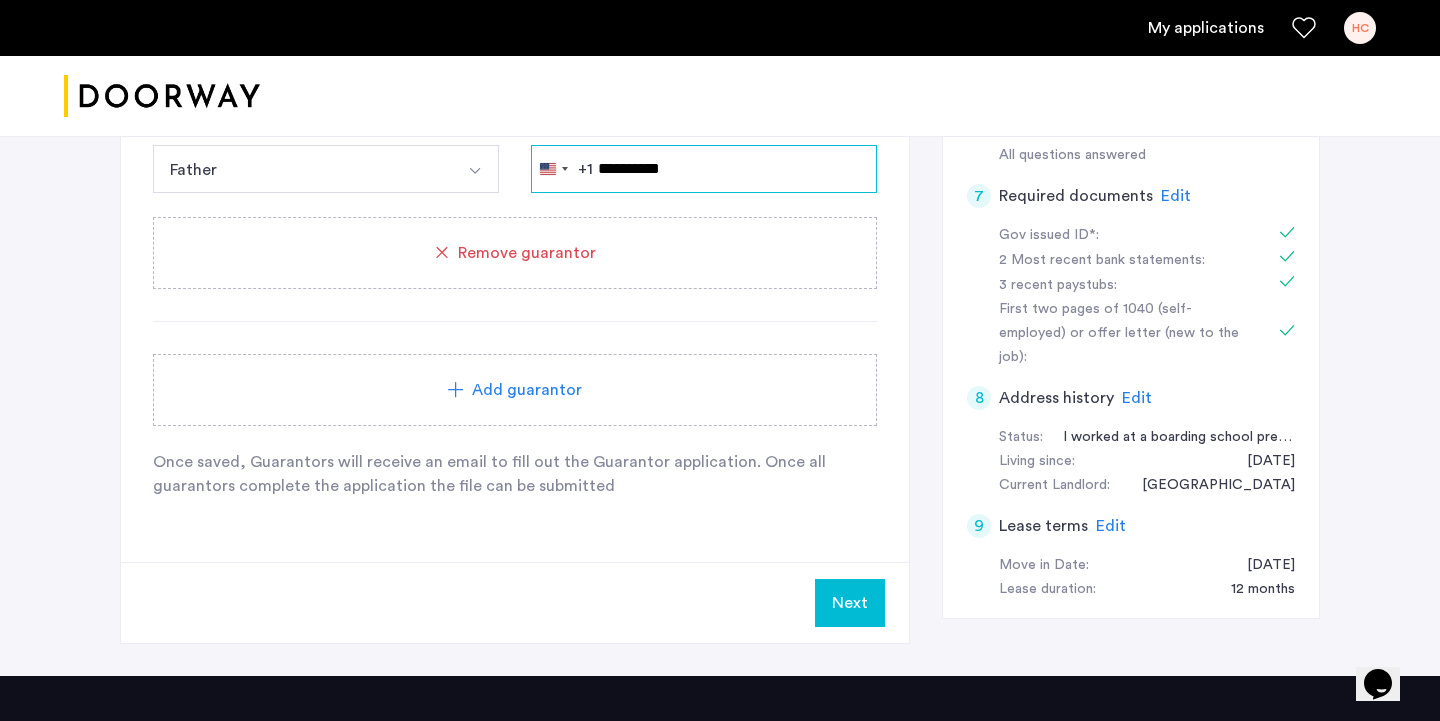 type on "**********" 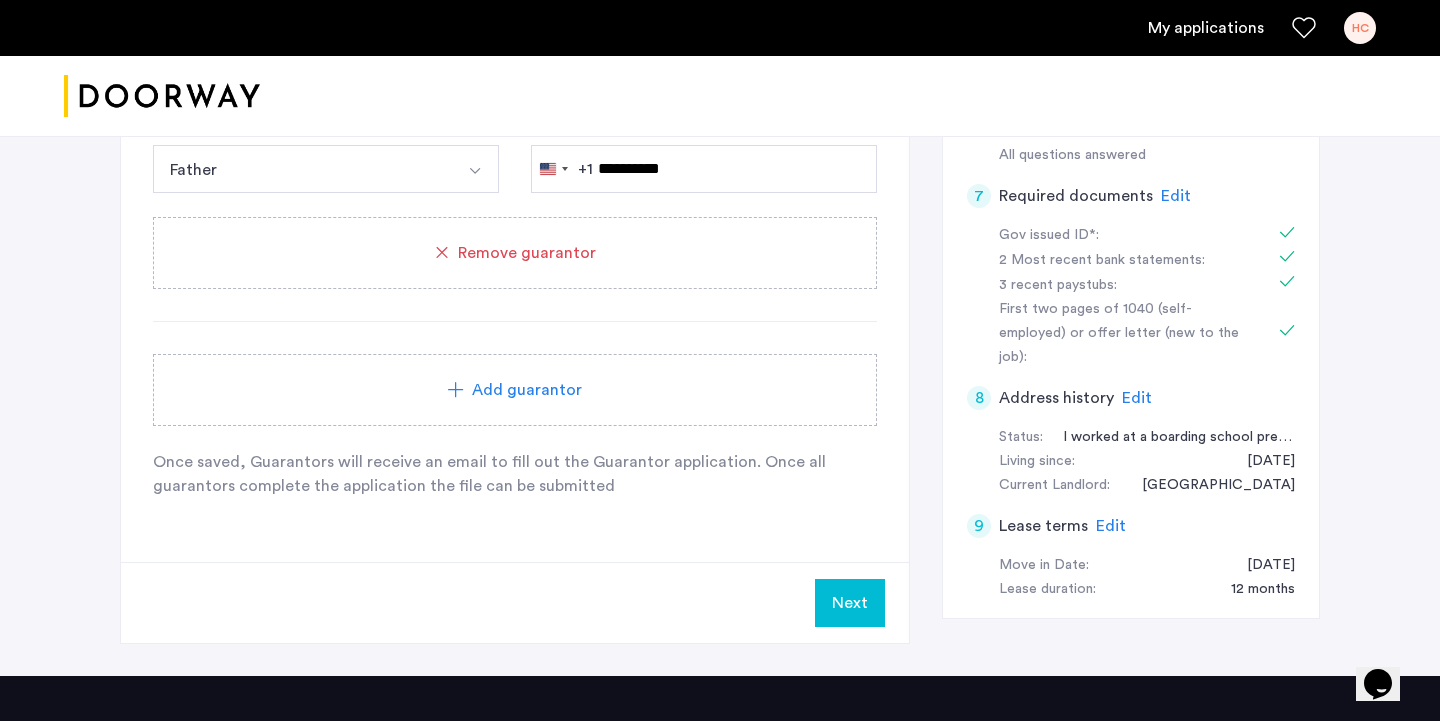 click on "Next" 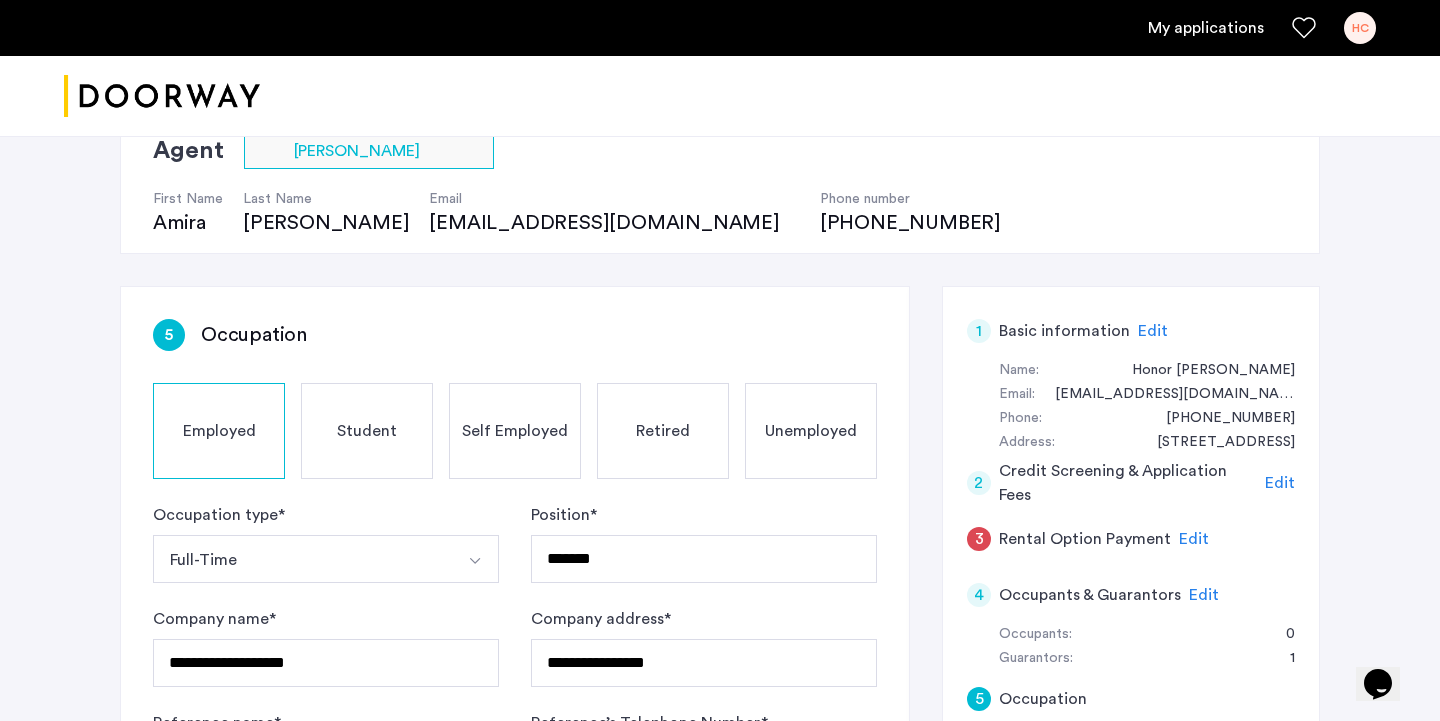 scroll, scrollTop: 176, scrollLeft: 0, axis: vertical 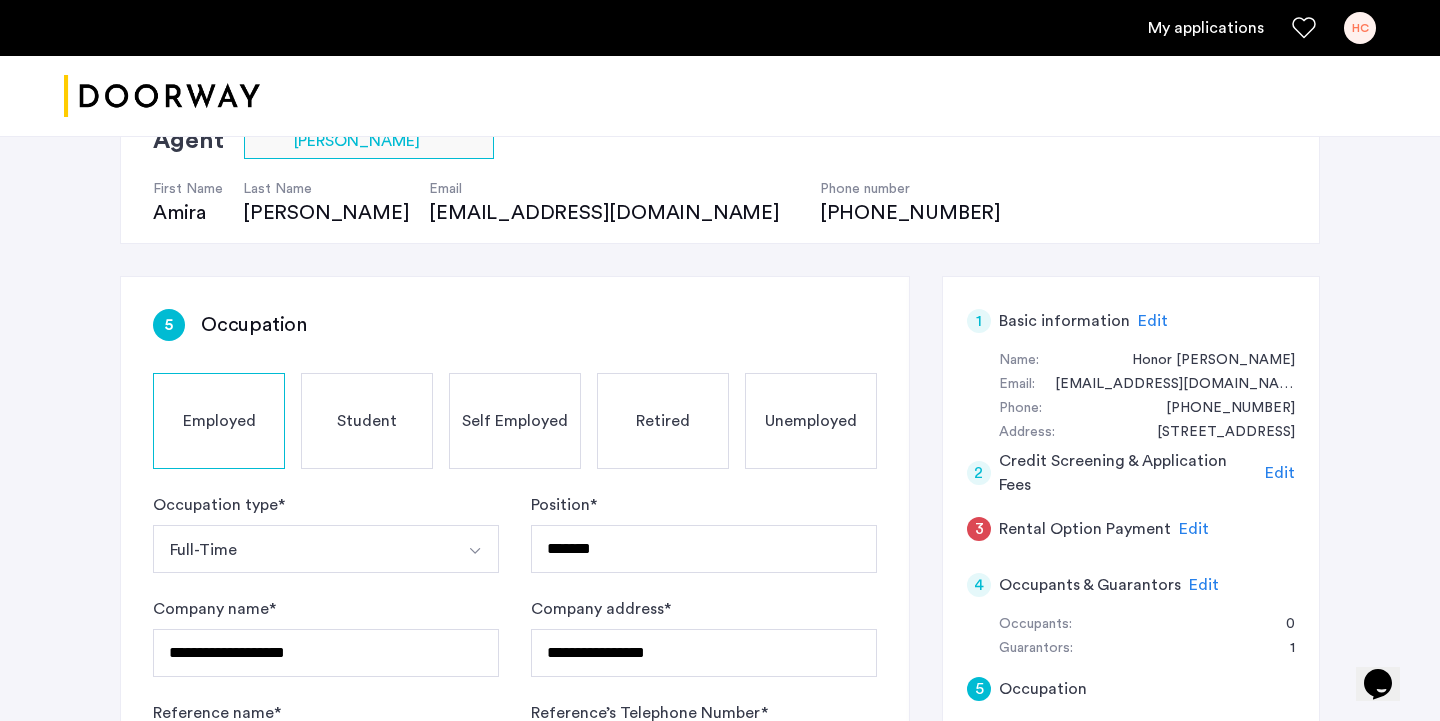 click on "Employed" 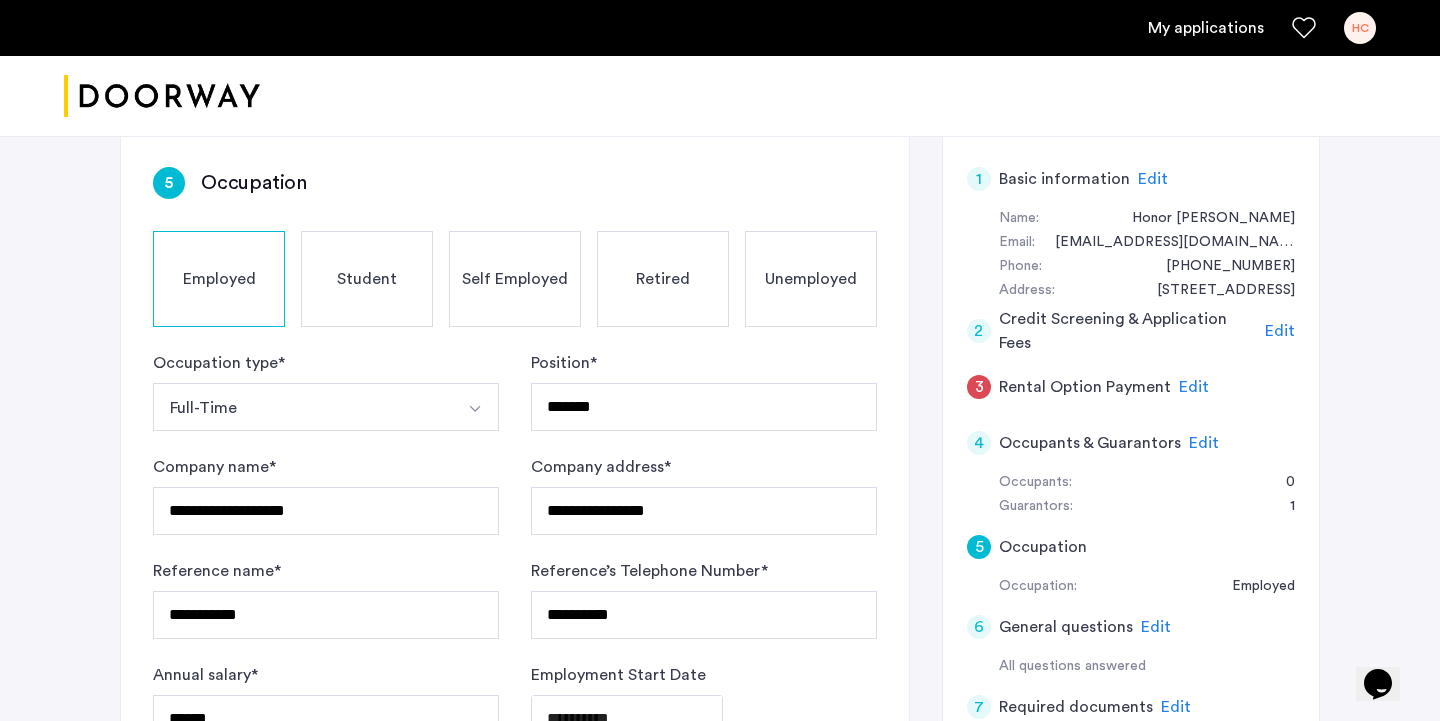 scroll, scrollTop: 0, scrollLeft: 0, axis: both 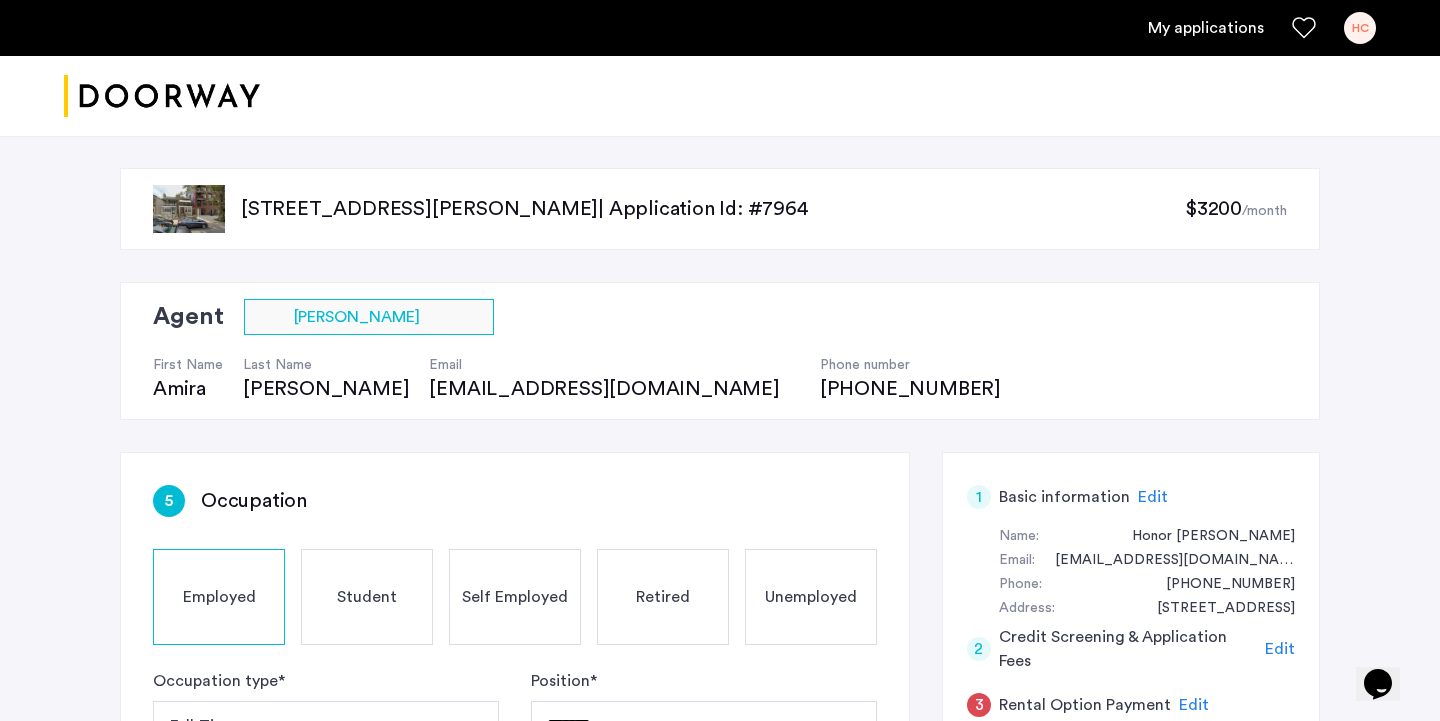 click on "**********" 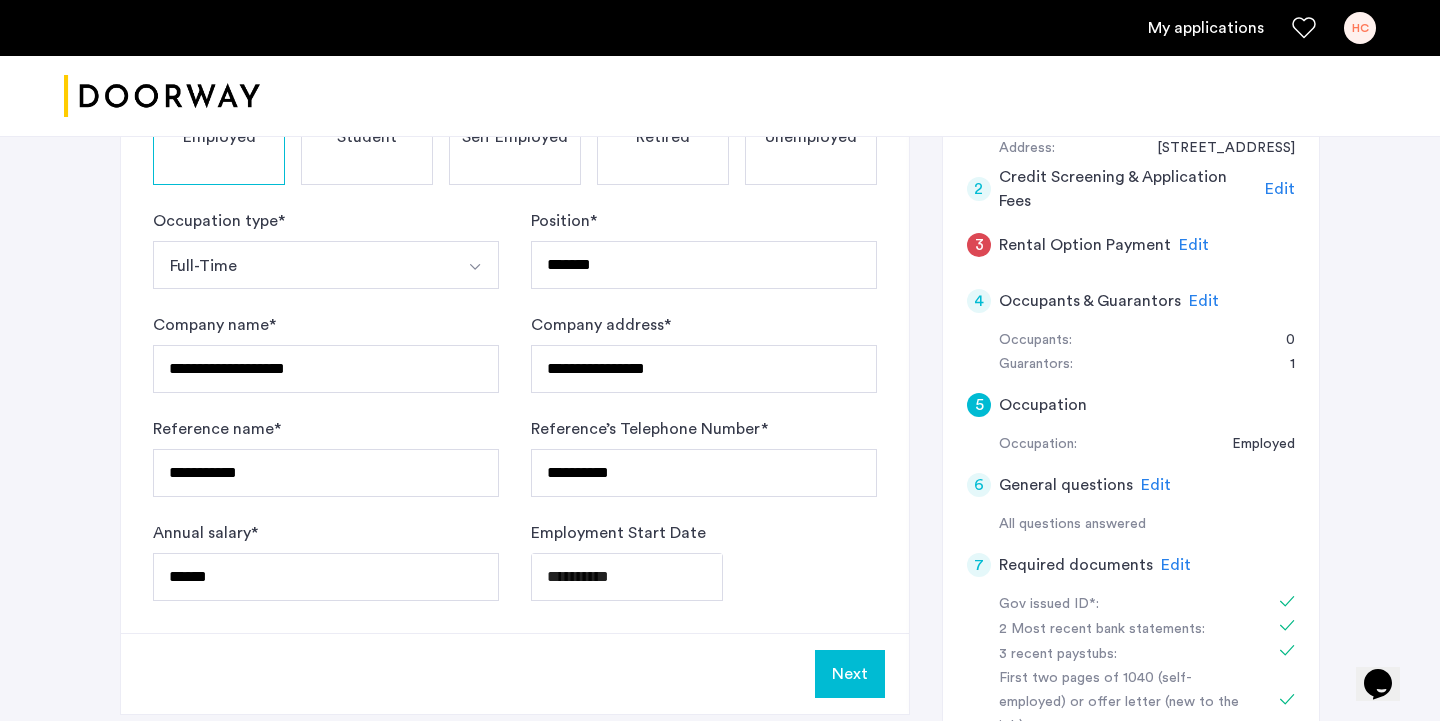 scroll, scrollTop: 405, scrollLeft: 0, axis: vertical 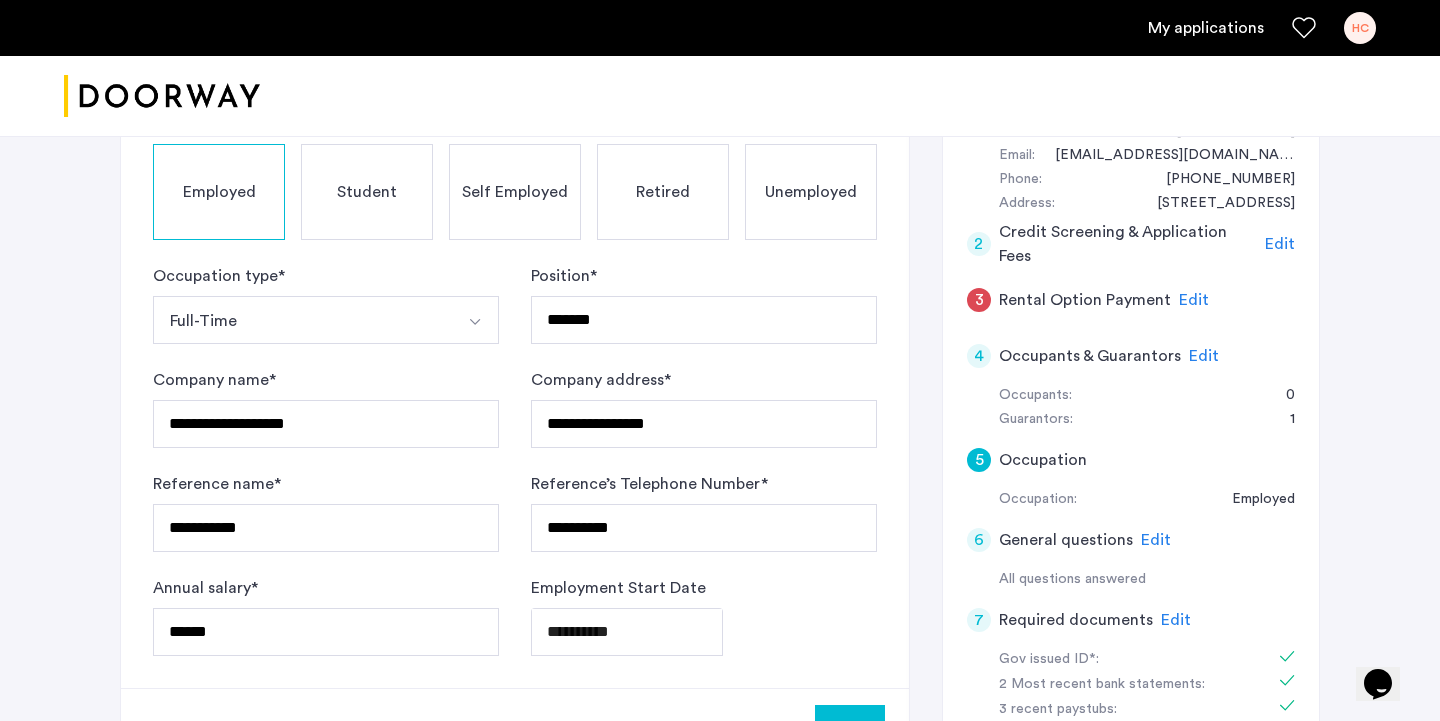 click on "Edit" 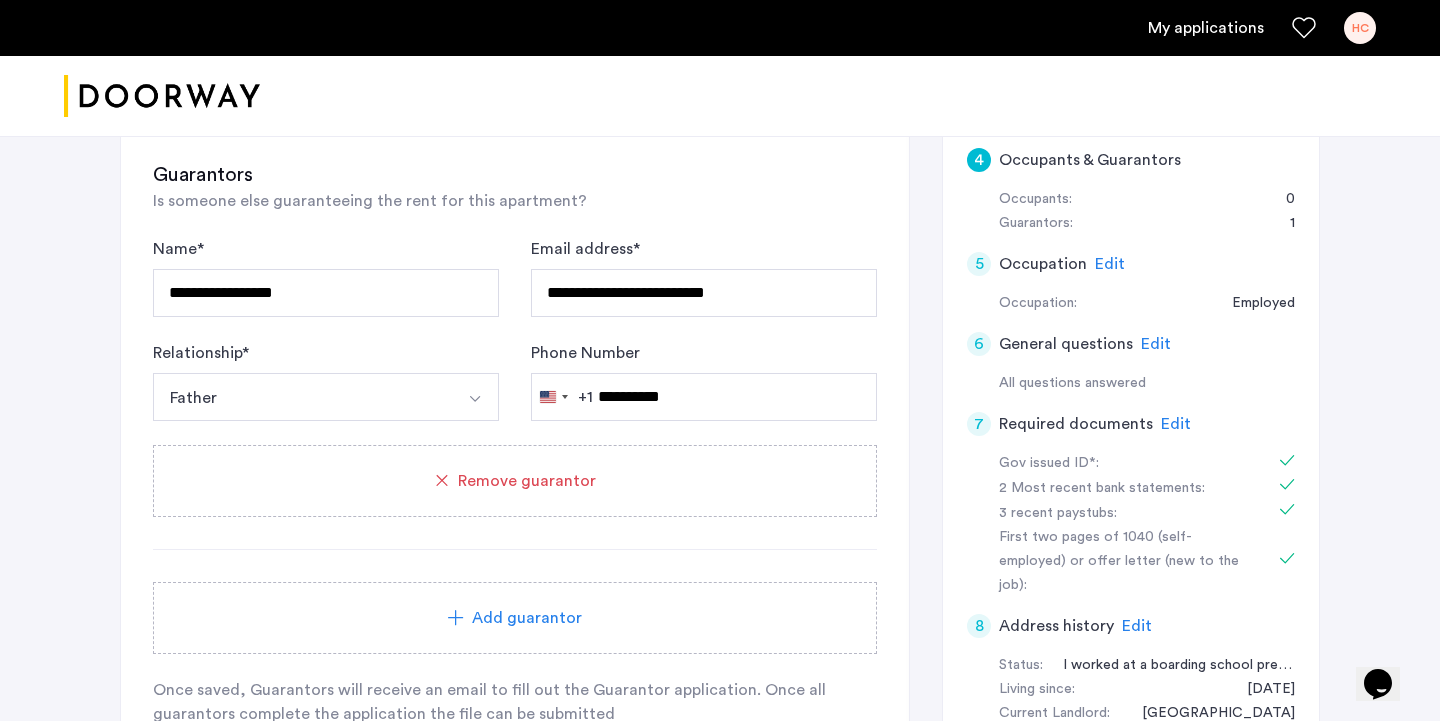 scroll, scrollTop: 598, scrollLeft: 0, axis: vertical 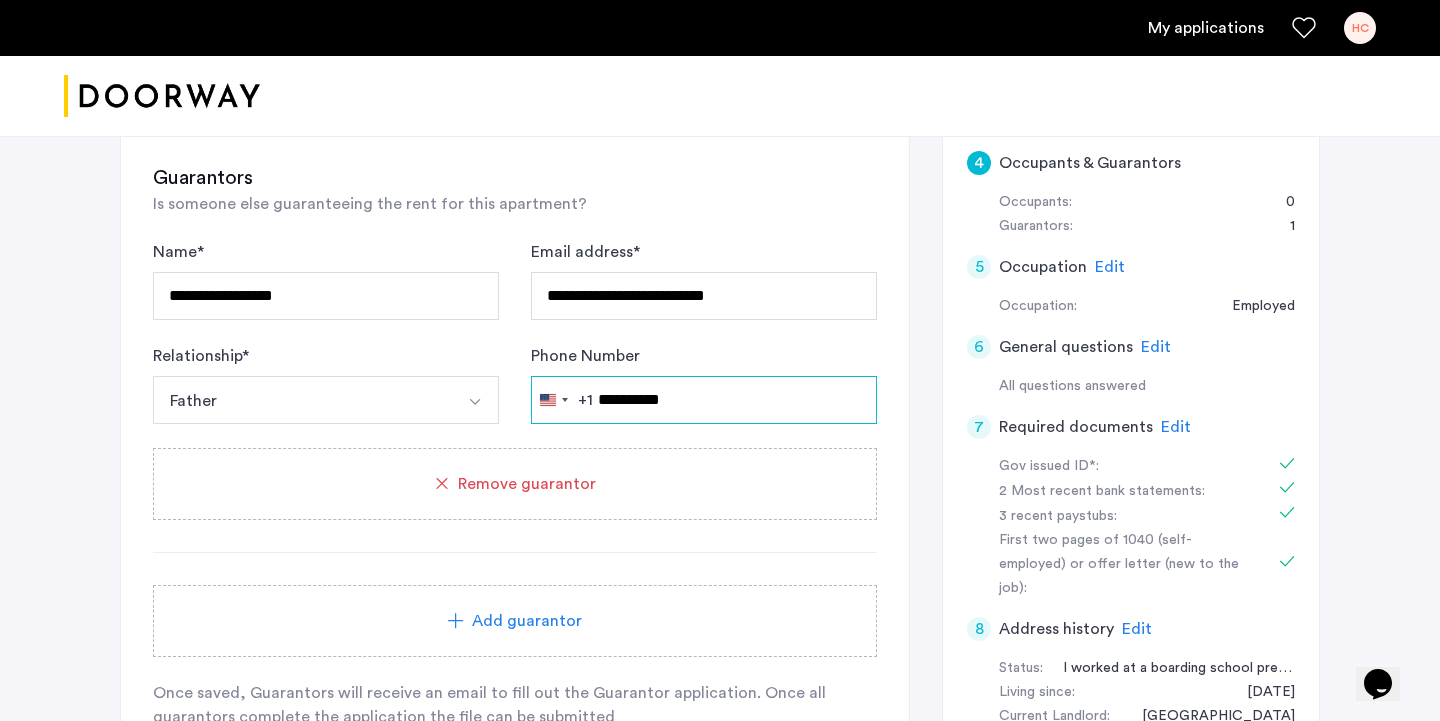 drag, startPoint x: 716, startPoint y: 407, endPoint x: 631, endPoint y: 398, distance: 85.47514 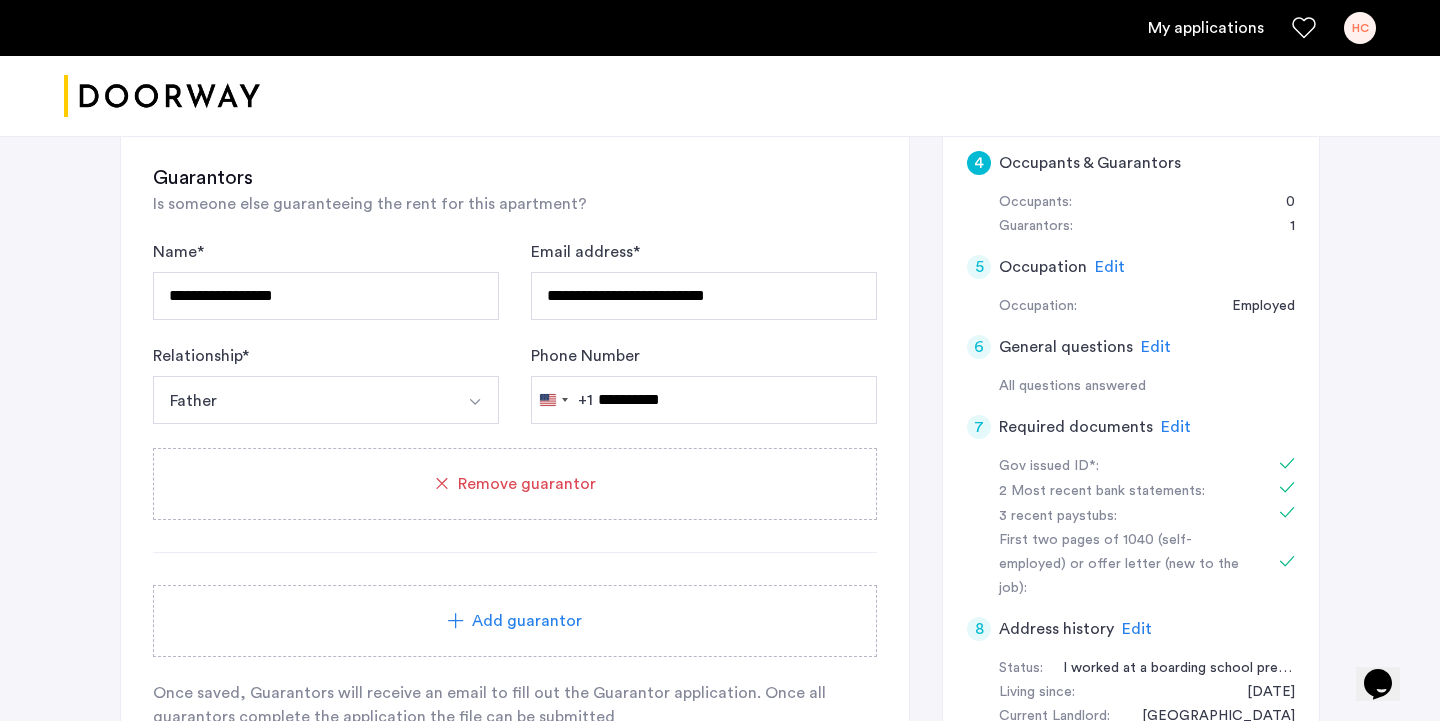 click on "**********" 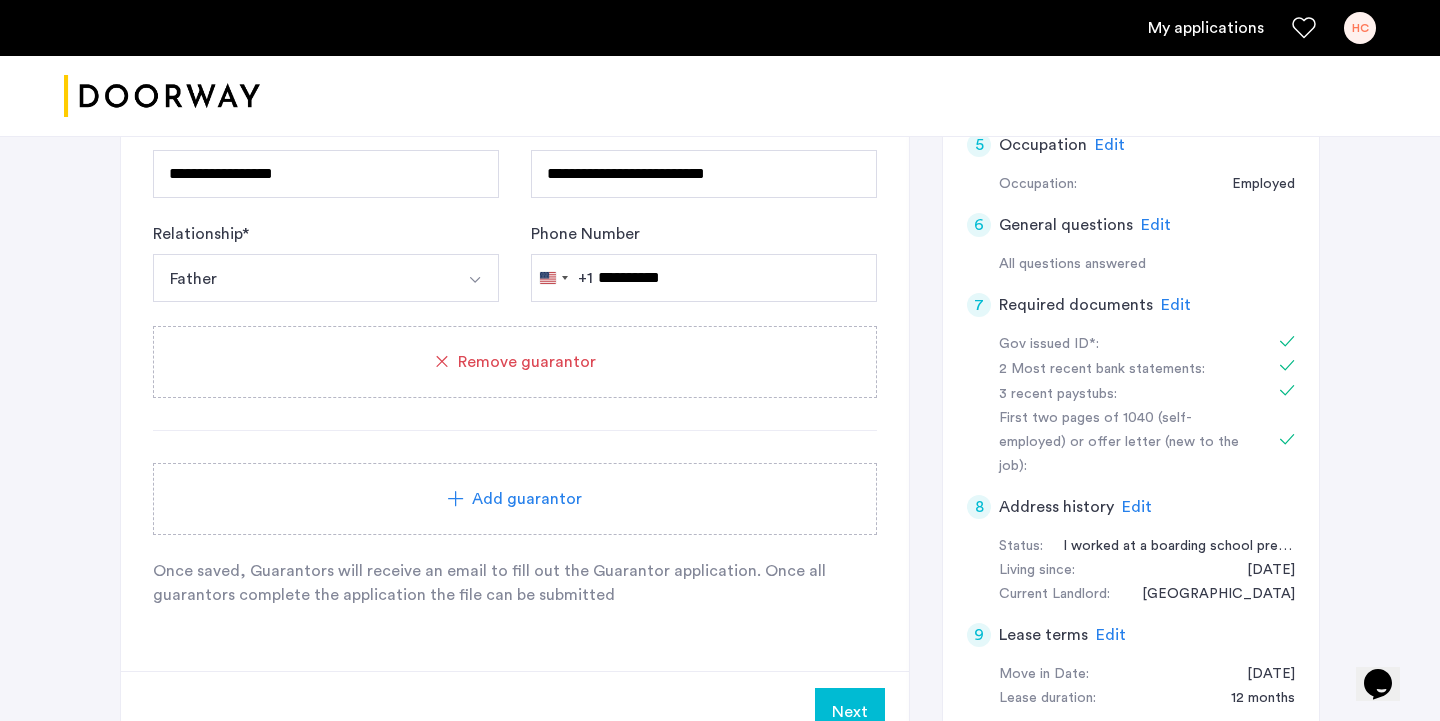 scroll, scrollTop: 783, scrollLeft: 0, axis: vertical 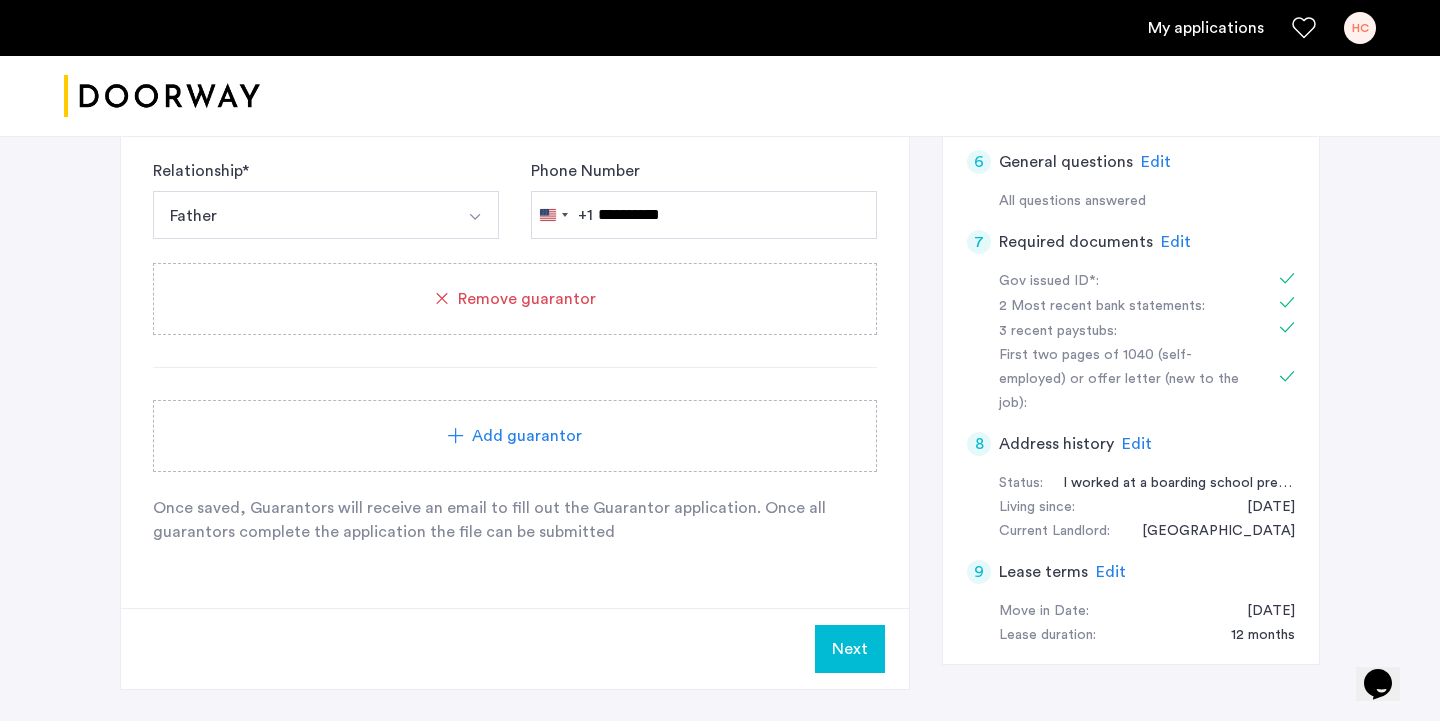 click on "Next" 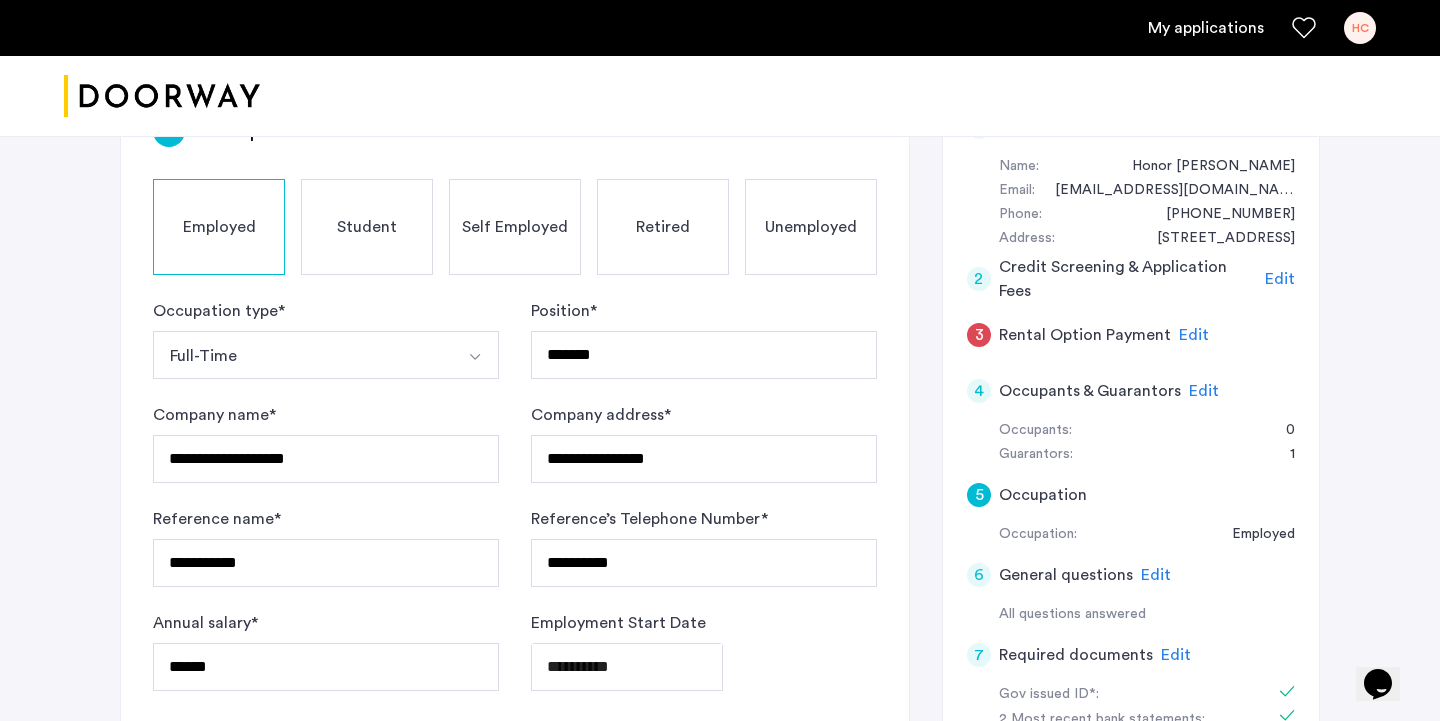 scroll, scrollTop: 371, scrollLeft: 0, axis: vertical 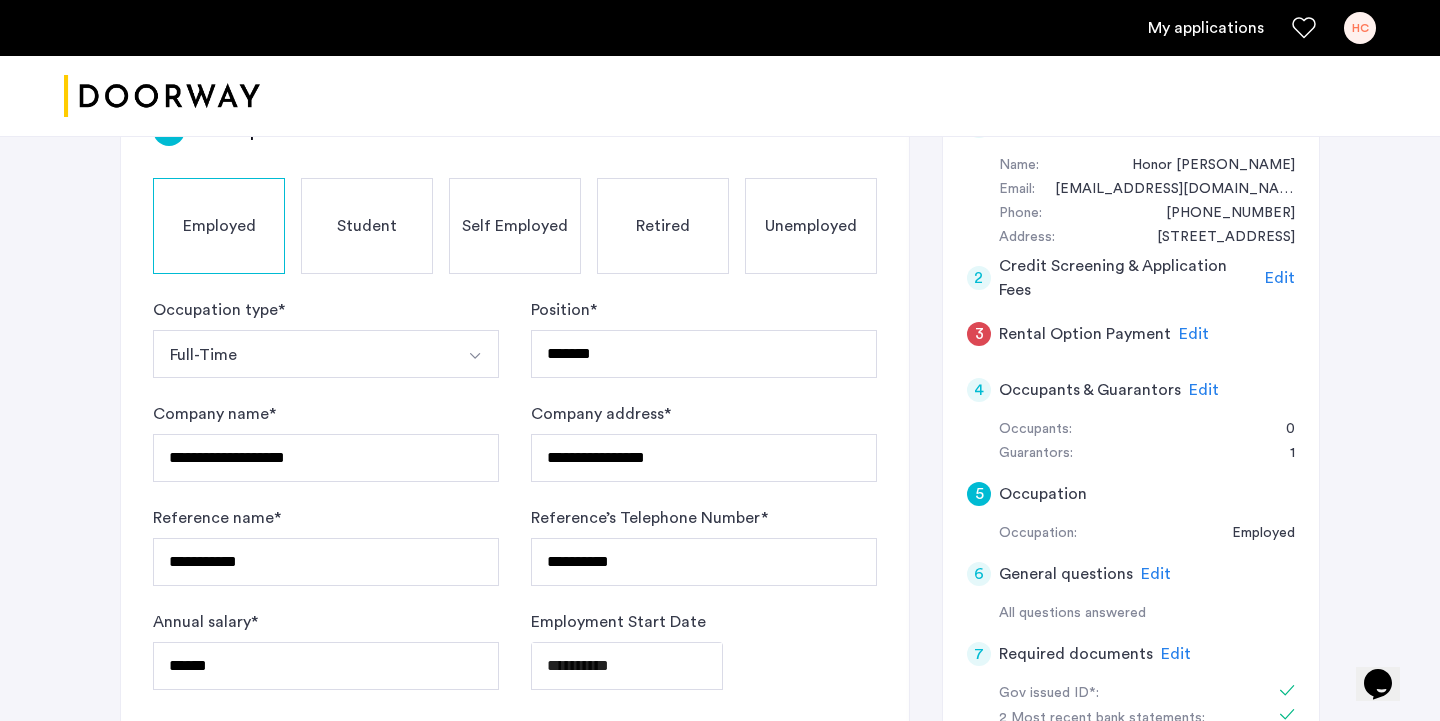click on "Edit" 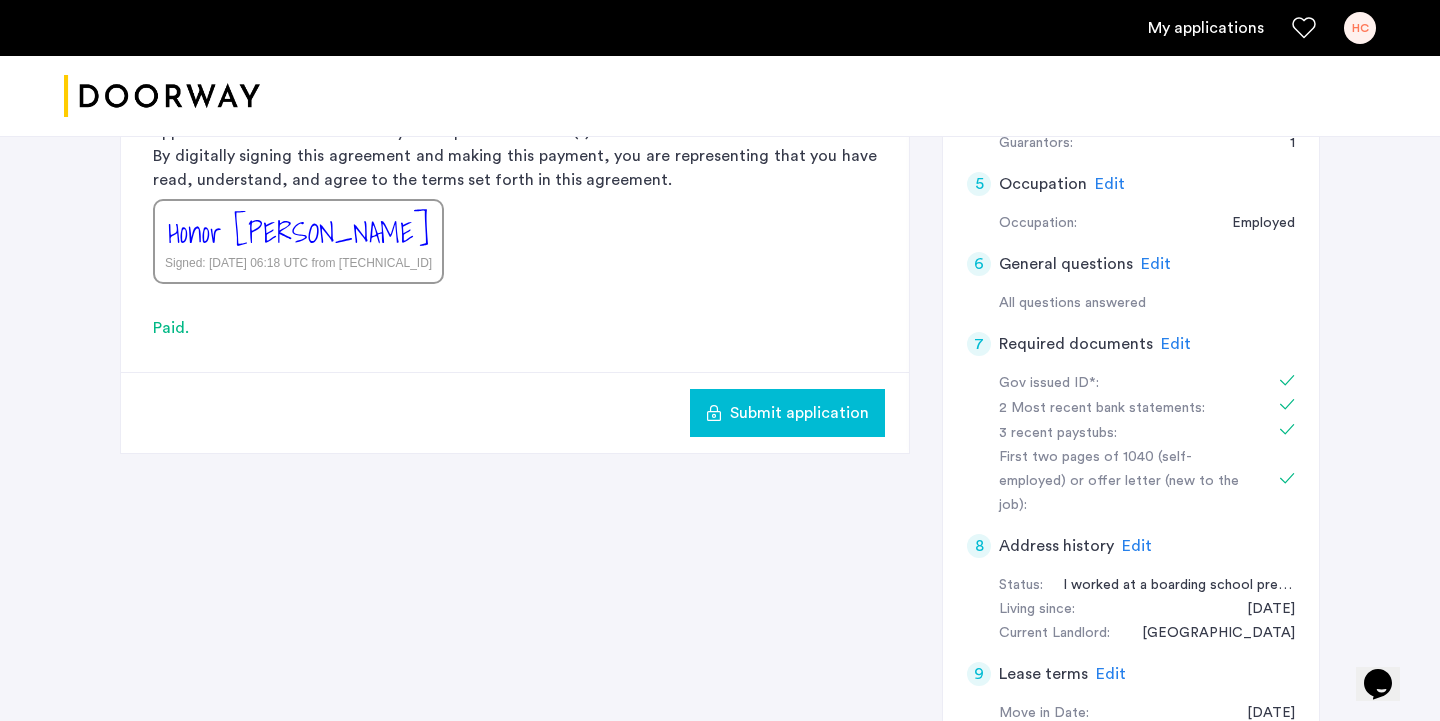 scroll, scrollTop: 732, scrollLeft: 0, axis: vertical 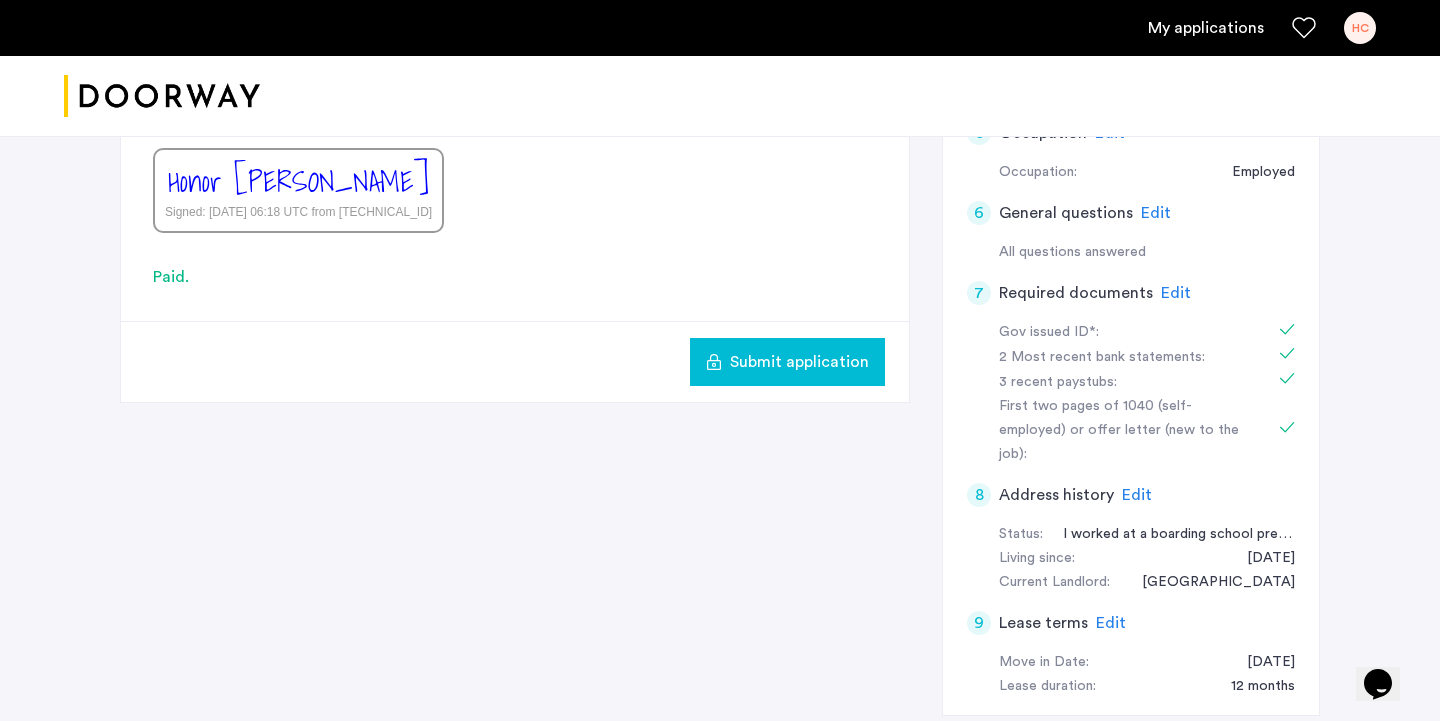 click on "Submit application" 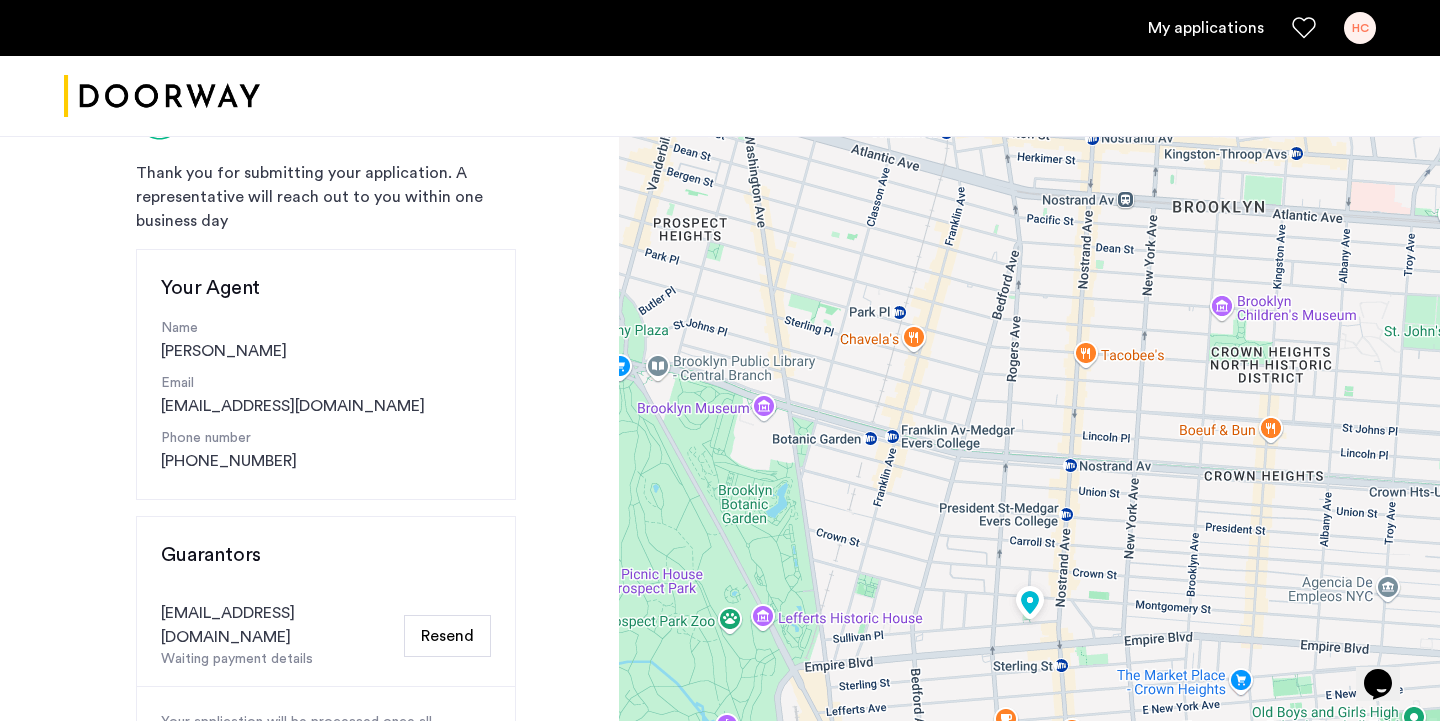 scroll, scrollTop: 0, scrollLeft: 0, axis: both 